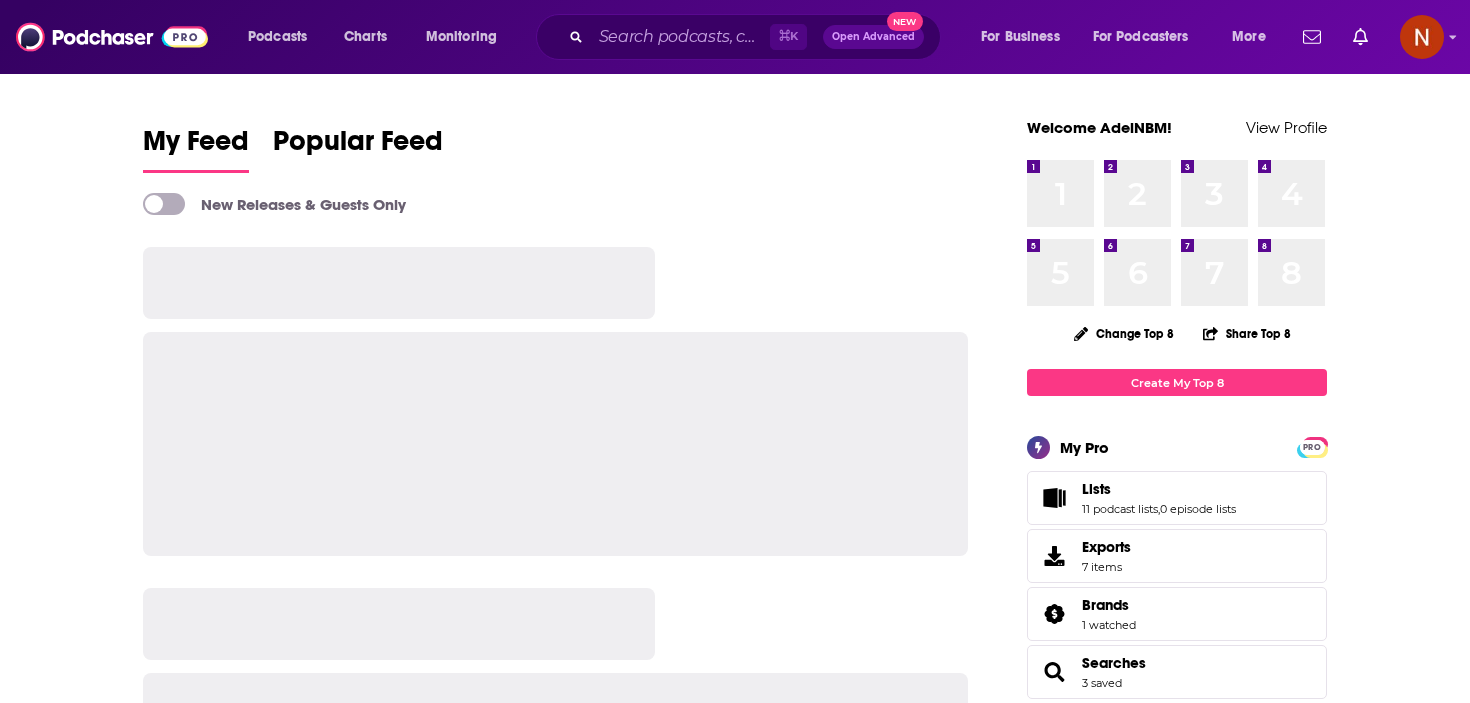 scroll, scrollTop: 0, scrollLeft: 0, axis: both 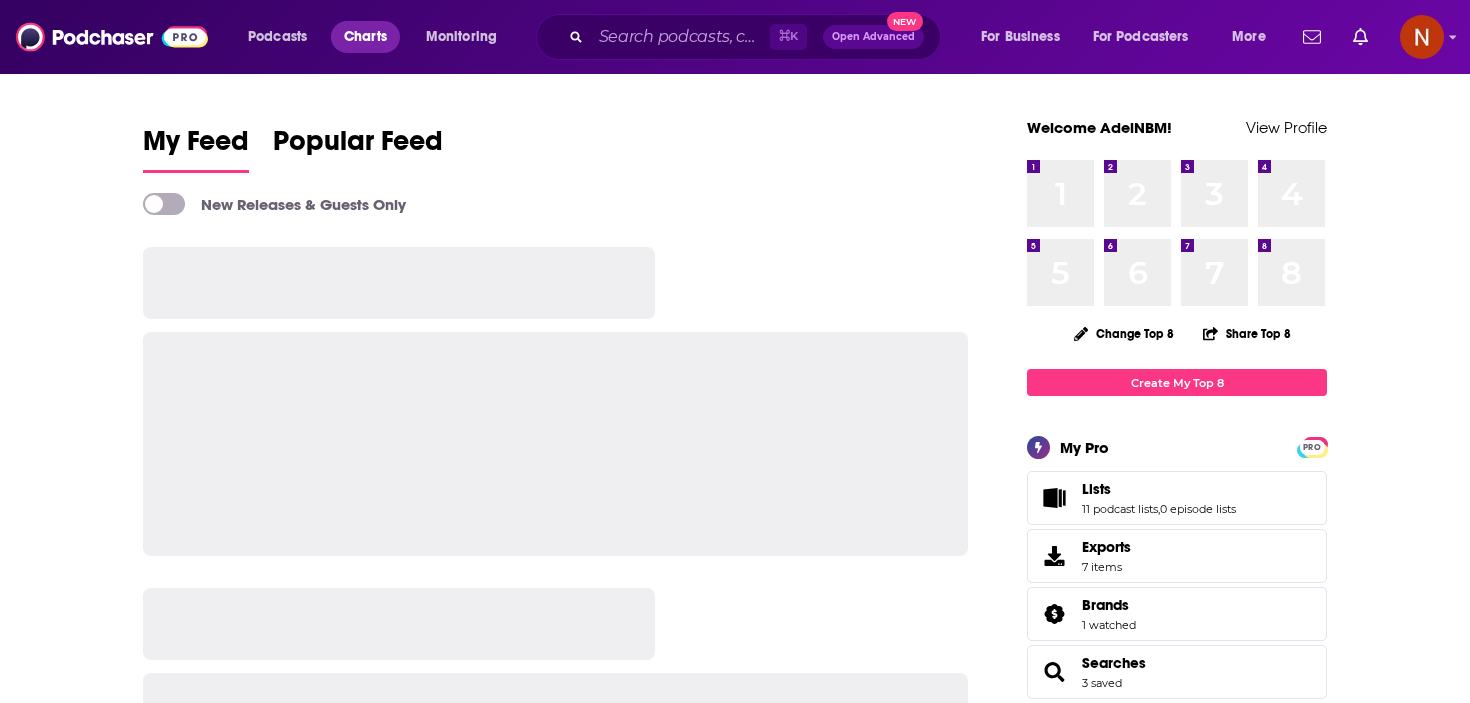 click on "Charts" at bounding box center [365, 37] 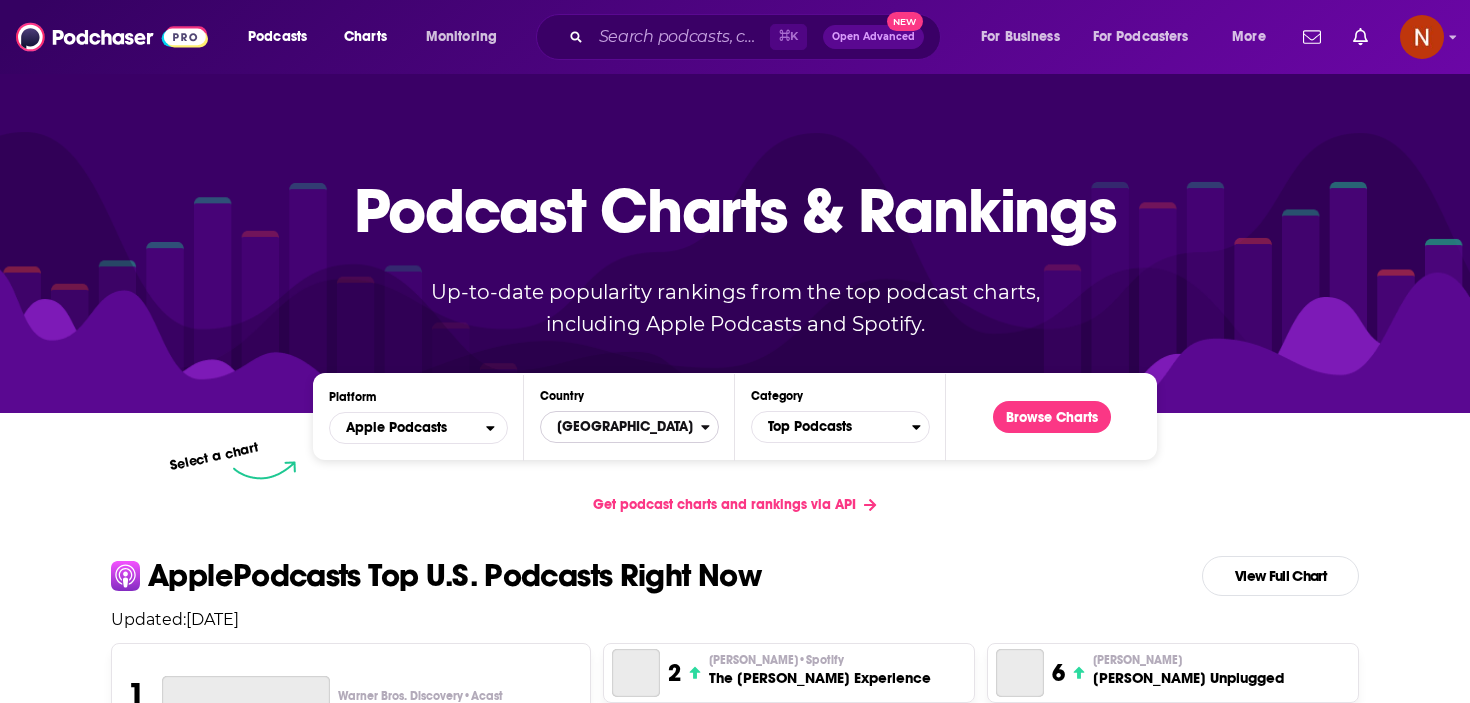 click on "[GEOGRAPHIC_DATA]" at bounding box center [621, 427] 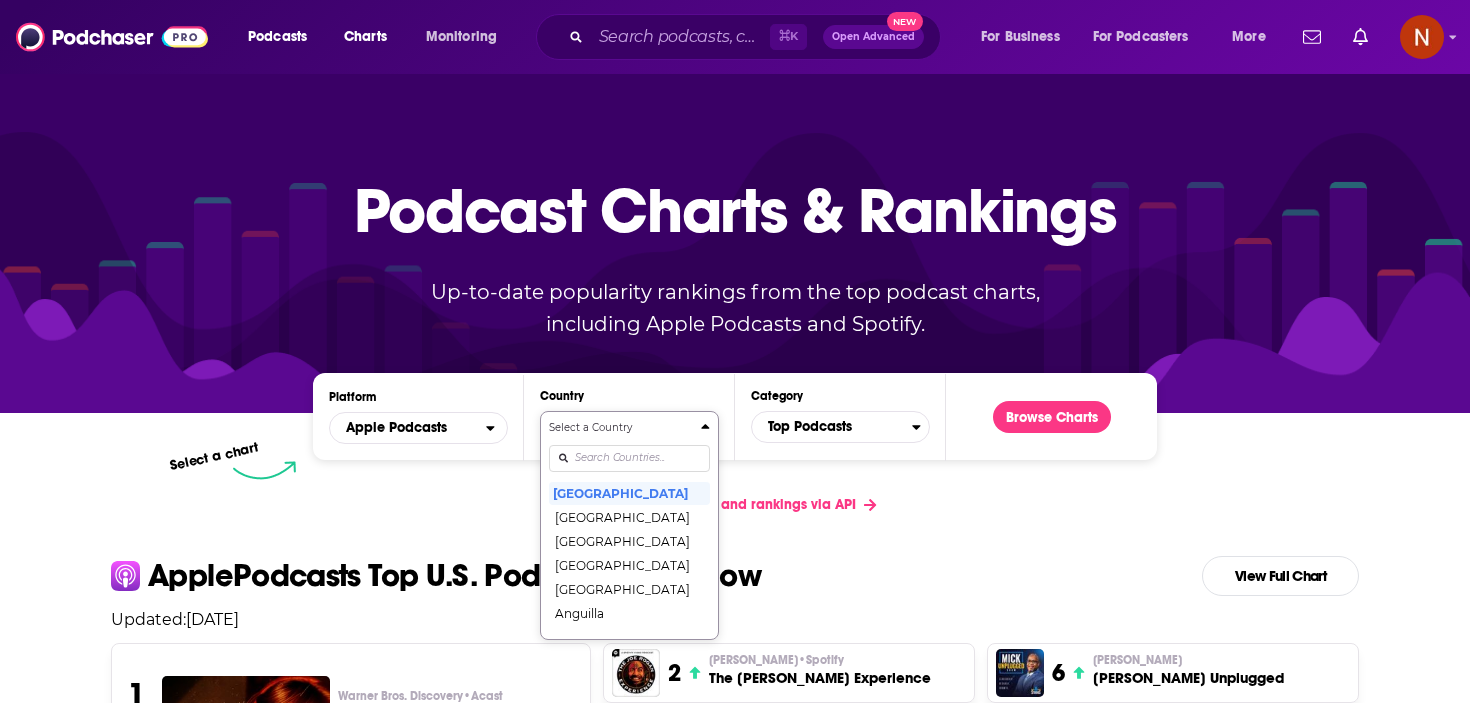 click at bounding box center [629, 458] 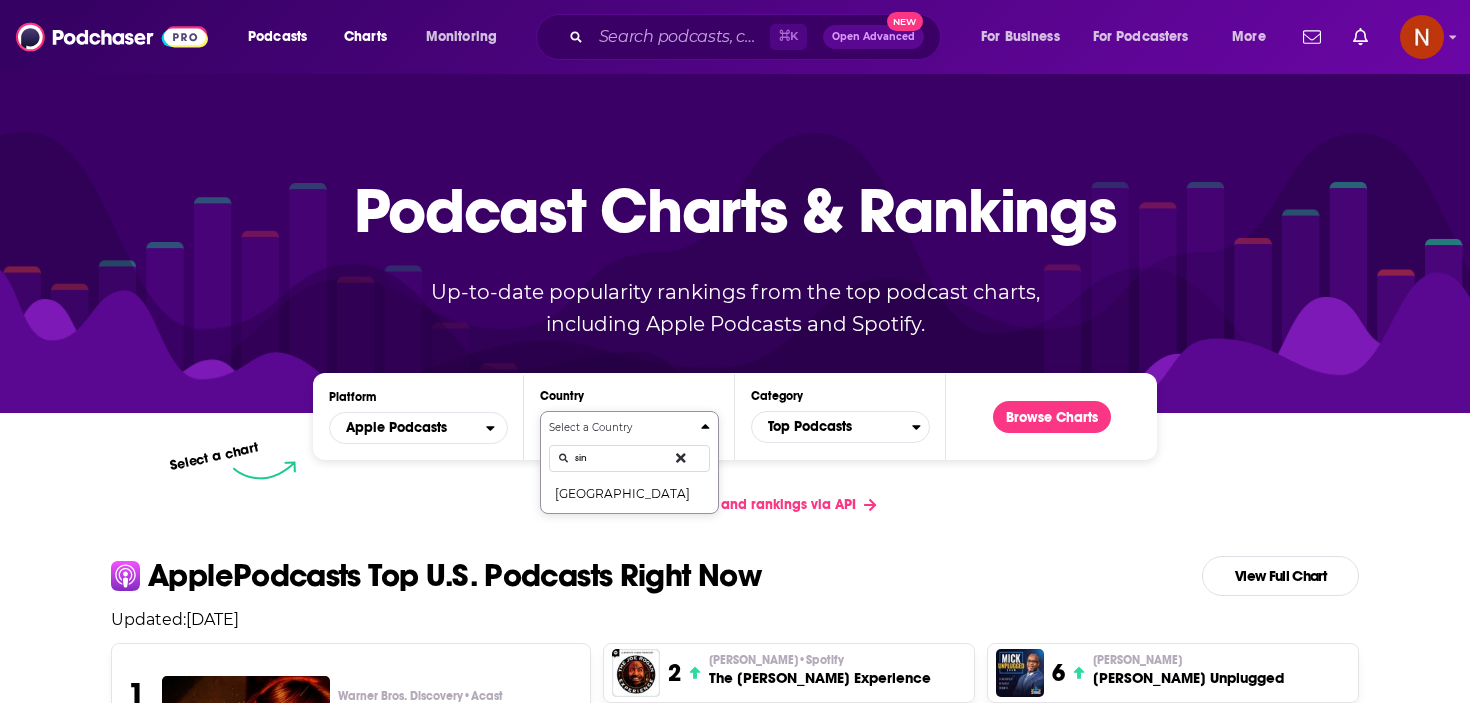 type on "sin" 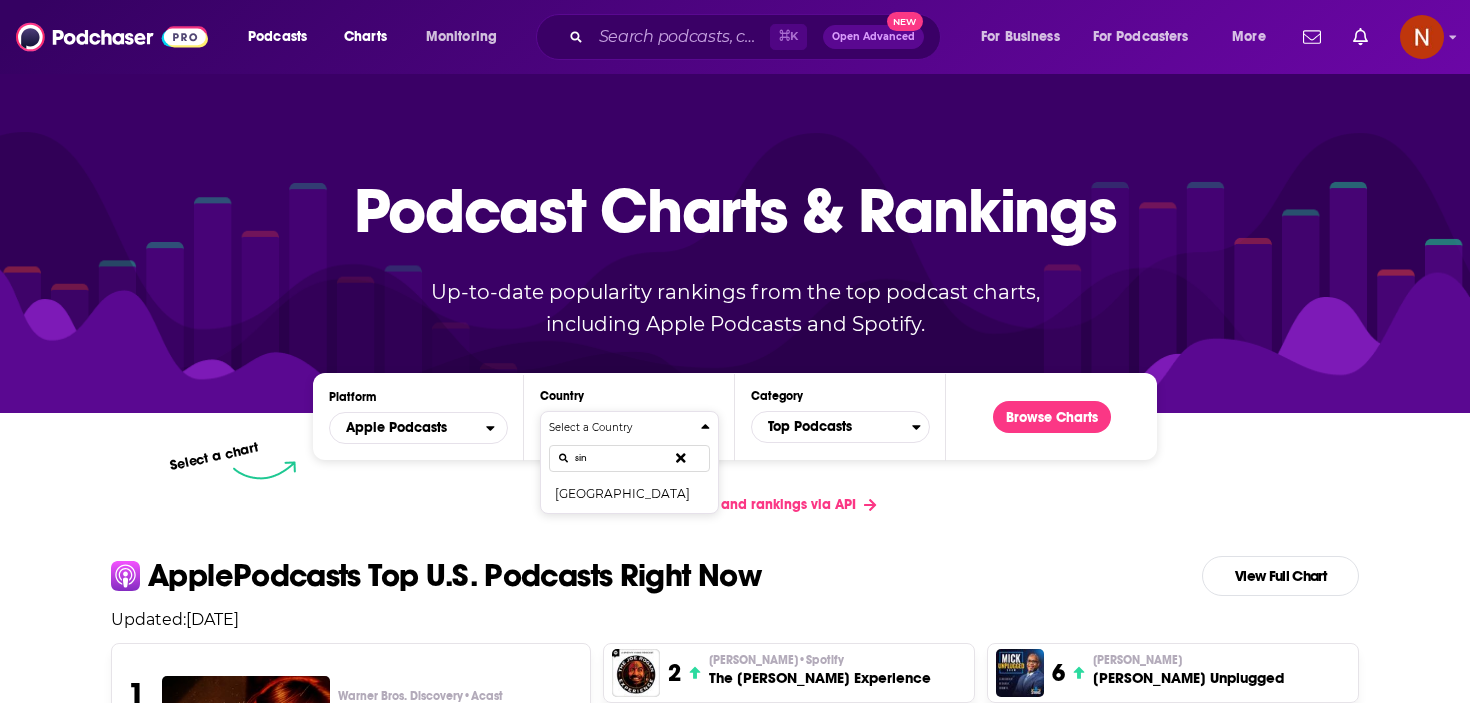click on "Select a Country sin [GEOGRAPHIC_DATA]" at bounding box center [629, 462] 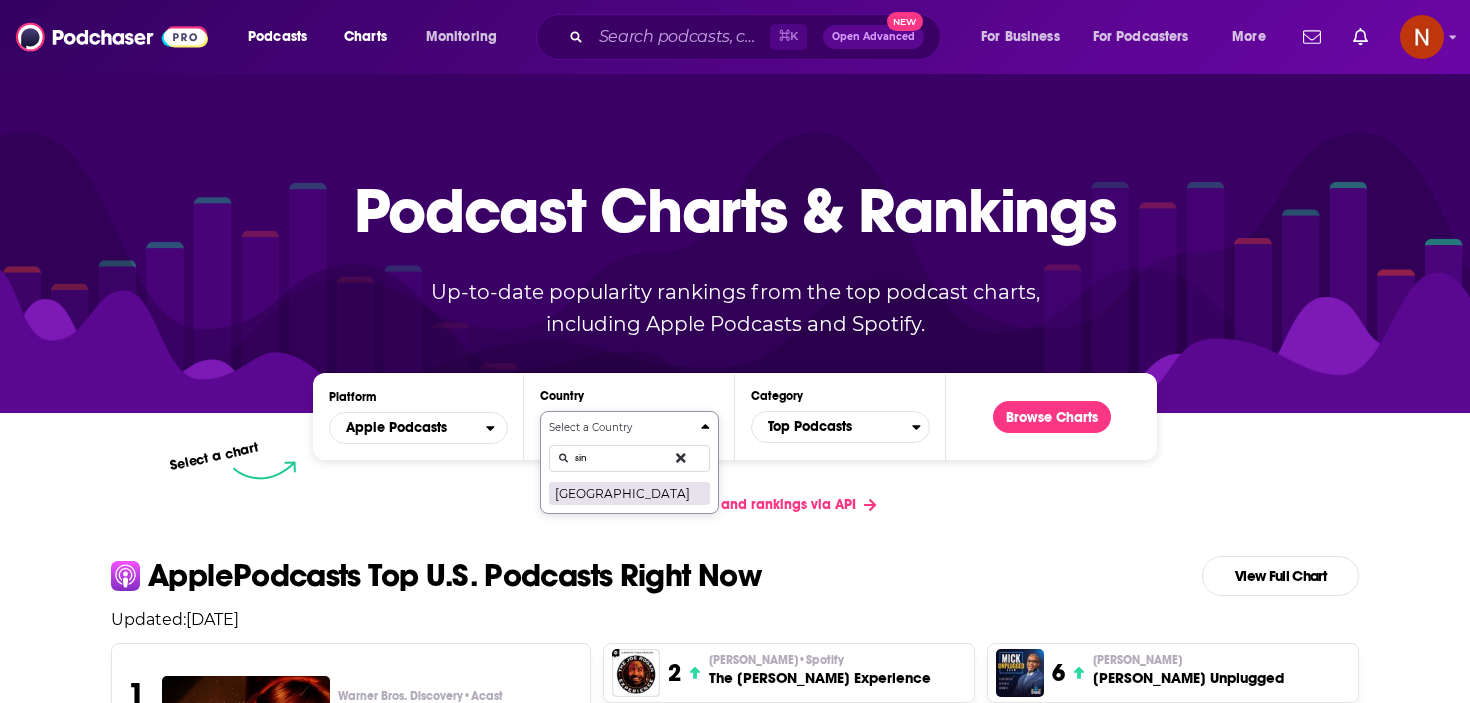 click on "[GEOGRAPHIC_DATA]" at bounding box center [629, 493] 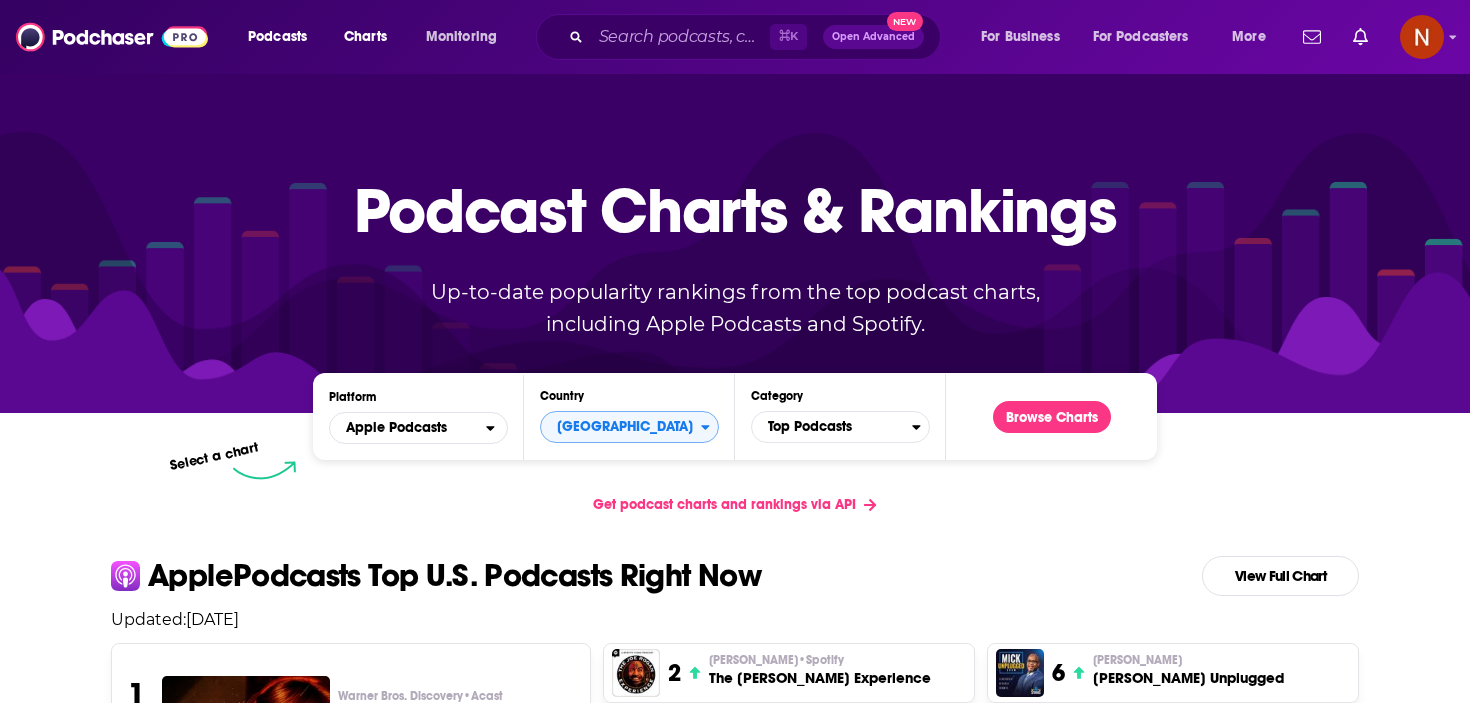 click on "Browse Charts" at bounding box center (1052, 416) 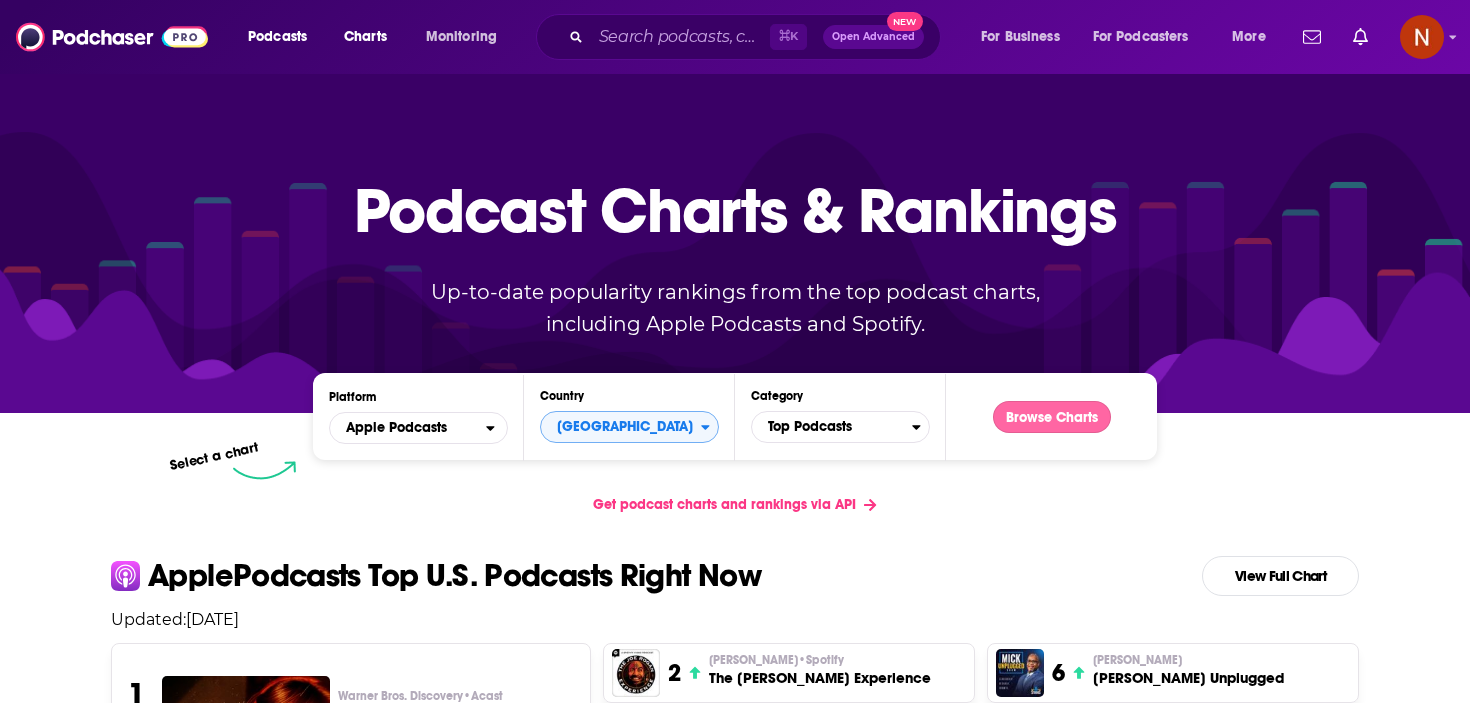 click on "Browse Charts" at bounding box center [1052, 417] 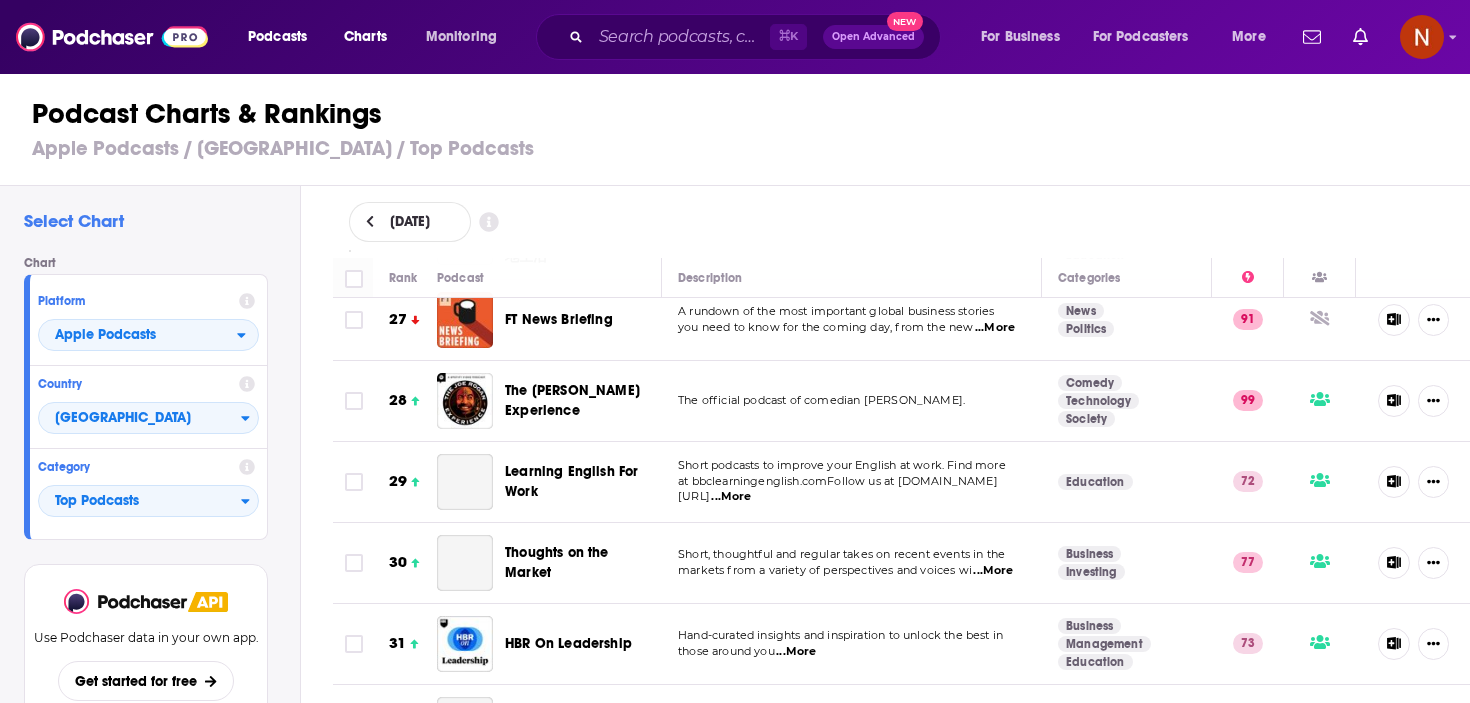 scroll, scrollTop: 2306, scrollLeft: 0, axis: vertical 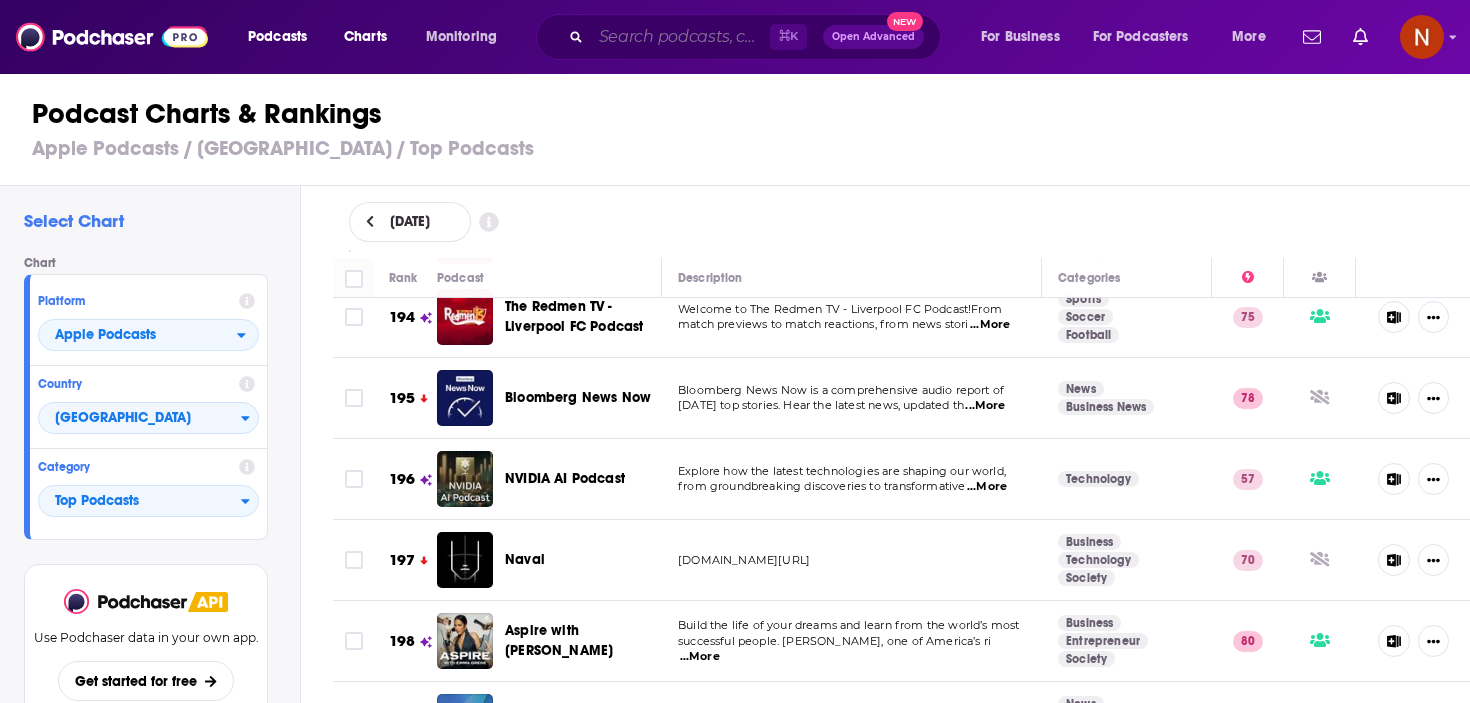 click at bounding box center (680, 37) 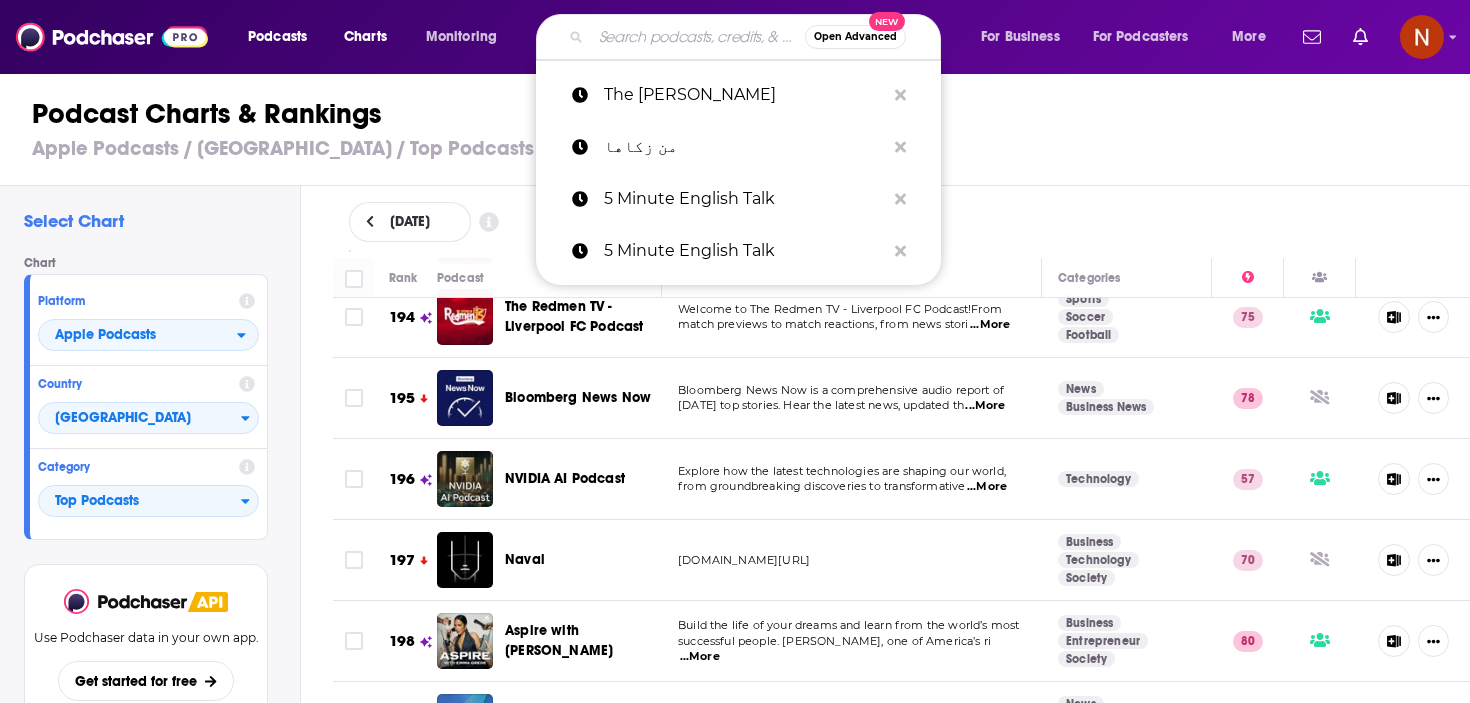 paste on "The Financial Coconut" 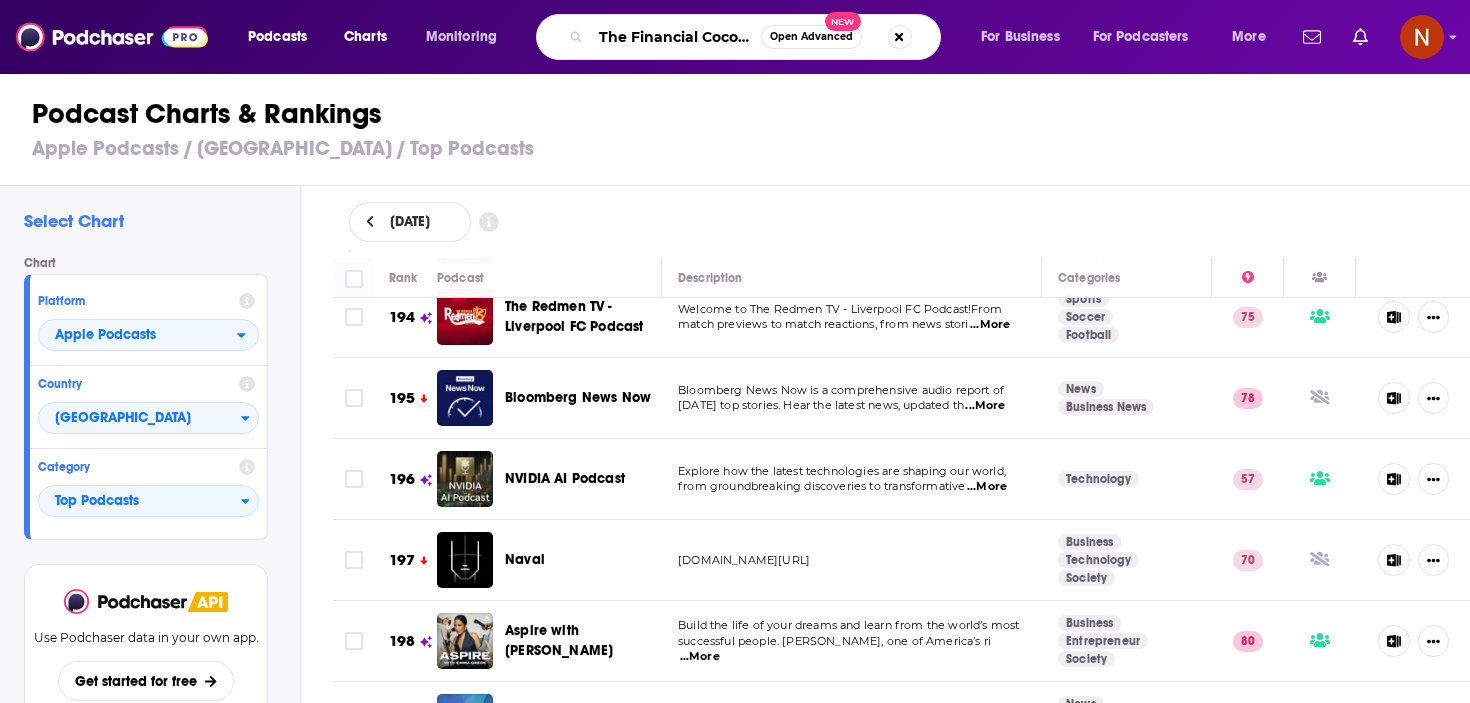 scroll, scrollTop: 0, scrollLeft: 11, axis: horizontal 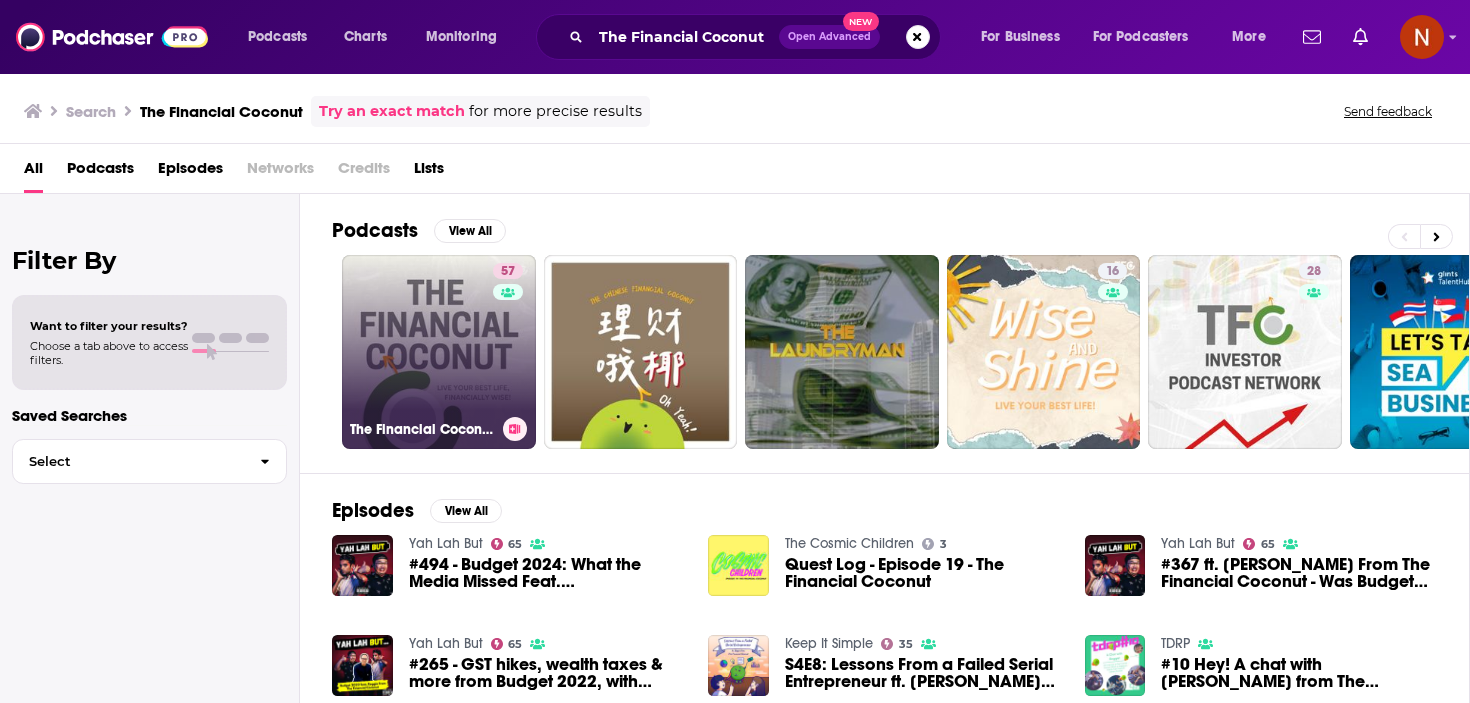 click on "The Financial Coconut Podcast" at bounding box center (422, 429) 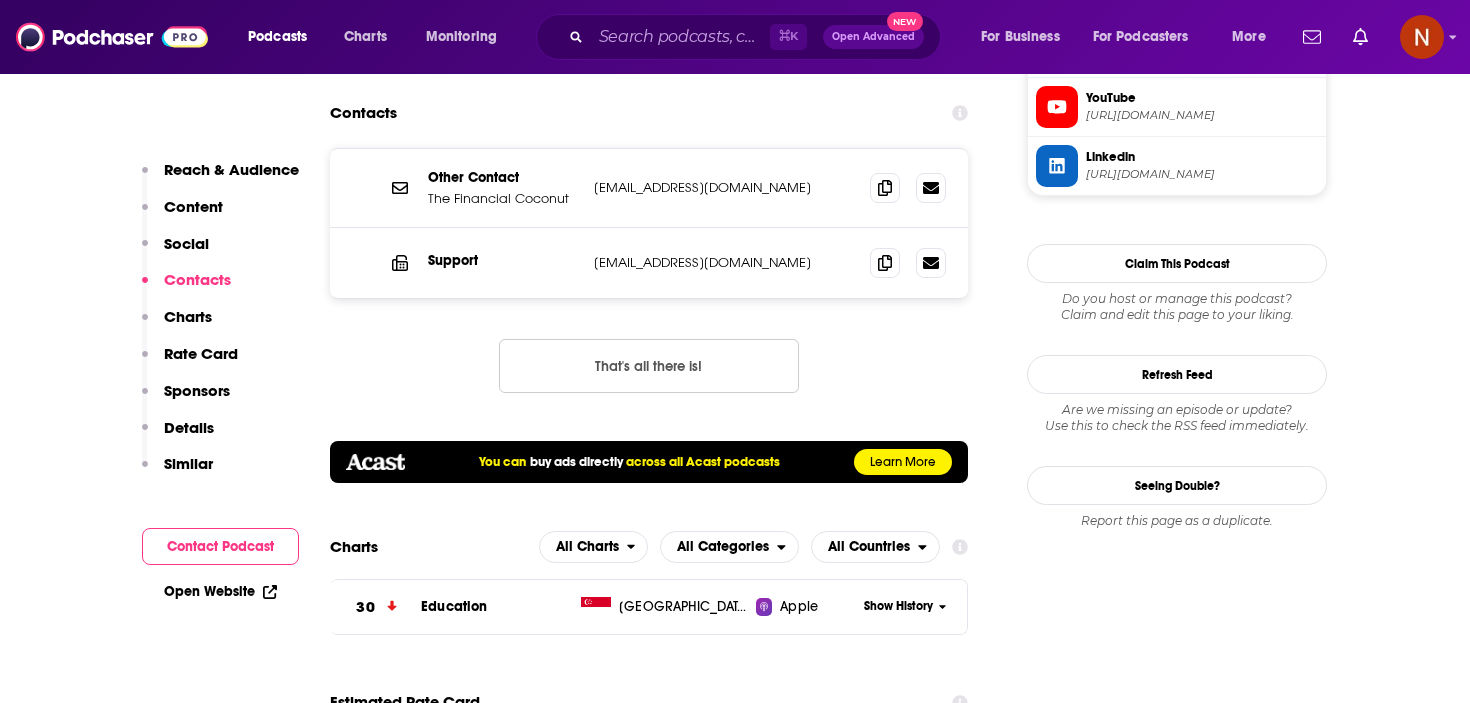 scroll, scrollTop: 2363, scrollLeft: 0, axis: vertical 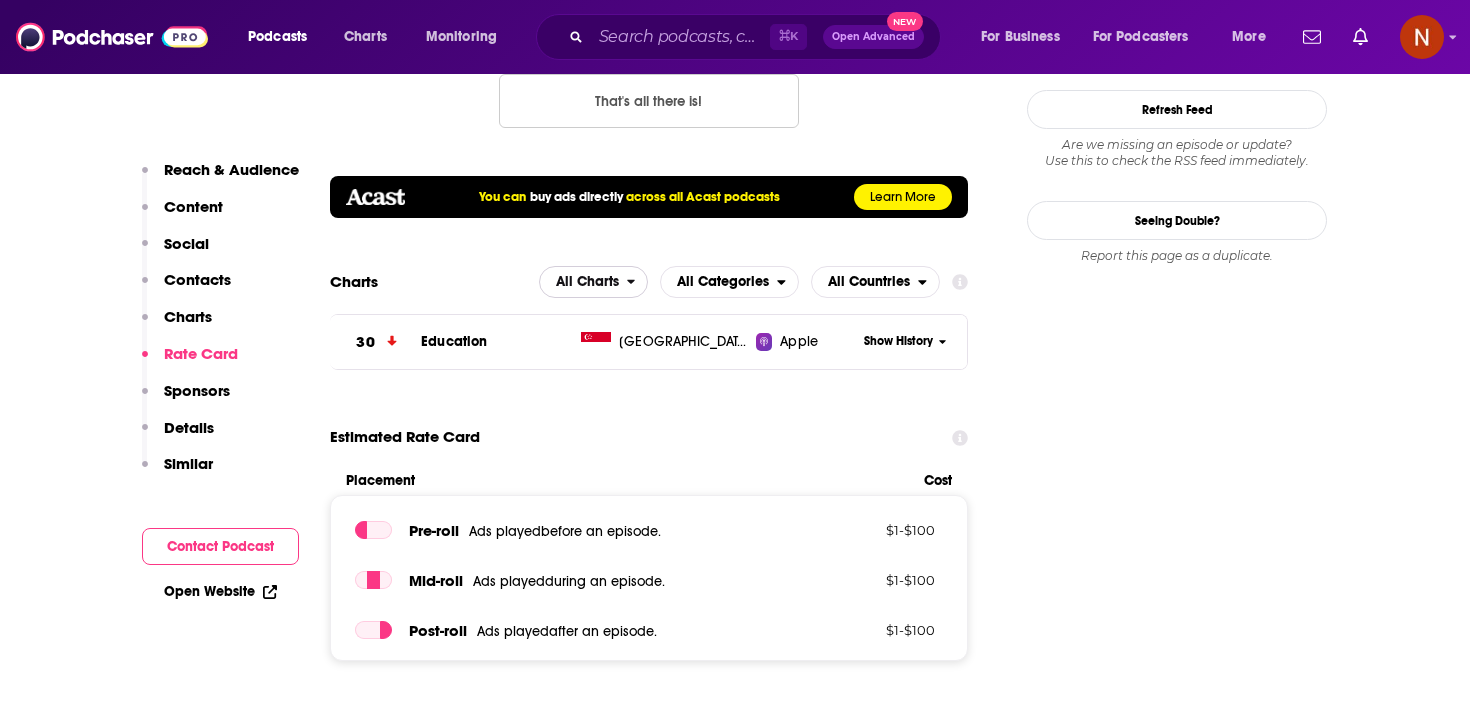 click on "All Charts" at bounding box center [587, 282] 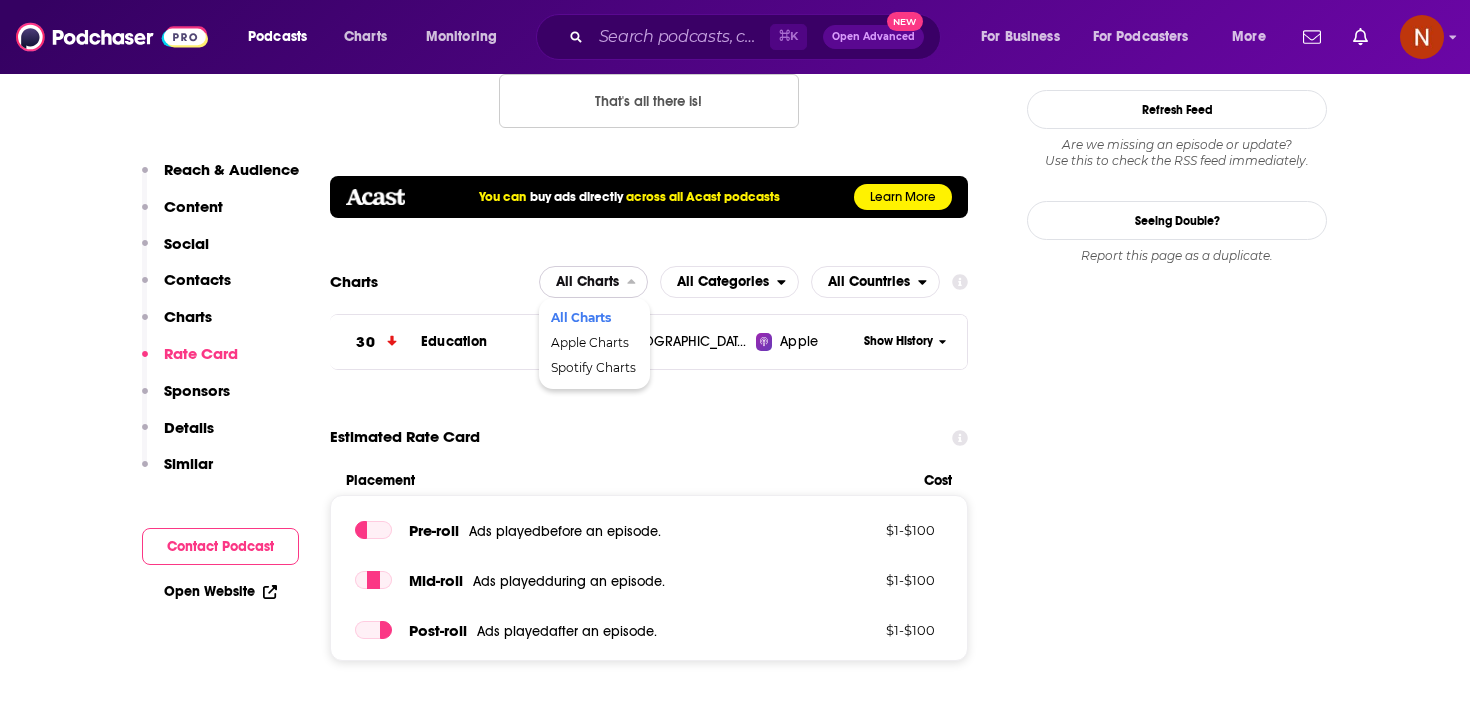 click on "All Charts" at bounding box center [593, 318] 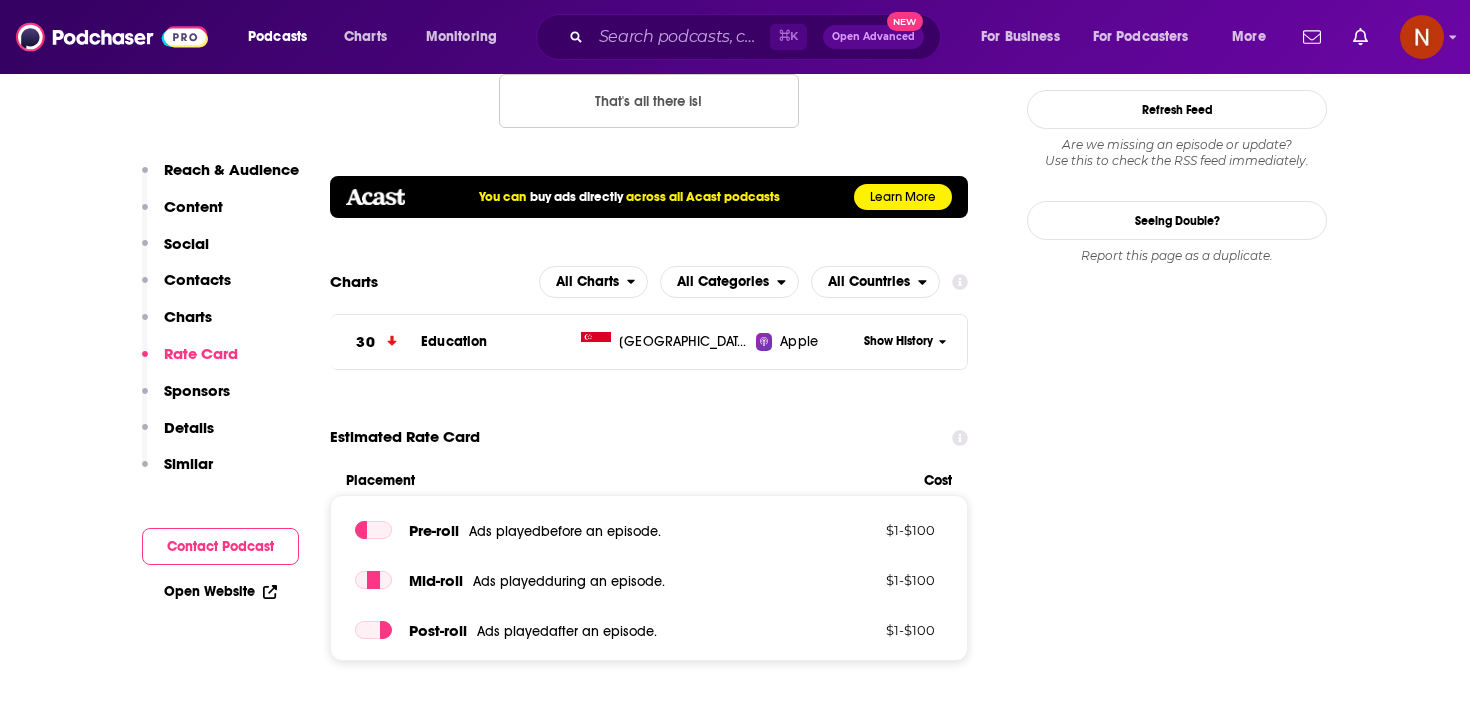 click on "Estimated Rate Card" at bounding box center [649, 437] 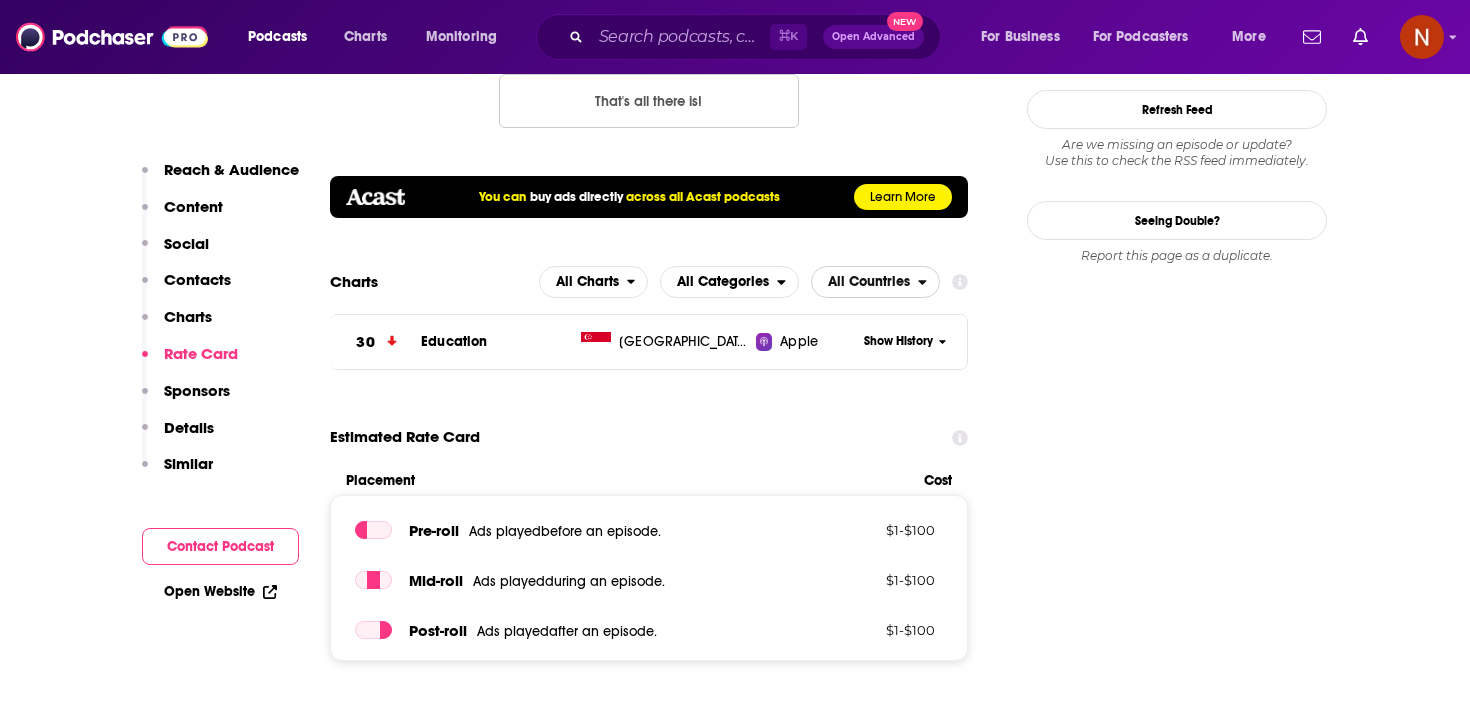 click on "All Countries" at bounding box center [869, 282] 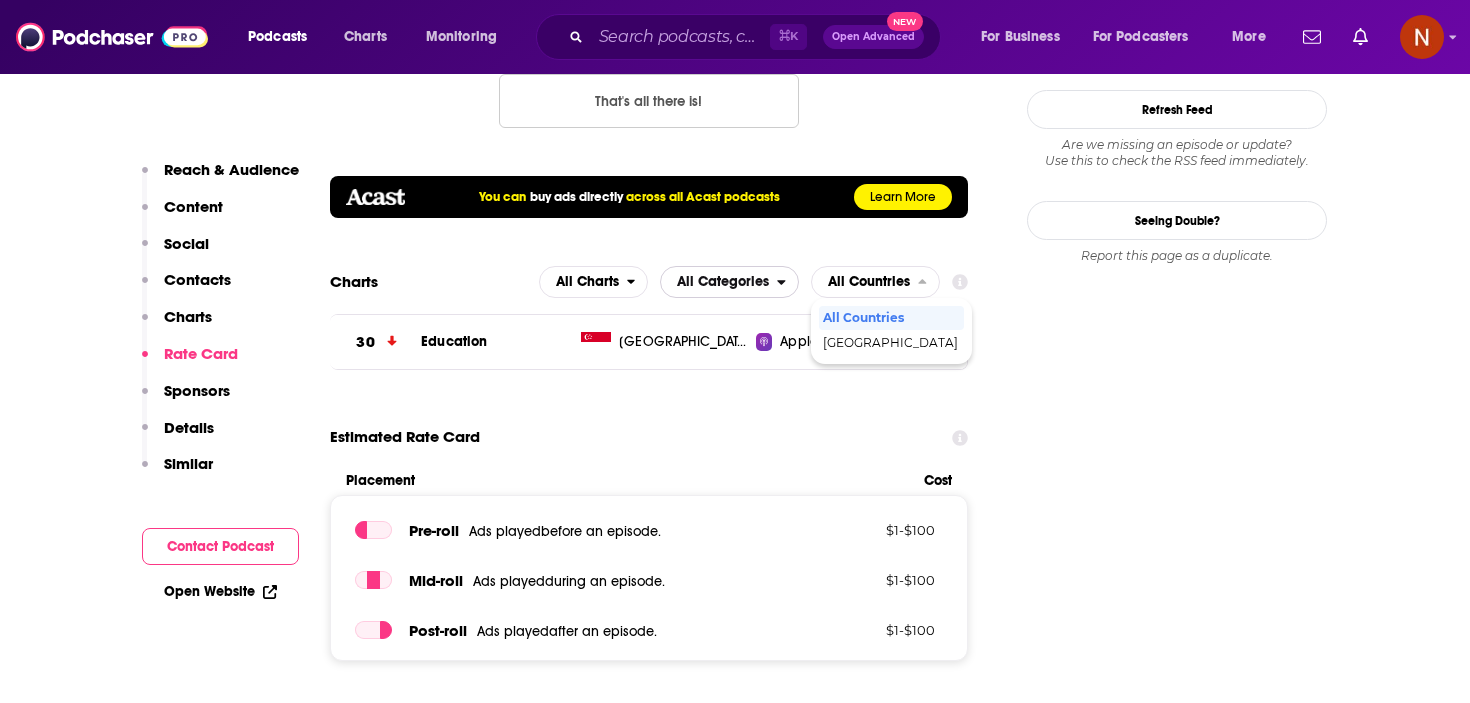 click on "All Categories" at bounding box center [719, 282] 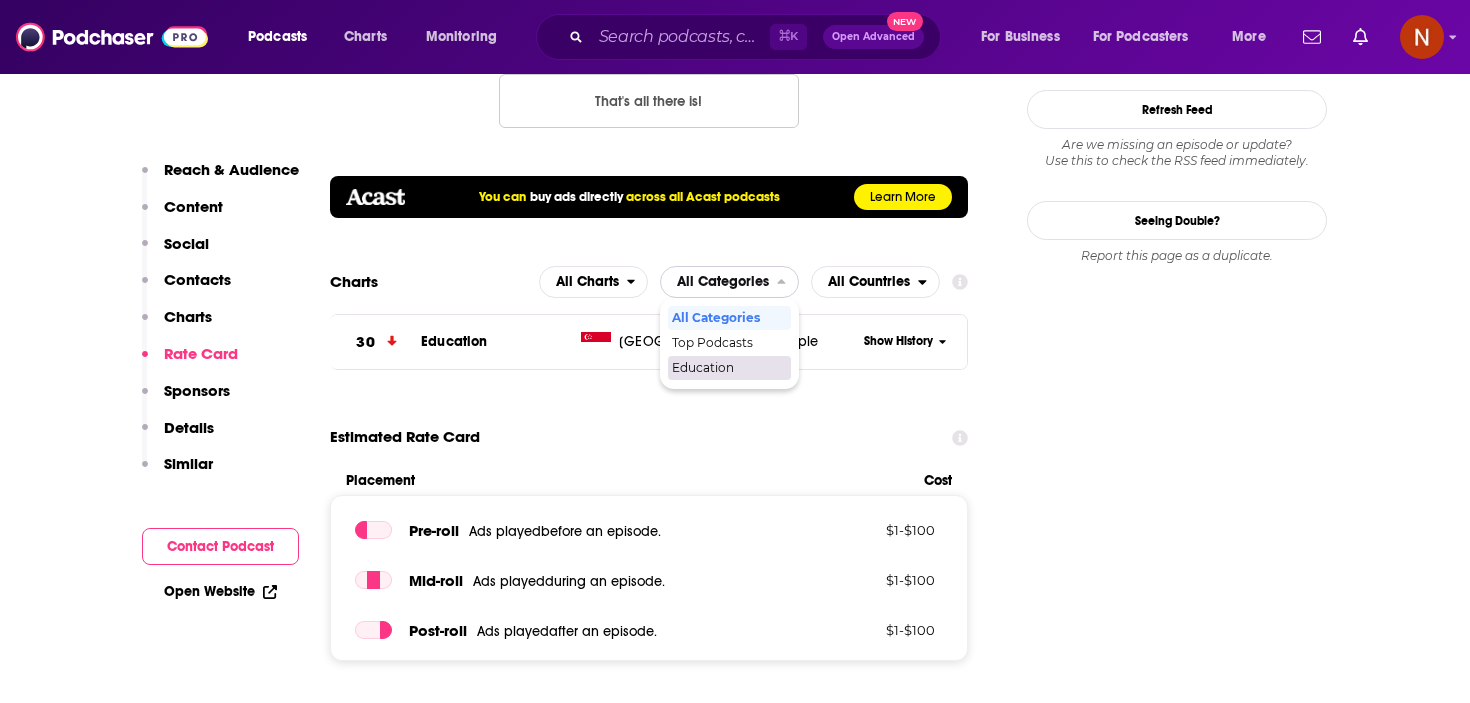 click on "Education" at bounding box center (728, 368) 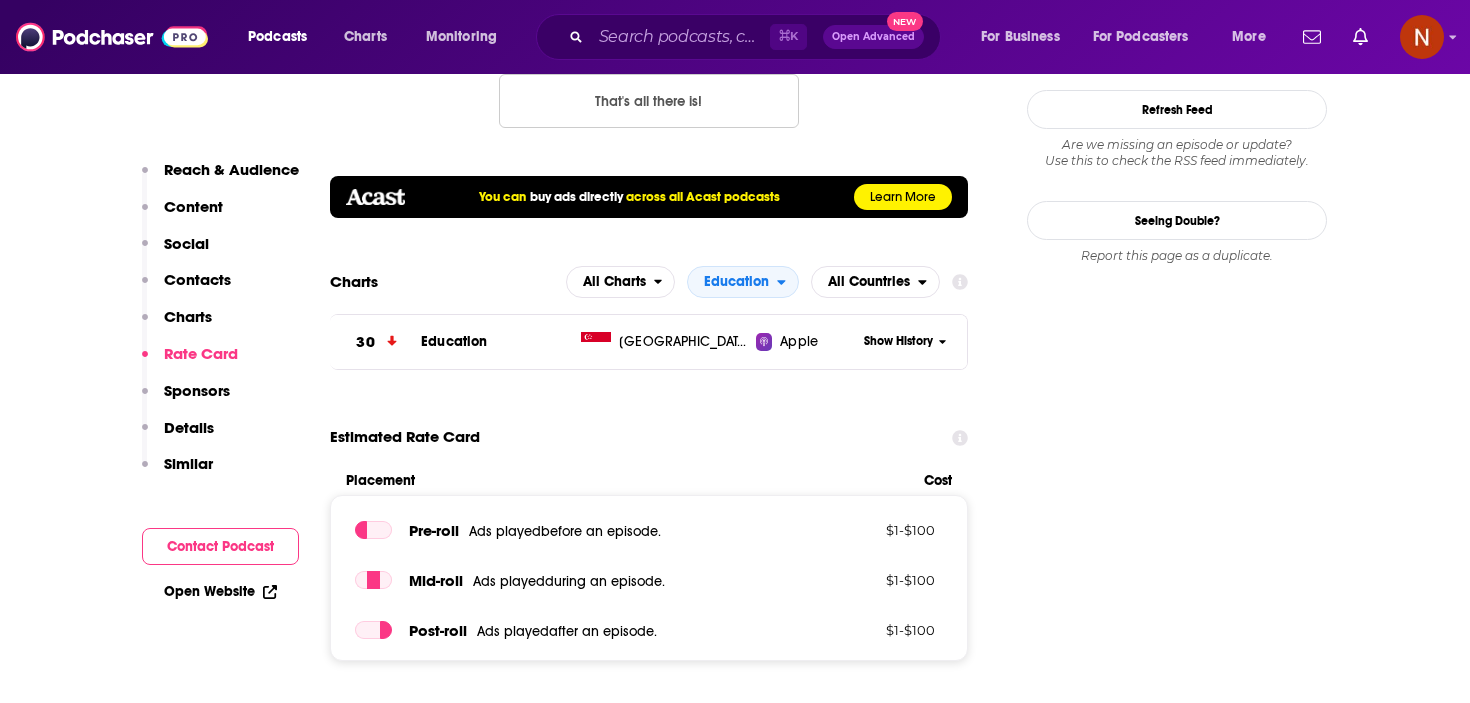 click on "Estimated Rate Card Placement Cost Pre -roll Ads played  before an episode . $ 1  -  $ 100 Mid -roll Ads played  during an episode . $ 1  -  $ 100 Post -roll Ads played  after an episode . $ 1  -  $ 100" at bounding box center [649, 539] 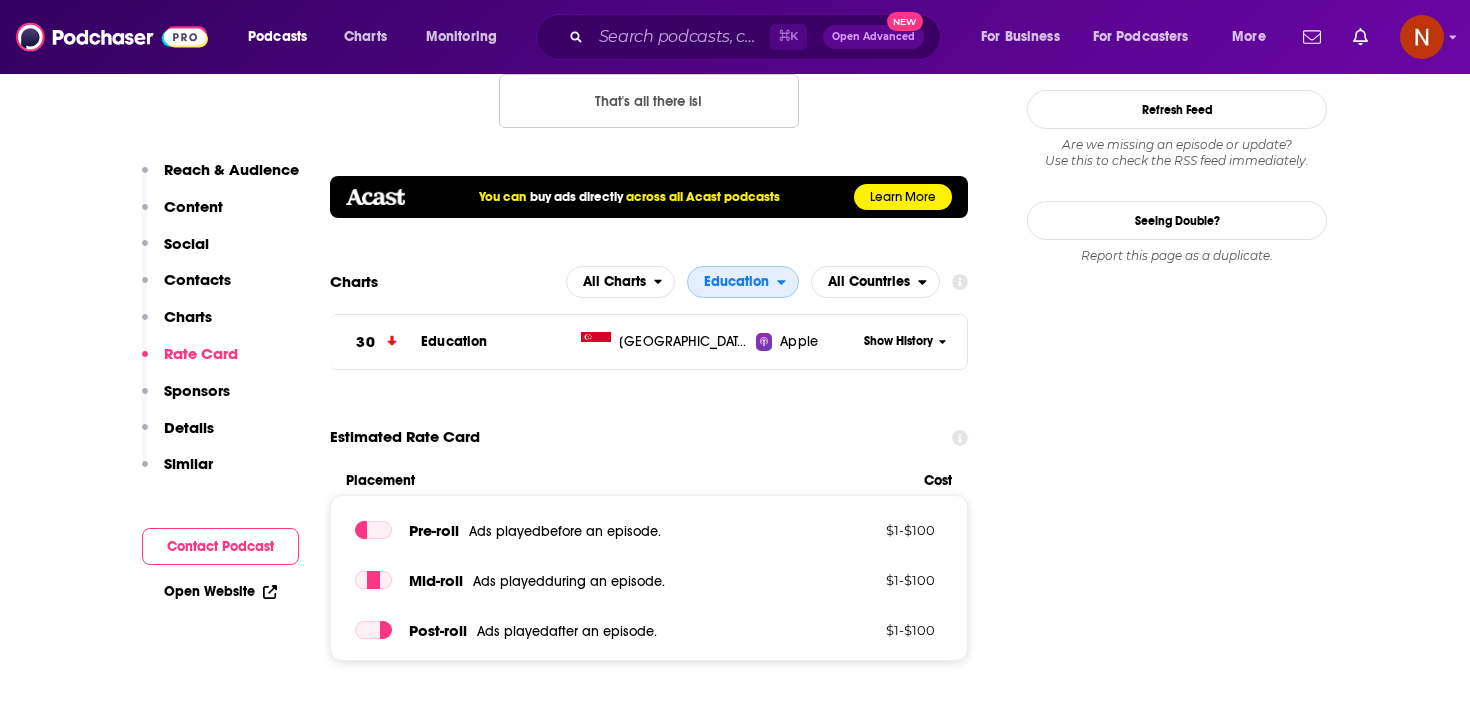 click on "Education" at bounding box center (732, 282) 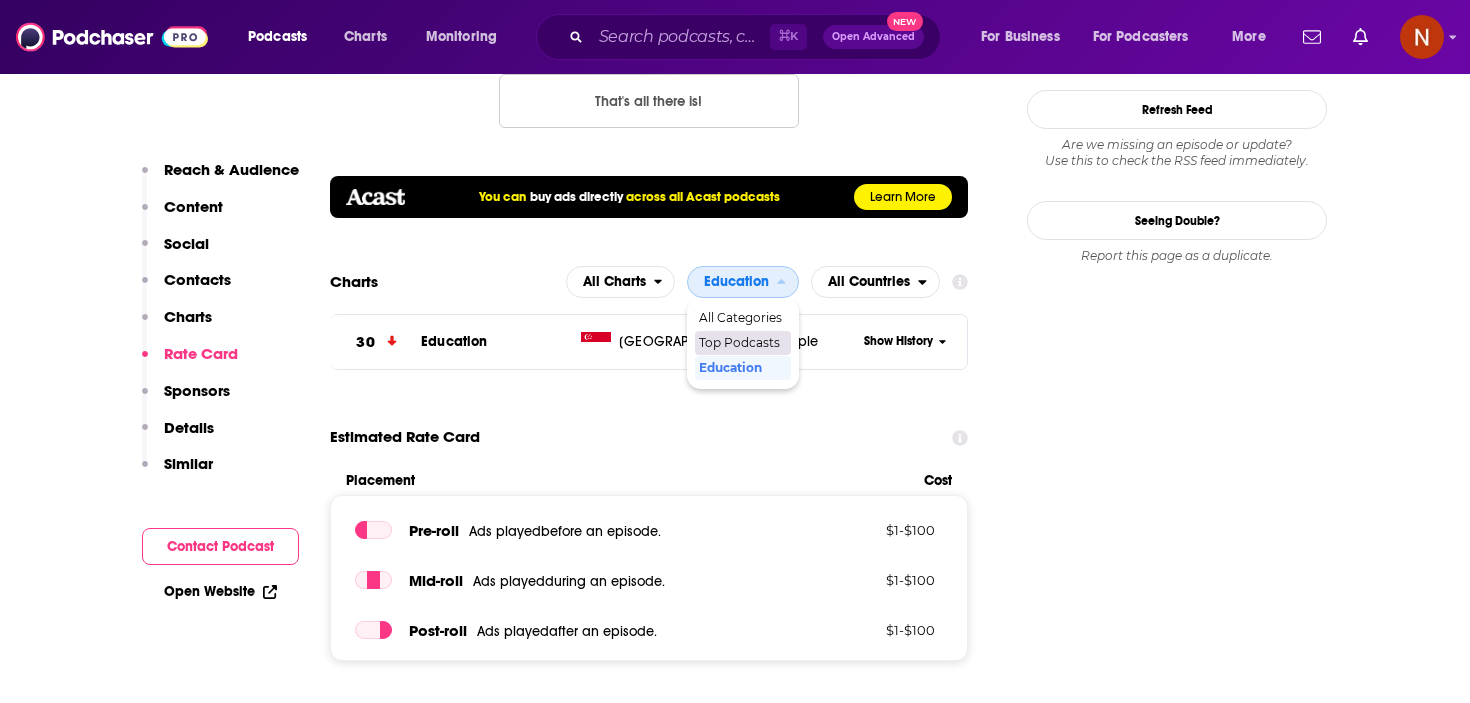click on "Top Podcasts" at bounding box center [742, 343] 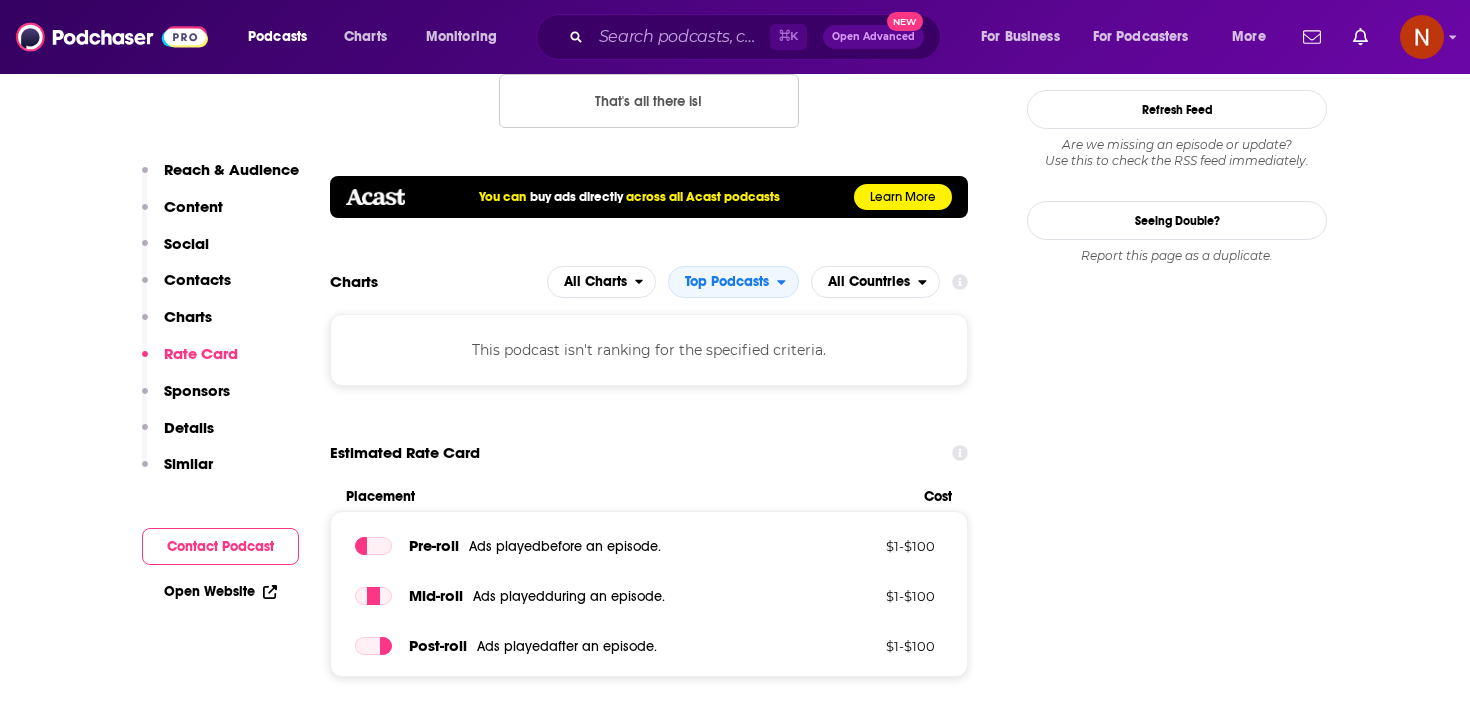 click on "Verified Partner
Podcast level reach data from Acast podcasts has been independently verified via Podchaser's partner verification program
Reach Power Score™ 57 Total Monthly Listens 12k-18k New Episode Listens Under 1k Export One-Sheet Audience Demographics Gender Mixed Age 28 yo Income $ $ $ $ $ Parental Status Not Parents Countries 1 Singapore 2 Malaysia 3 Indonesia 4 Japan 5 Australia Top Cities Singapore , Kuala Lumpur , Melbourne , Seoul , Tokyo , Jakarta Interests Restaurants, Food & Grocery , Camera & Photography , Television & Film , Travel, Tourism & Aviation , Toys, Children & Baby , Friends, Family & Relationships Jobs Authors/Writers , Directors , Education Specialists , Designers , Software Engineers , Entrepreneurs Ethnicities Asian , White / Caucasian , African American , Hispanic Show More Content Political Skew Neutral/Mixed Socials Youtube @TheFinancialCoconutTFC 29k Instagram @thefinancialcoconut 49k Facebook @financialcoconut 2k Tik Tok @thefinancialcoconut 18k 2k" at bounding box center [649, 3532] 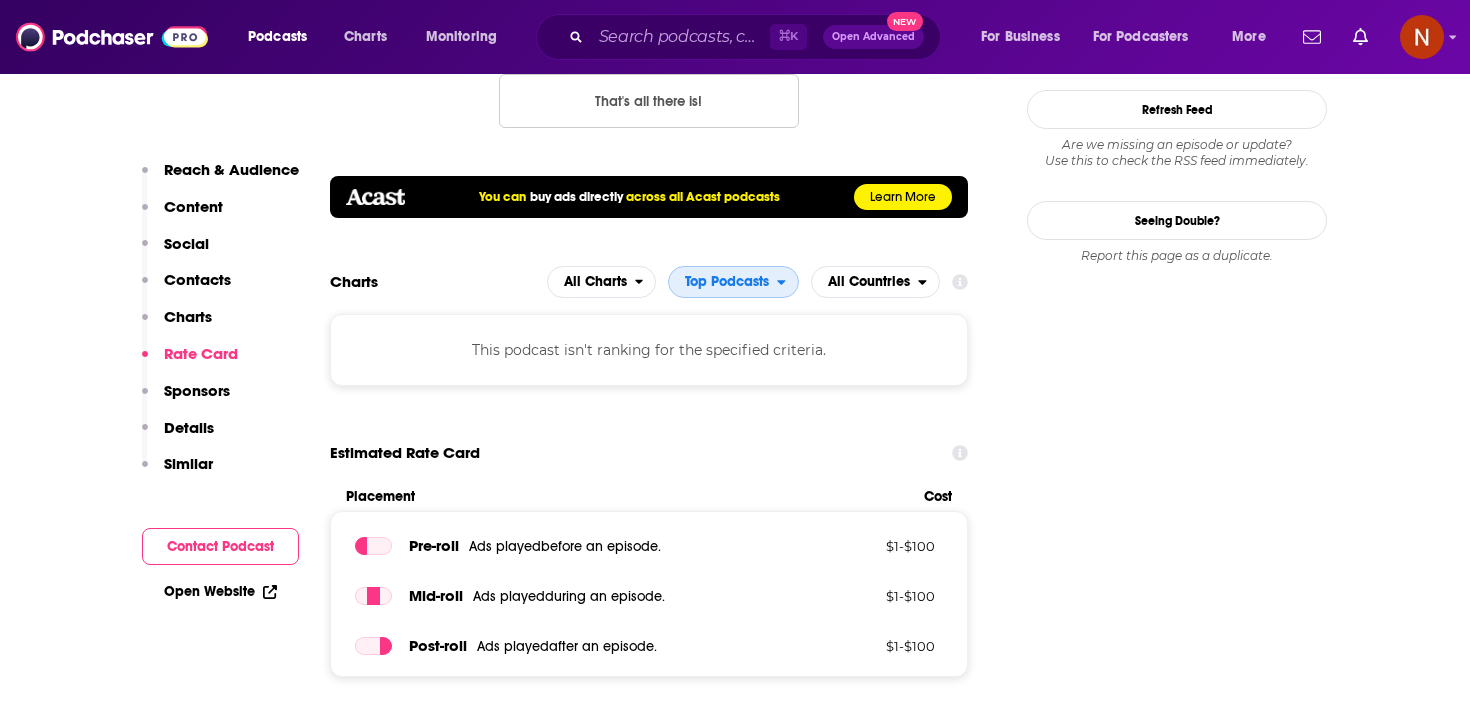 click on "Top Podcasts" at bounding box center [727, 282] 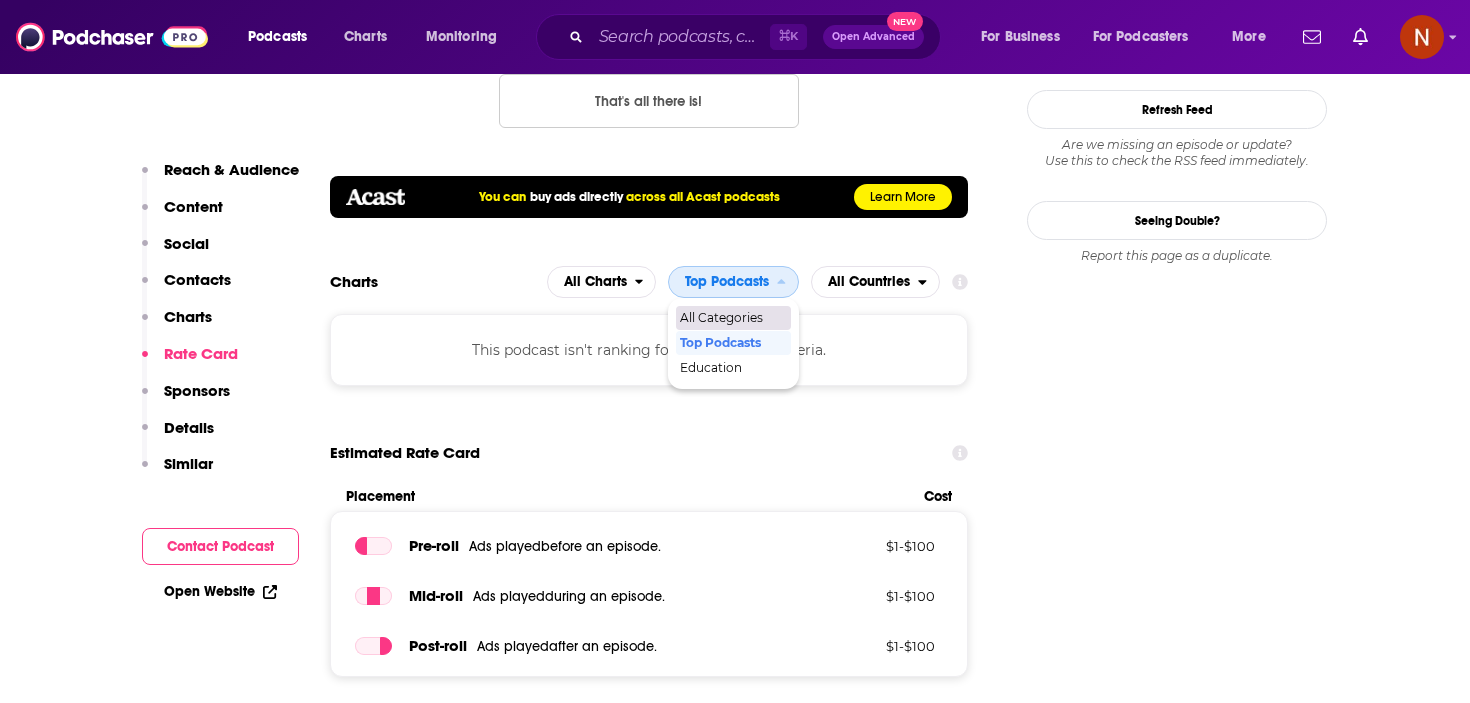 click on "All Categories" at bounding box center [733, 318] 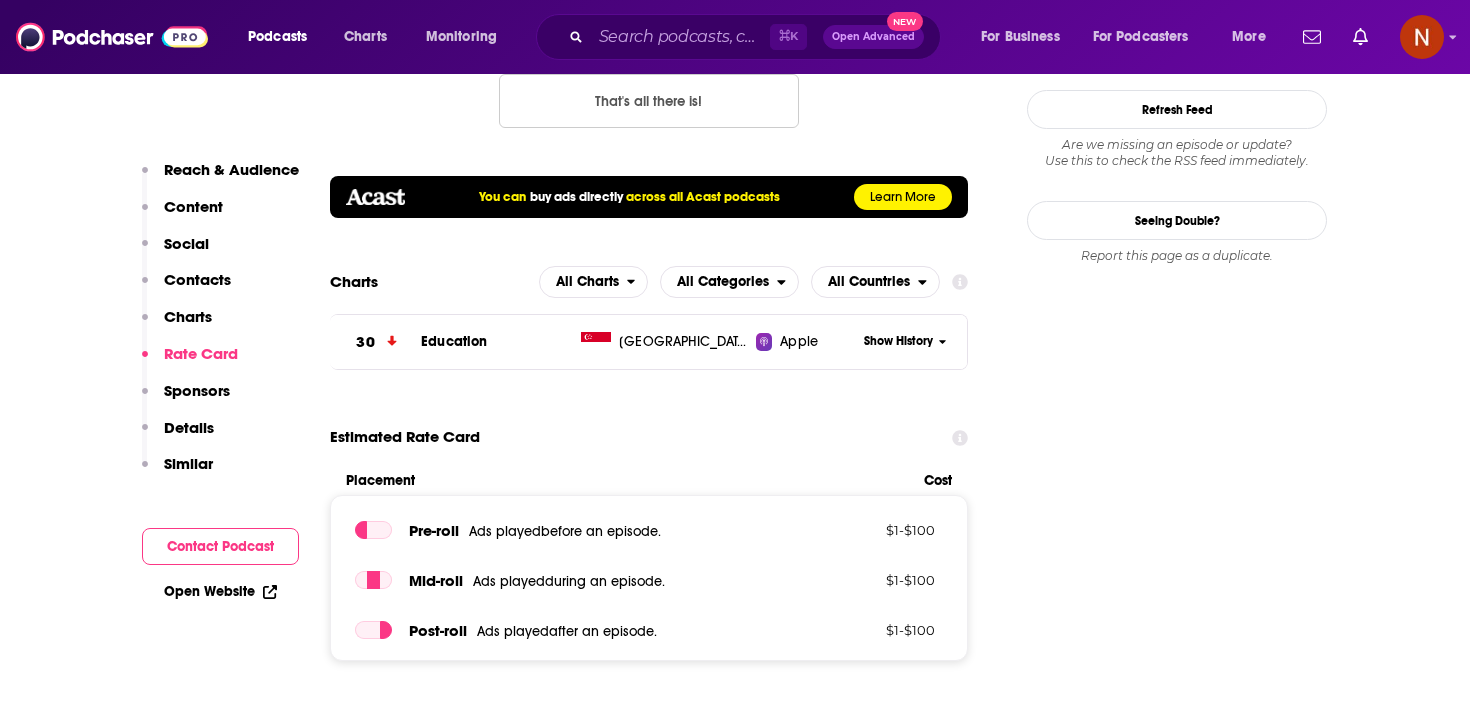 click on "Placement" at bounding box center [626, 480] 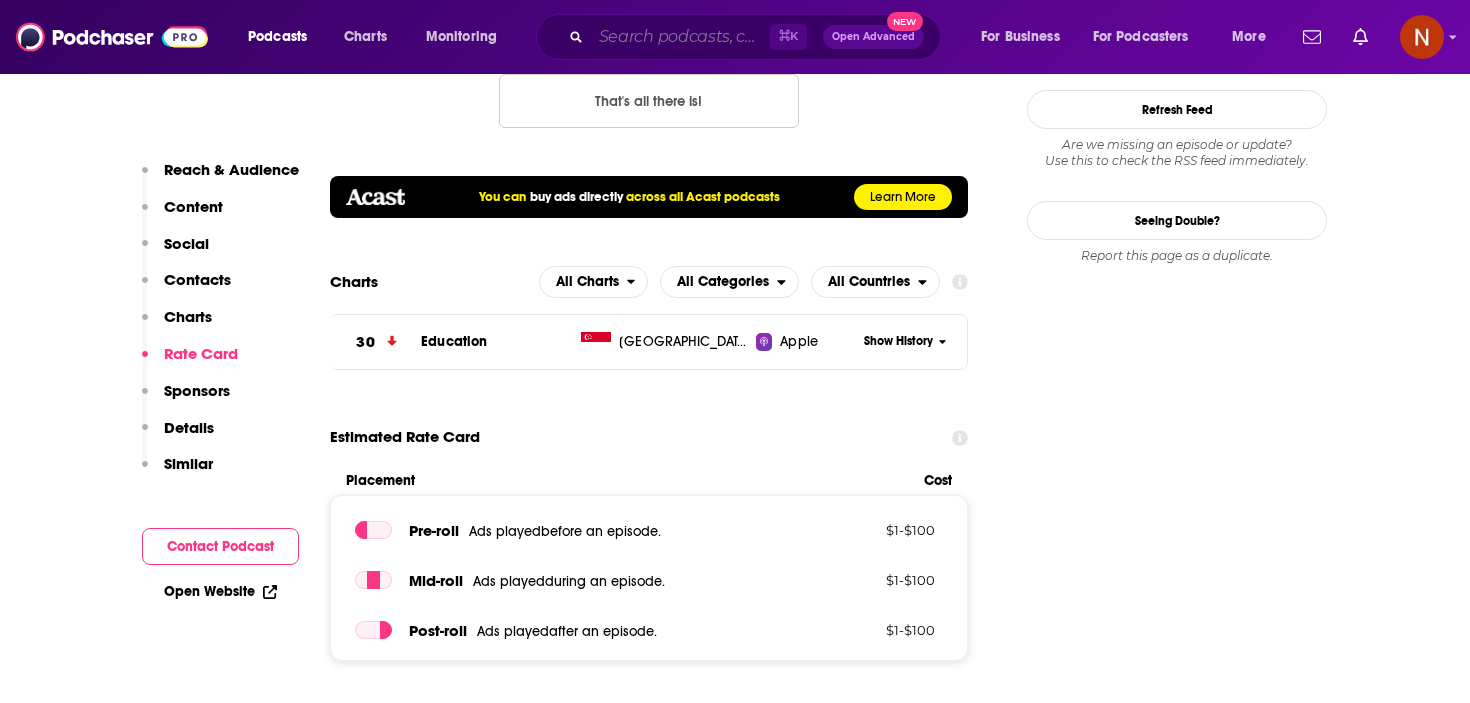 click at bounding box center [680, 37] 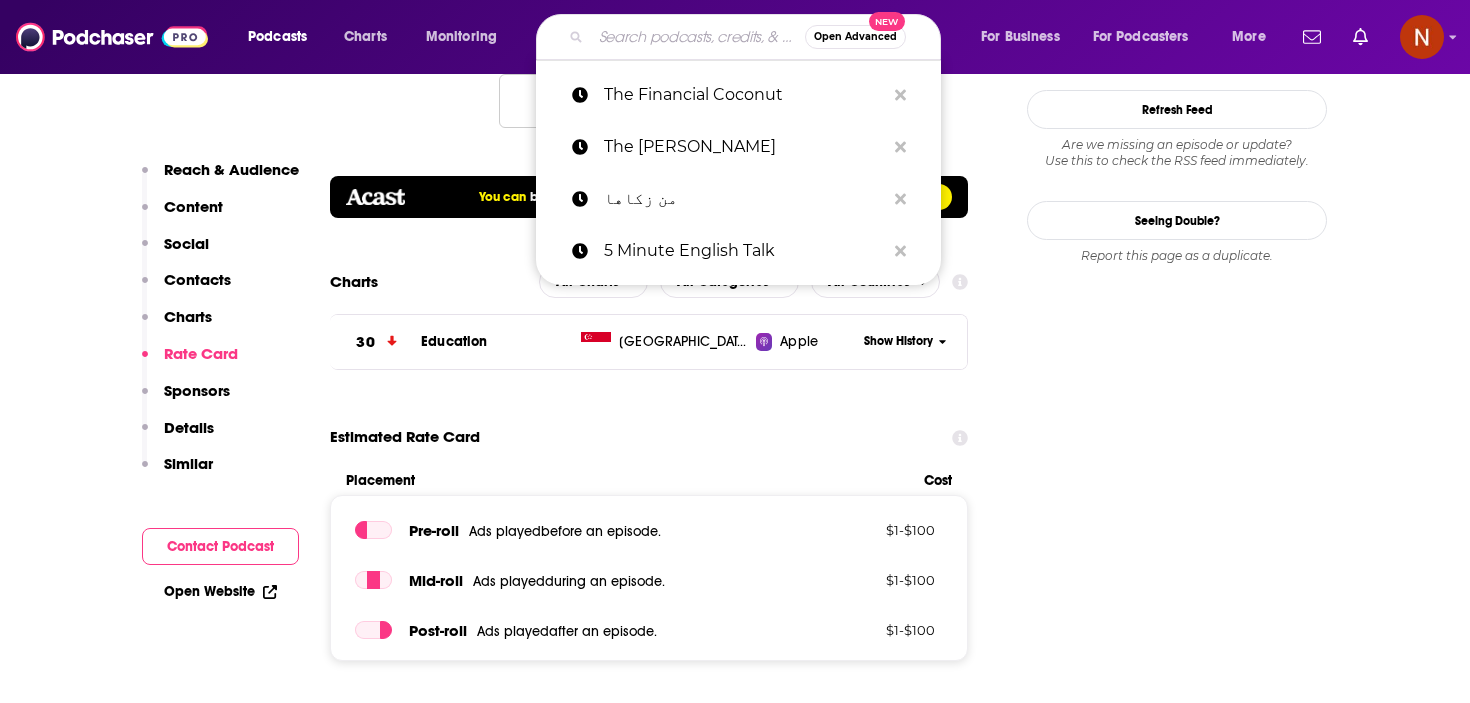 paste on "The Daily Ketchup" 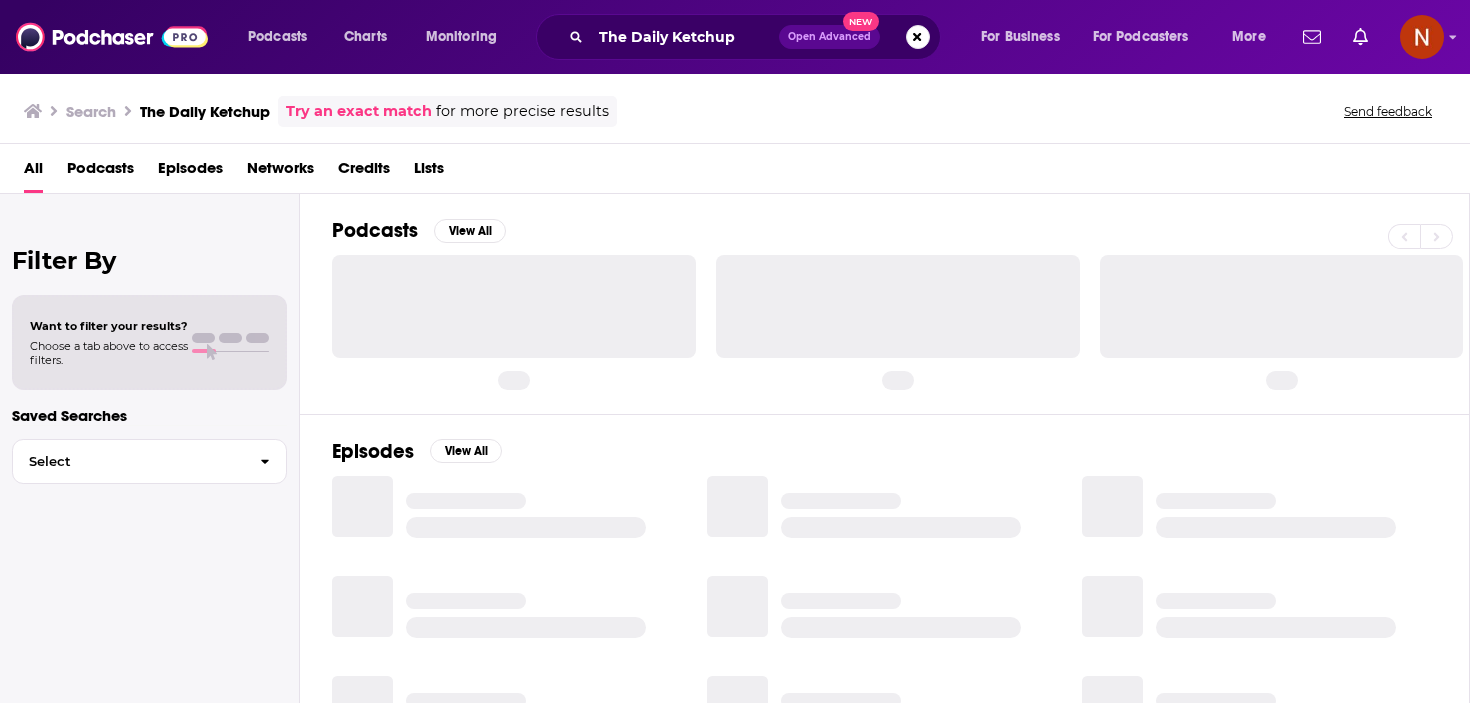 scroll, scrollTop: 0, scrollLeft: 0, axis: both 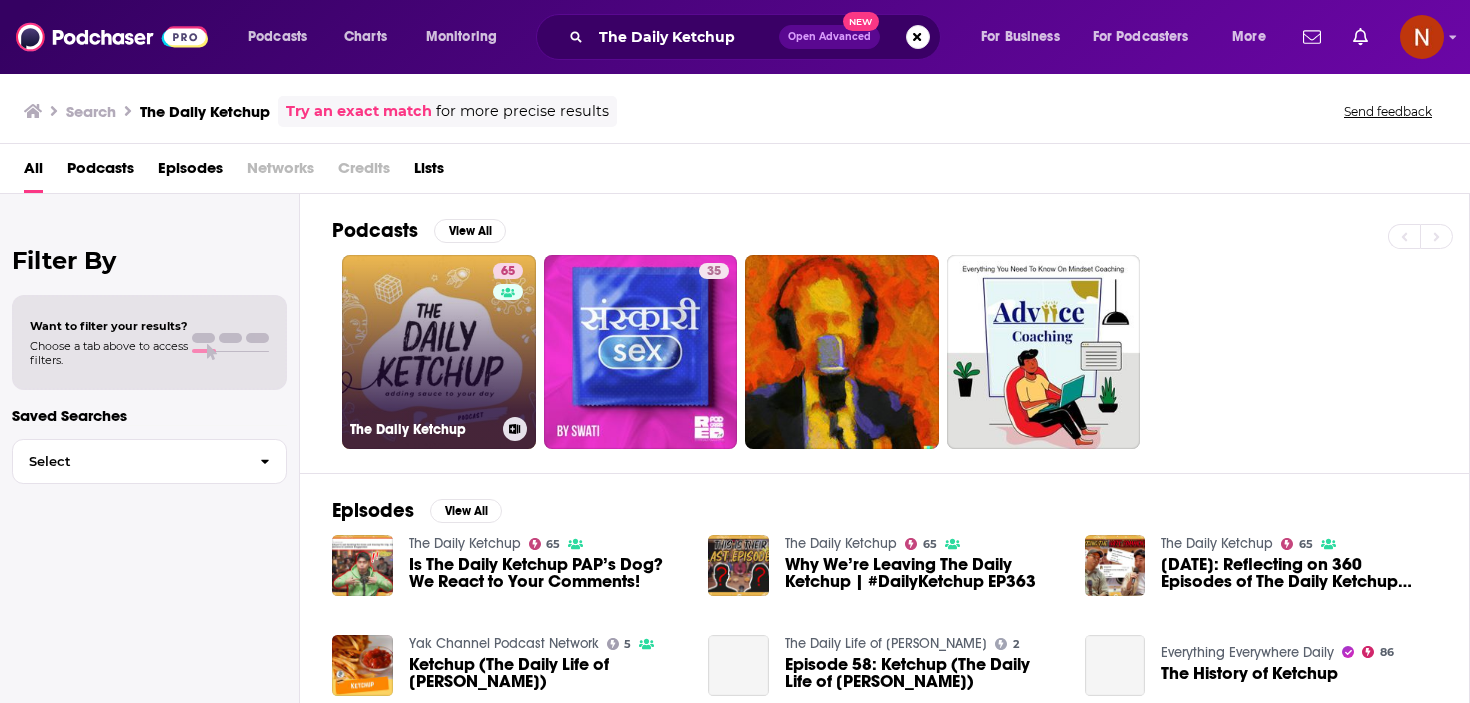 click on "The Daily Ketchup" at bounding box center (422, 429) 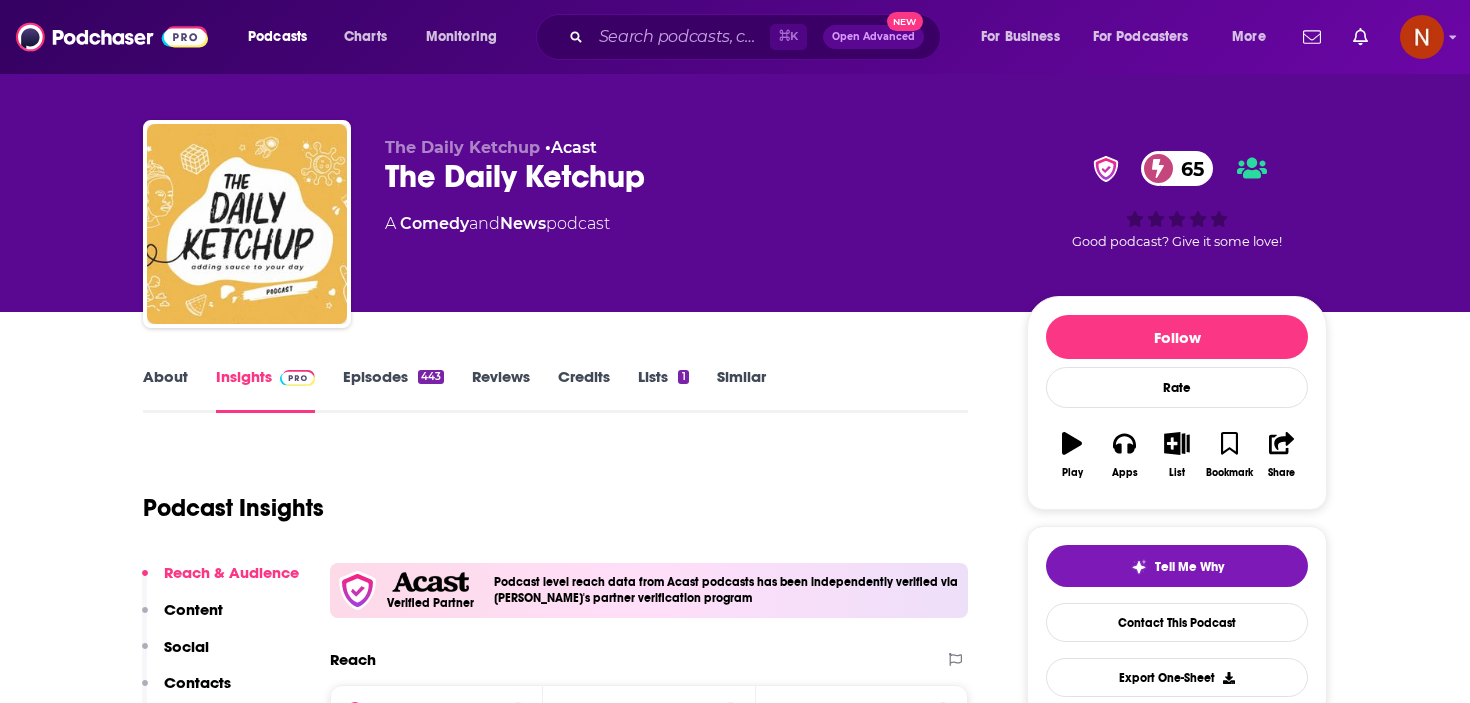 scroll, scrollTop: 17, scrollLeft: 0, axis: vertical 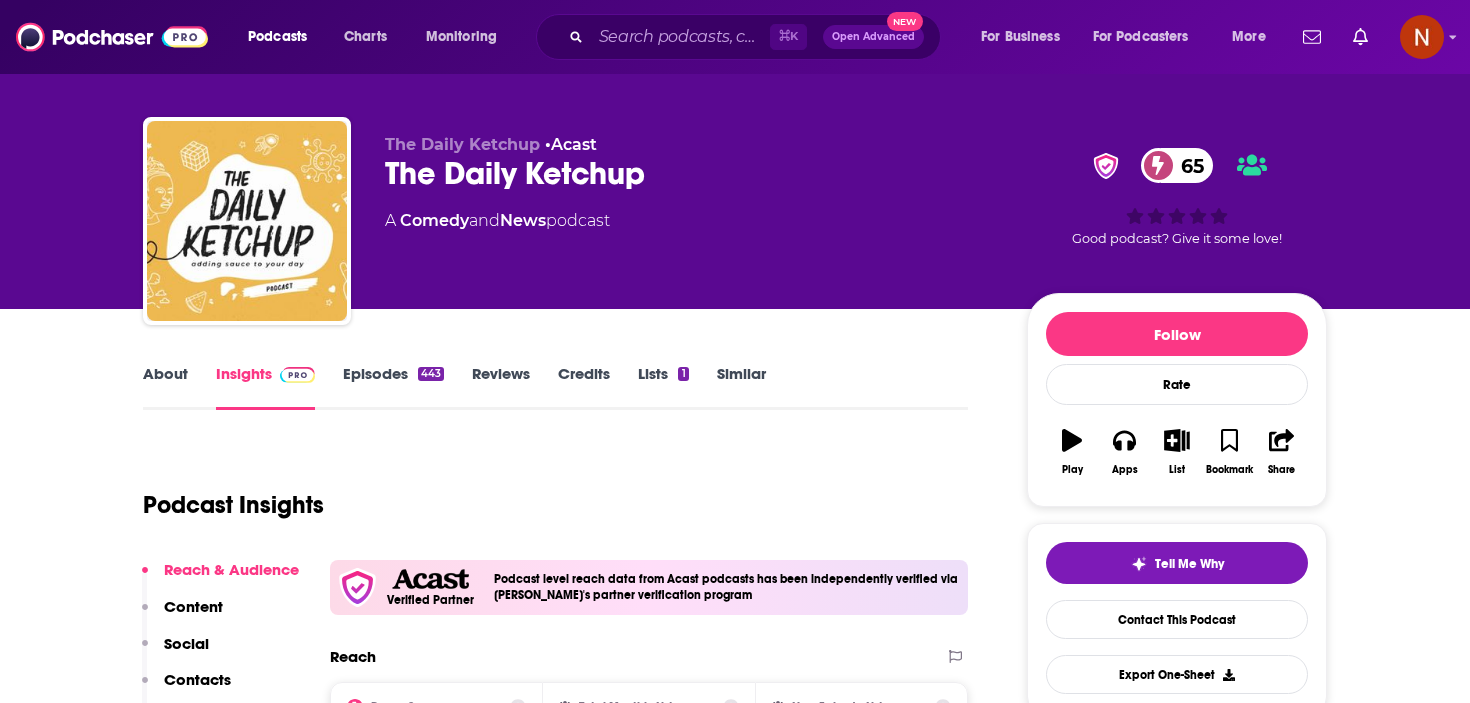 click on "About" at bounding box center [165, 387] 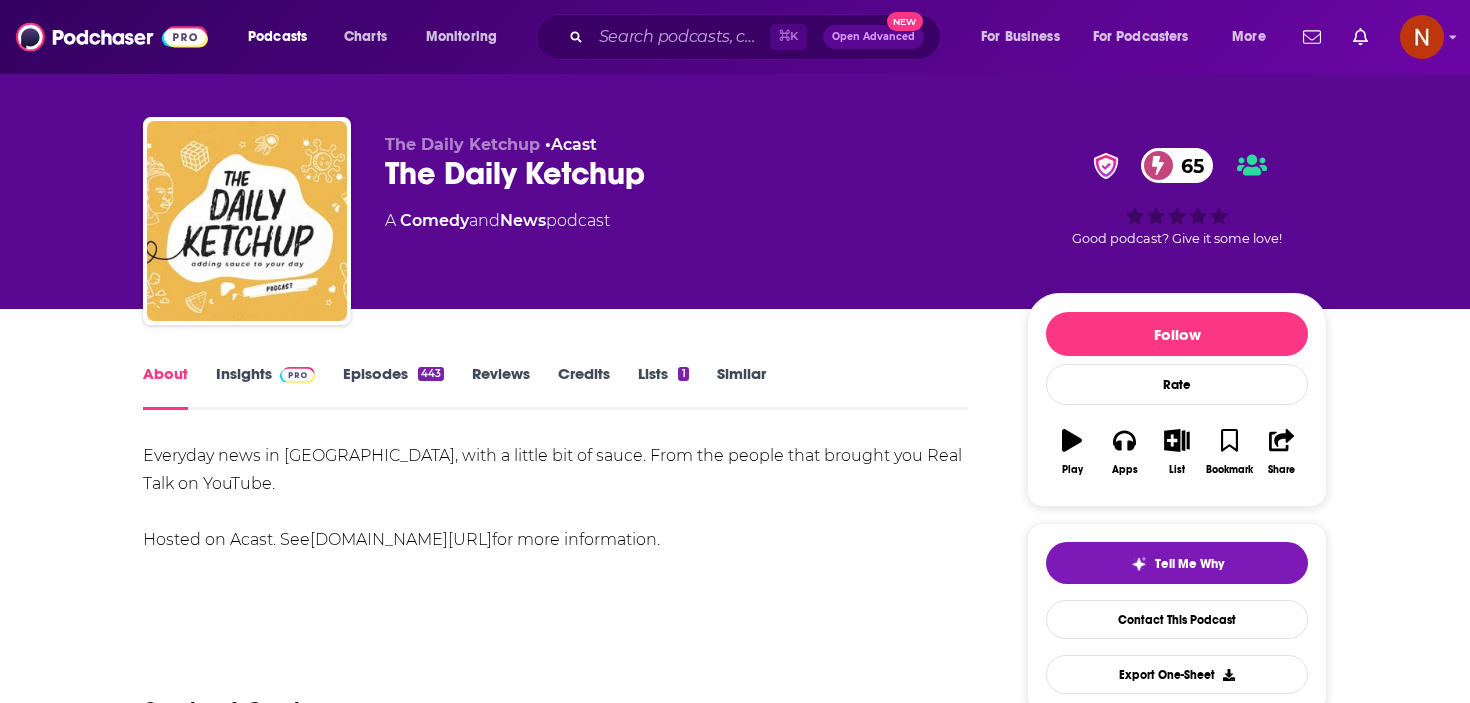 scroll, scrollTop: 0, scrollLeft: 0, axis: both 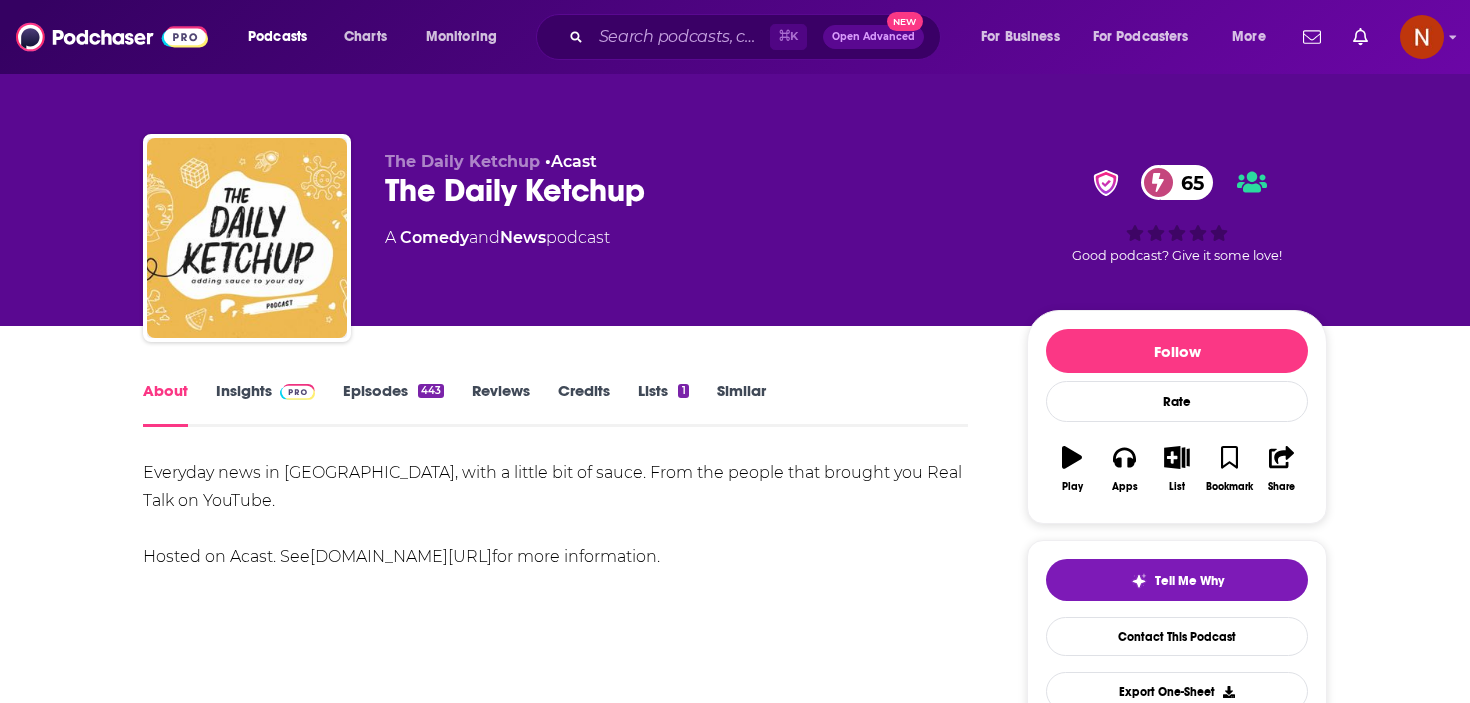 click on "Insights" at bounding box center (265, 404) 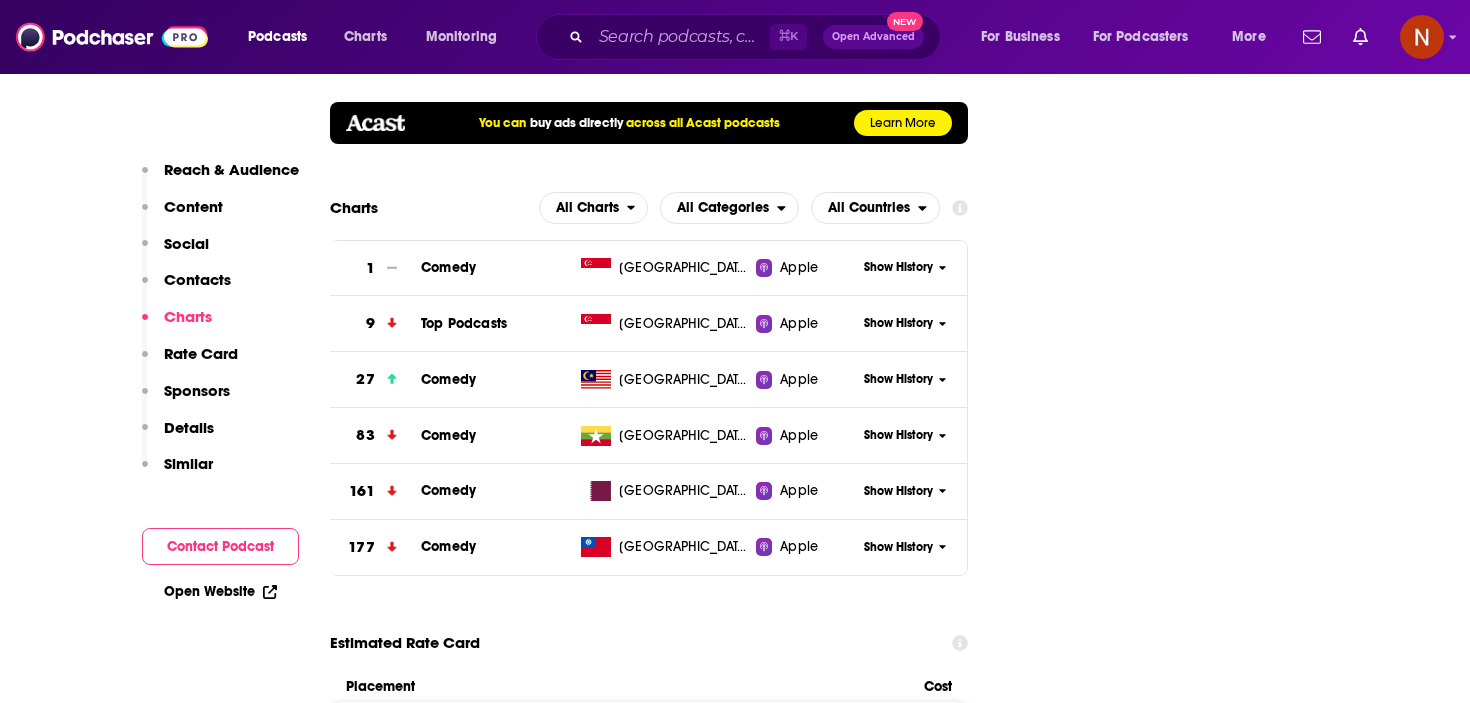 scroll, scrollTop: 2458, scrollLeft: 0, axis: vertical 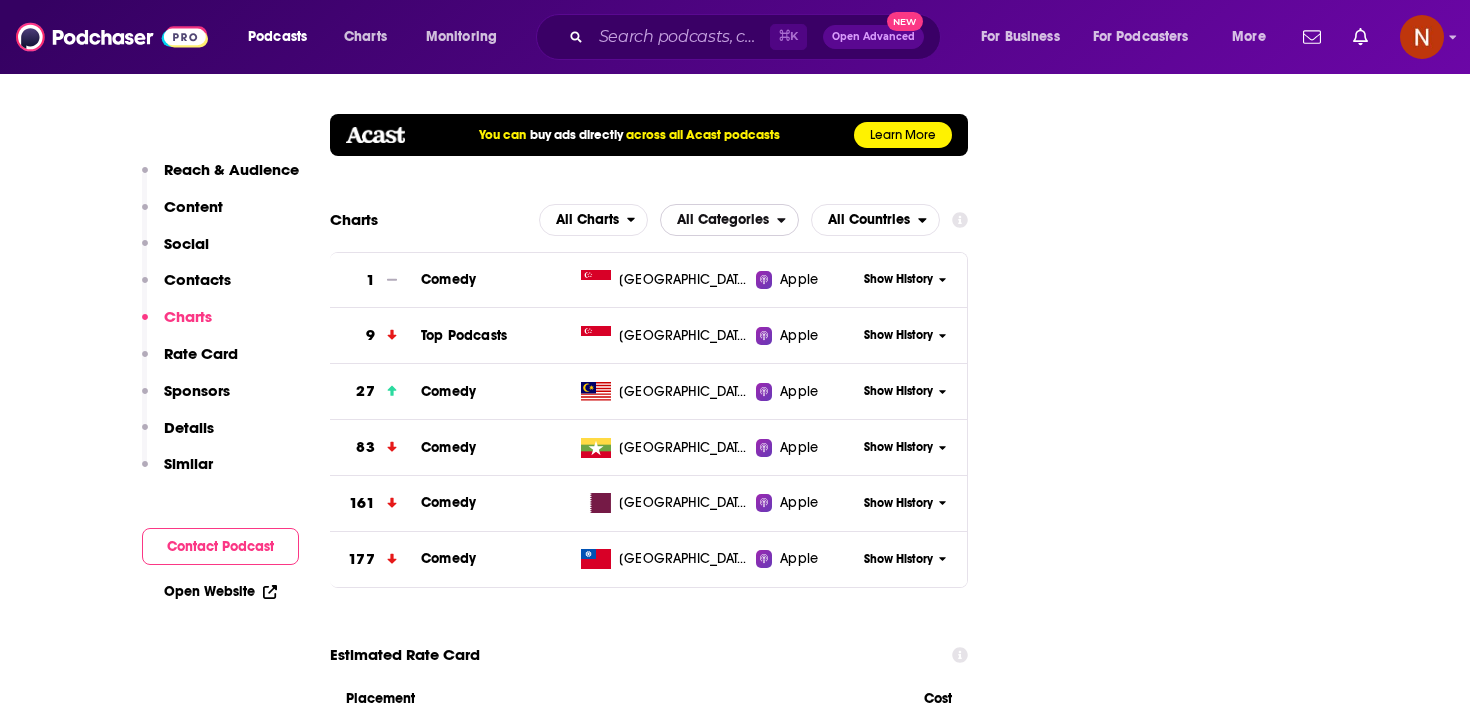 click on "All Categories" at bounding box center [723, 220] 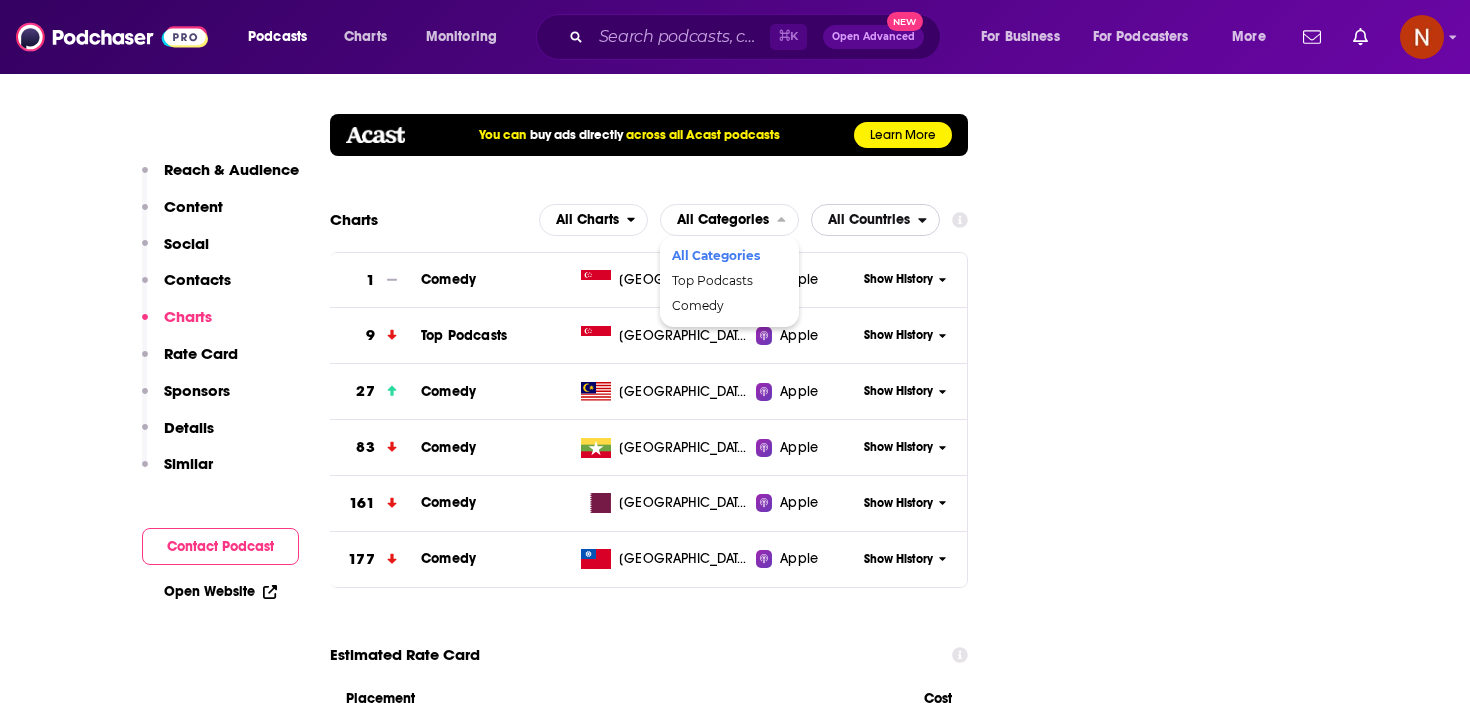 click on "All Countries" at bounding box center [869, 220] 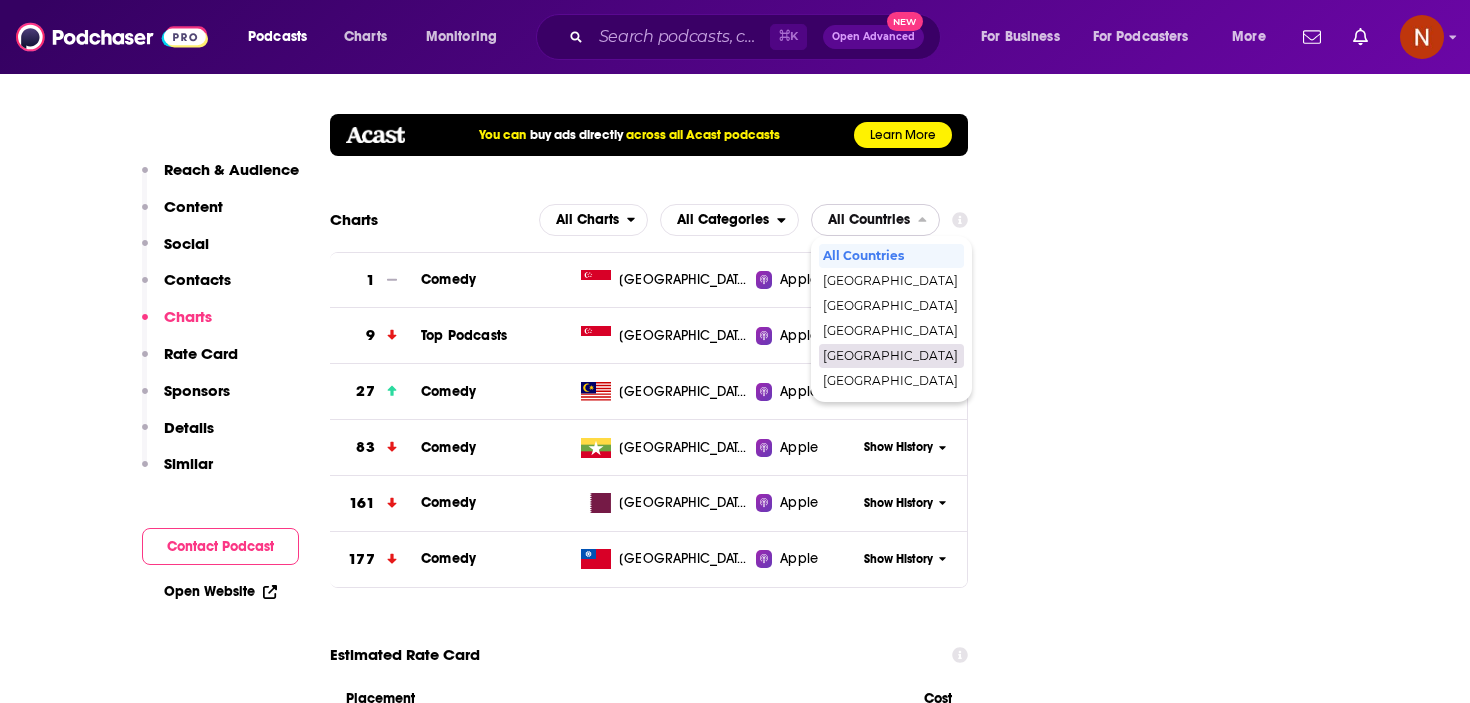 click on "[GEOGRAPHIC_DATA]" at bounding box center (890, 356) 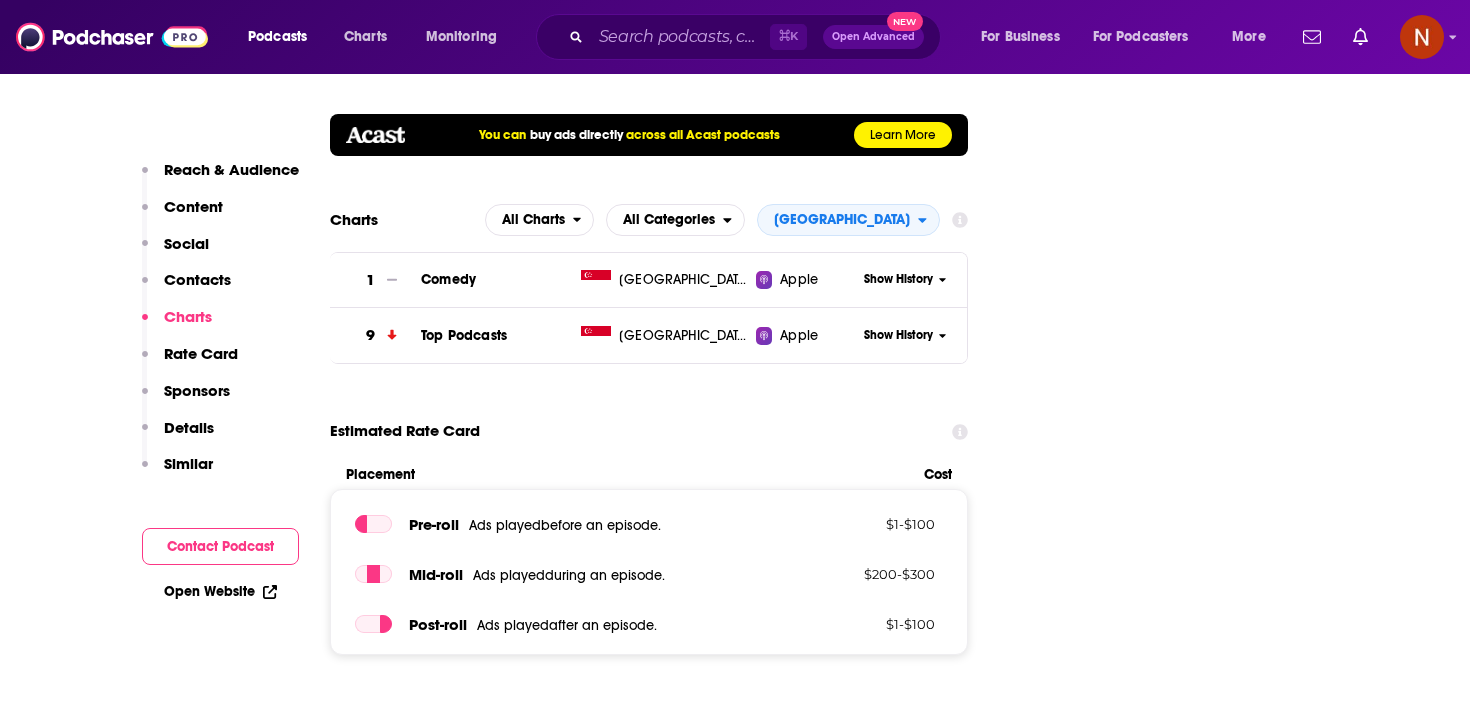 click on "Follow Rate Play Apps List Bookmark Share Tell Me Why Contact This Podcast Export One-Sheet Get this podcast via API My Notes Your concierge team Ask a question or make a request. Send a message Share This Podcast Recommendation sent https://www.podchaser.com/podcasts/the-daily-ketchup-2145822 Copy Link Followers 1 Hosted by Get 3 months free with code PODCHASER Official Website anchor.fm RSS Feed feeds.acast.com Instagram instagram.com/dailyketchup YouTube https://www.youtube.com/@TheDailyKetchupPodcast Claim This Podcast Do you host or manage this podcast? Claim and edit this page to your liking. Refresh Feed Are we missing an episode or update? Use this to check the RSS feed immediately. Seeing Double? Report this page as a duplicate." at bounding box center (1177, 3463) 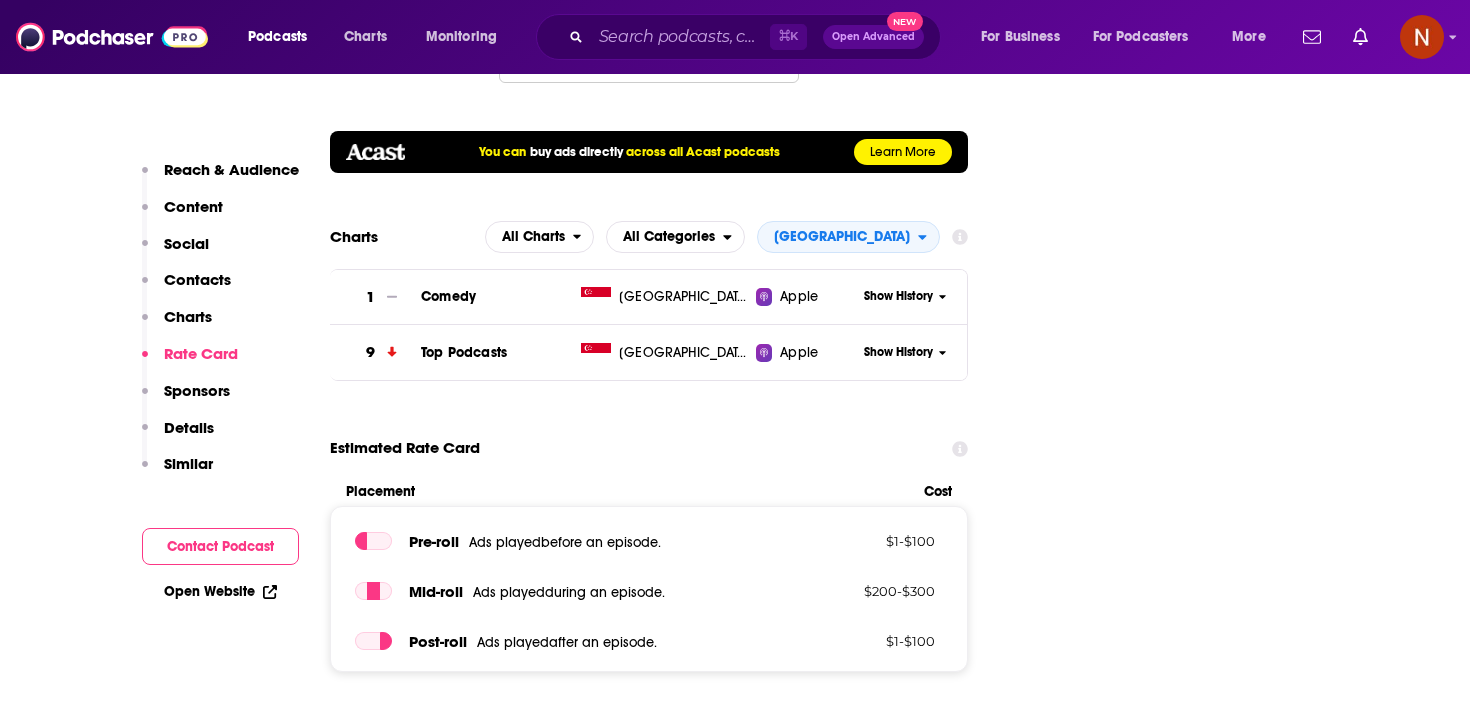 scroll, scrollTop: 2447, scrollLeft: 0, axis: vertical 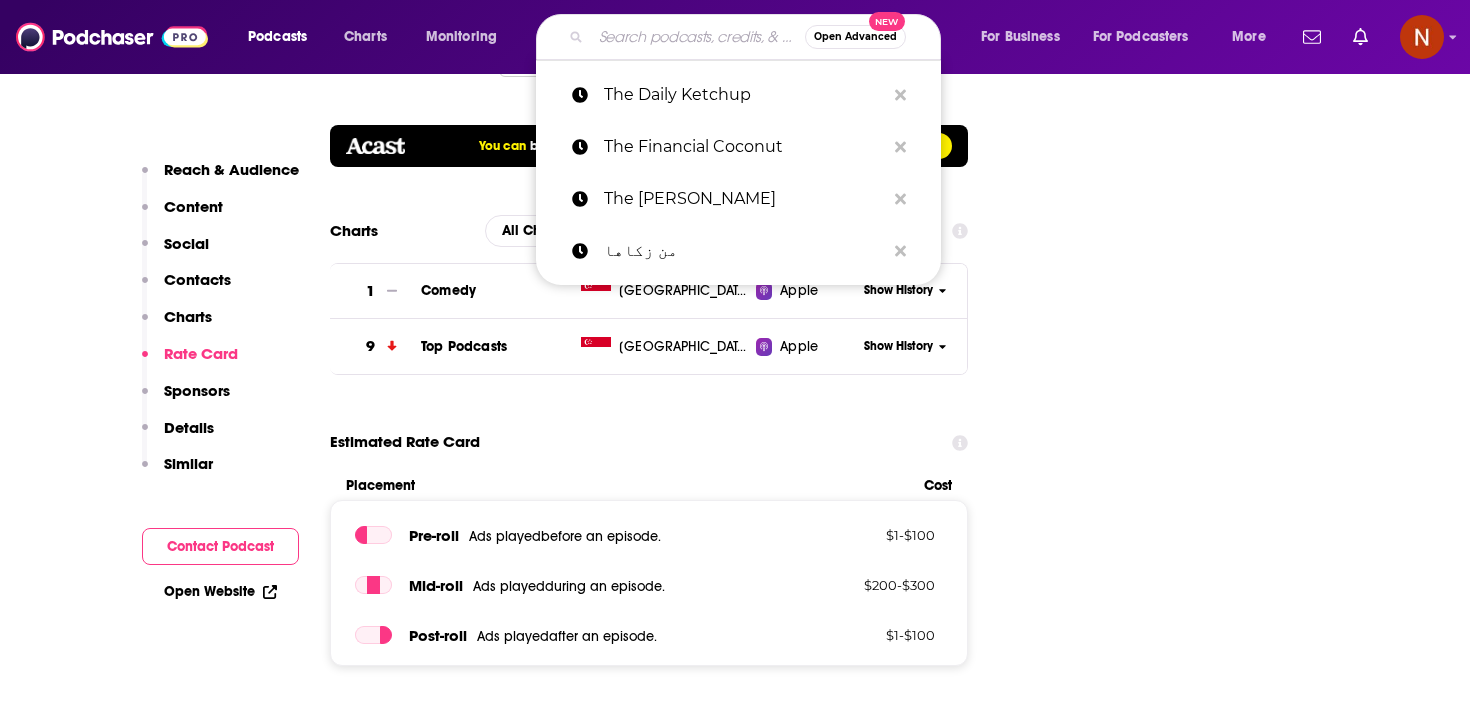 click at bounding box center (698, 37) 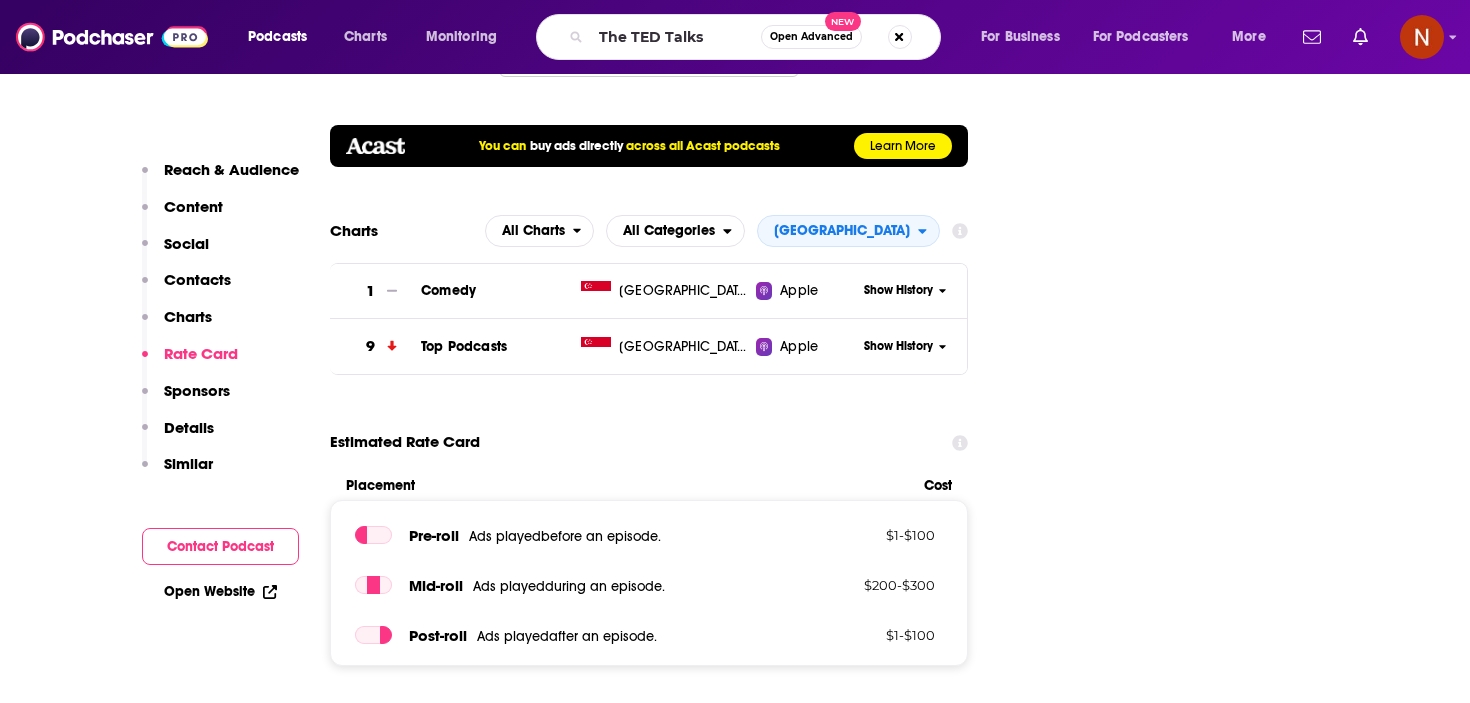 scroll, scrollTop: 0, scrollLeft: 0, axis: both 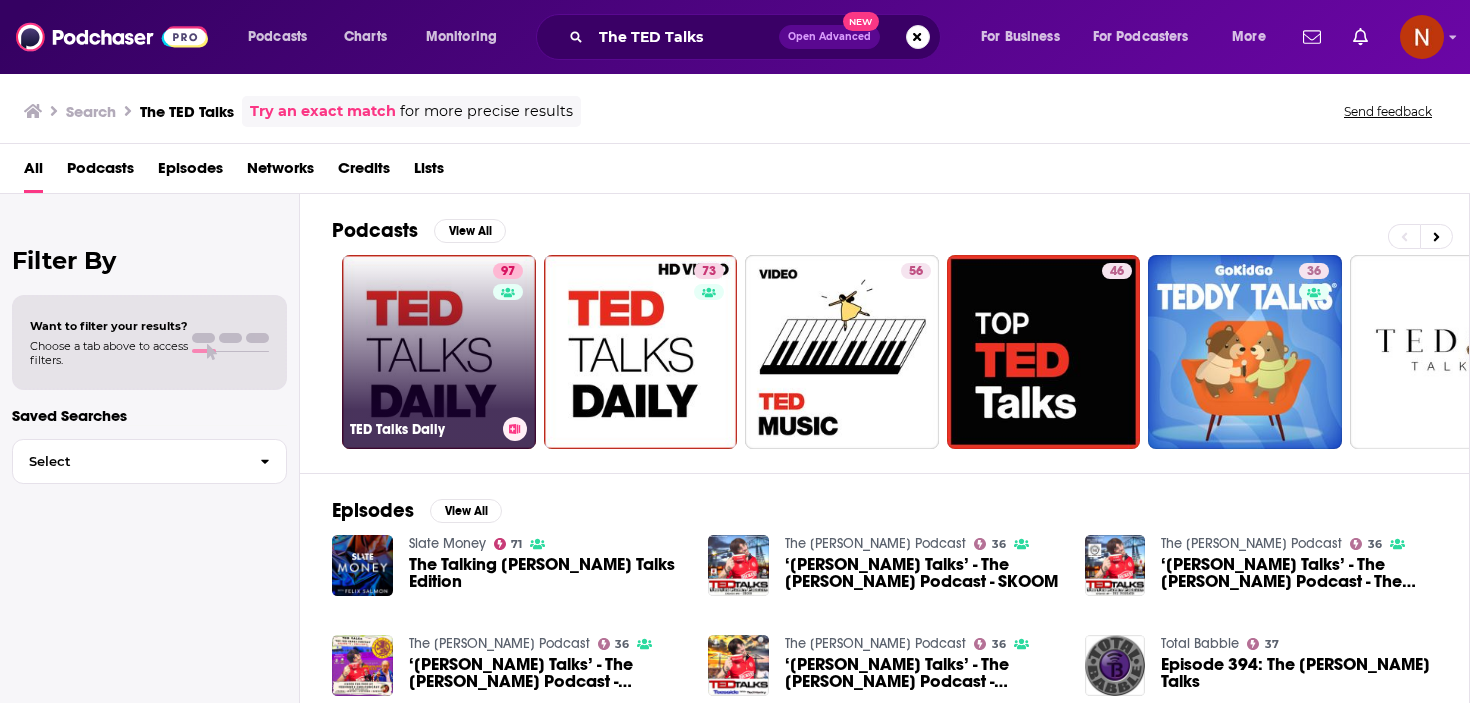 click on "TED Talks Daily" at bounding box center [422, 429] 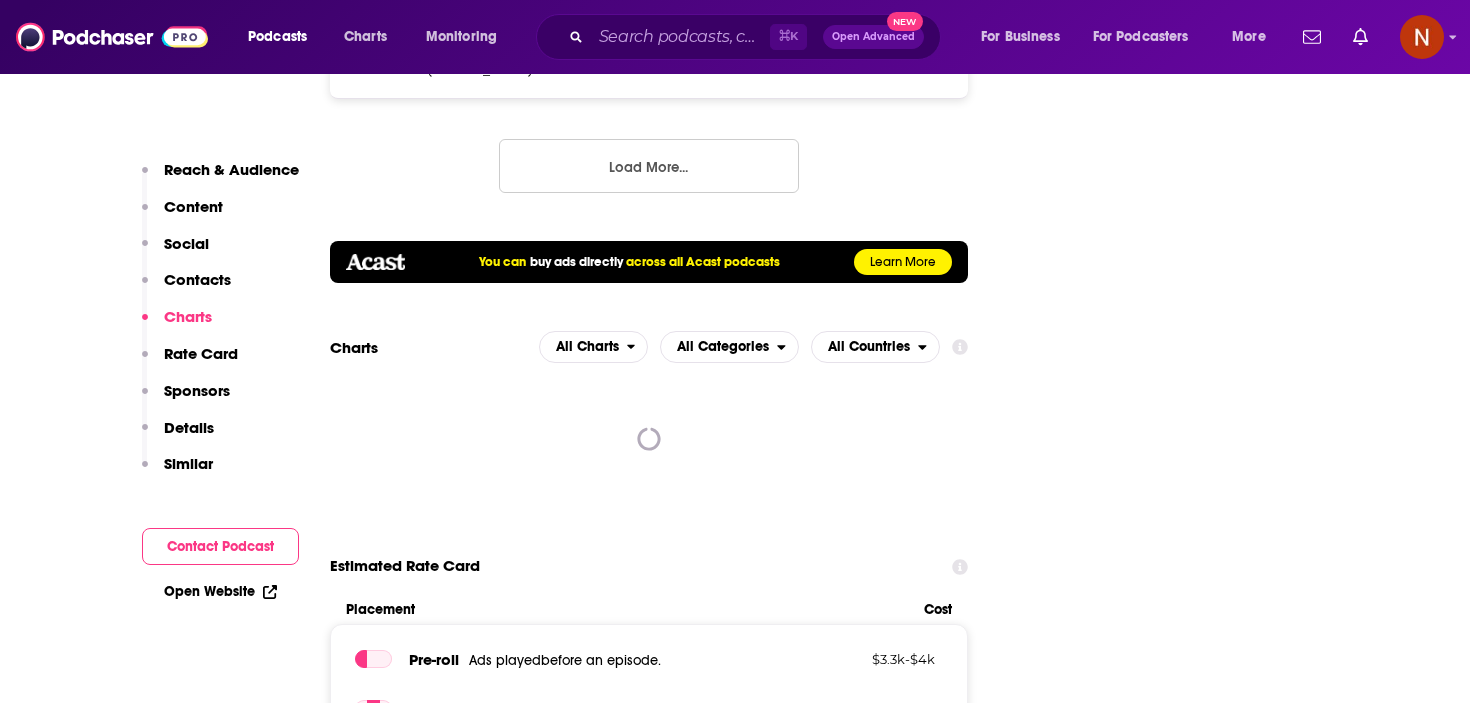 scroll, scrollTop: 2595, scrollLeft: 0, axis: vertical 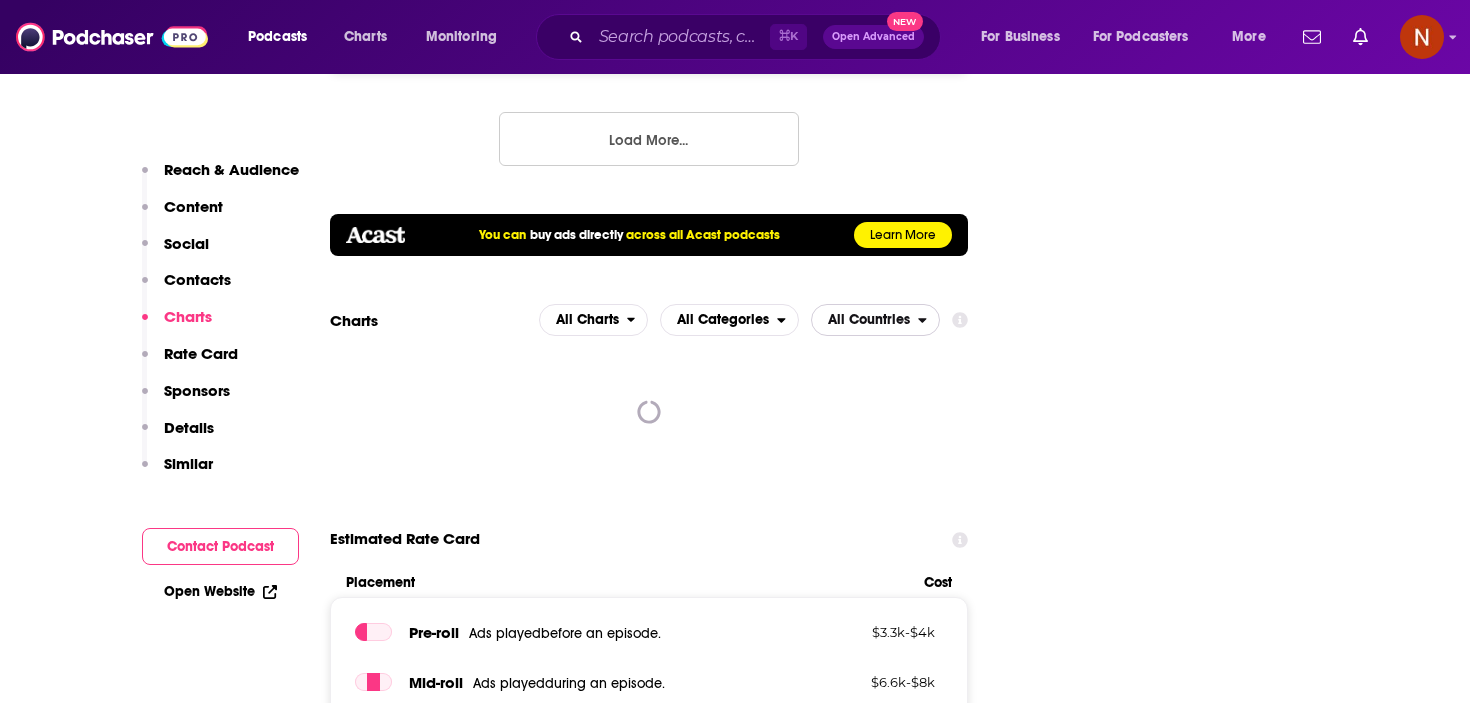 click on "All Countries" at bounding box center [869, 320] 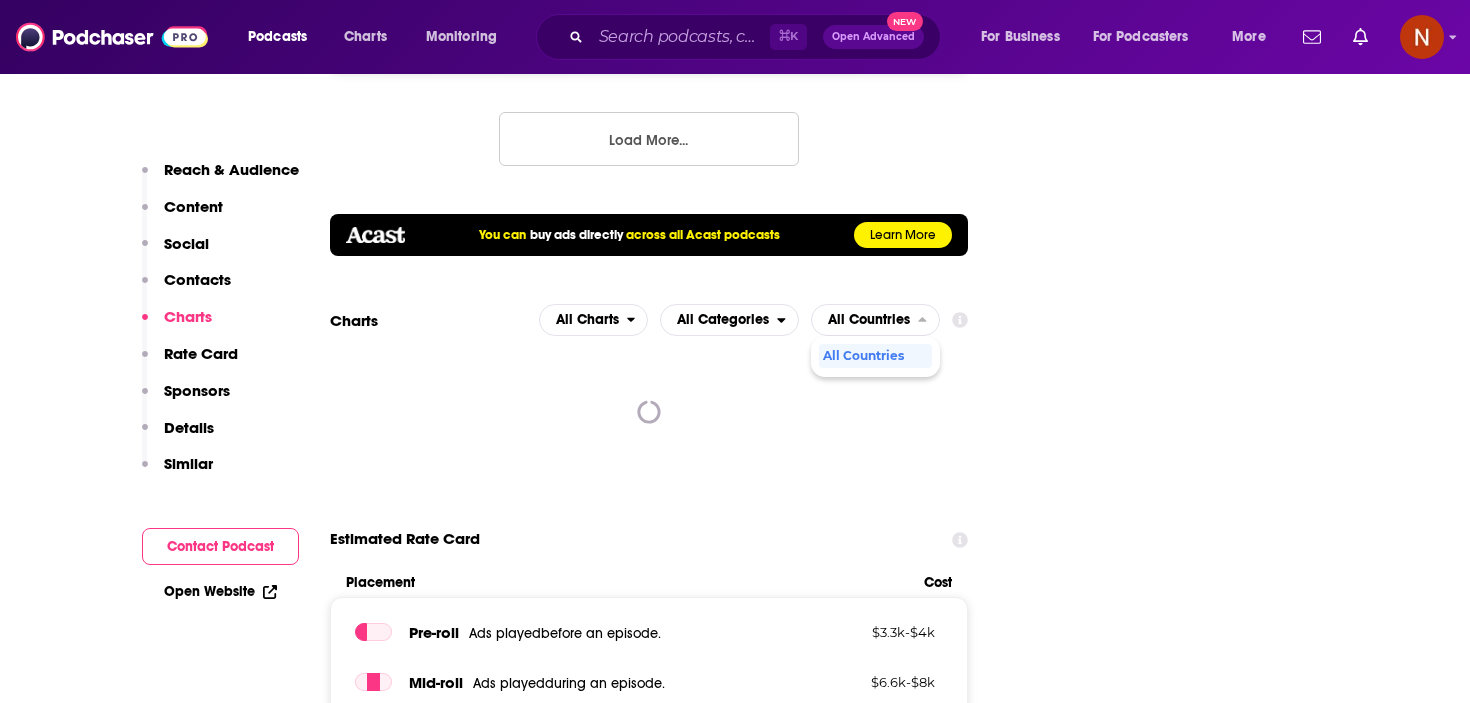 click on "Verified Partner
Podcast level reach data from Acast podcasts has been independently verified via Podchaser's partner verification program
Reach Power Score™ 97 Total Monthly Listens 9.2m-14m New Episode Listens 219k-268k Export One-Sheet Audience Demographics Gender Mixed Age 36 yo Income $ $ $ $ $ Parental Status Not Parents Countries 1 United States 2 United Kingdom 3 Canada 4 India 5 Australia Top Cities New York, NY , San Francisco, CA , Los Angeles, CA , Chicago, IL , Washington, DC , London Interests News , Nonfiction , Technology , Art/culture , Software , Graduate school Jobs Directors , Marketing Coordinators , Managers , Software Engineers , Vice Presidents , Marketing Managers Ethnicities White / Caucasian , Hispanic , Asian , African American Show More Content Political Skew Neutral/Mixed Socials Youtube @TEDx 43m X/Twitter @TEDTalks 11m Instagram @ted 8m Twitter @elisewho Host 41k Twitter @kidethnic Host 2k Twitter @ShoshUMD Host 9k Contacts   RSS   Podcast Email TED" at bounding box center (649, 3595) 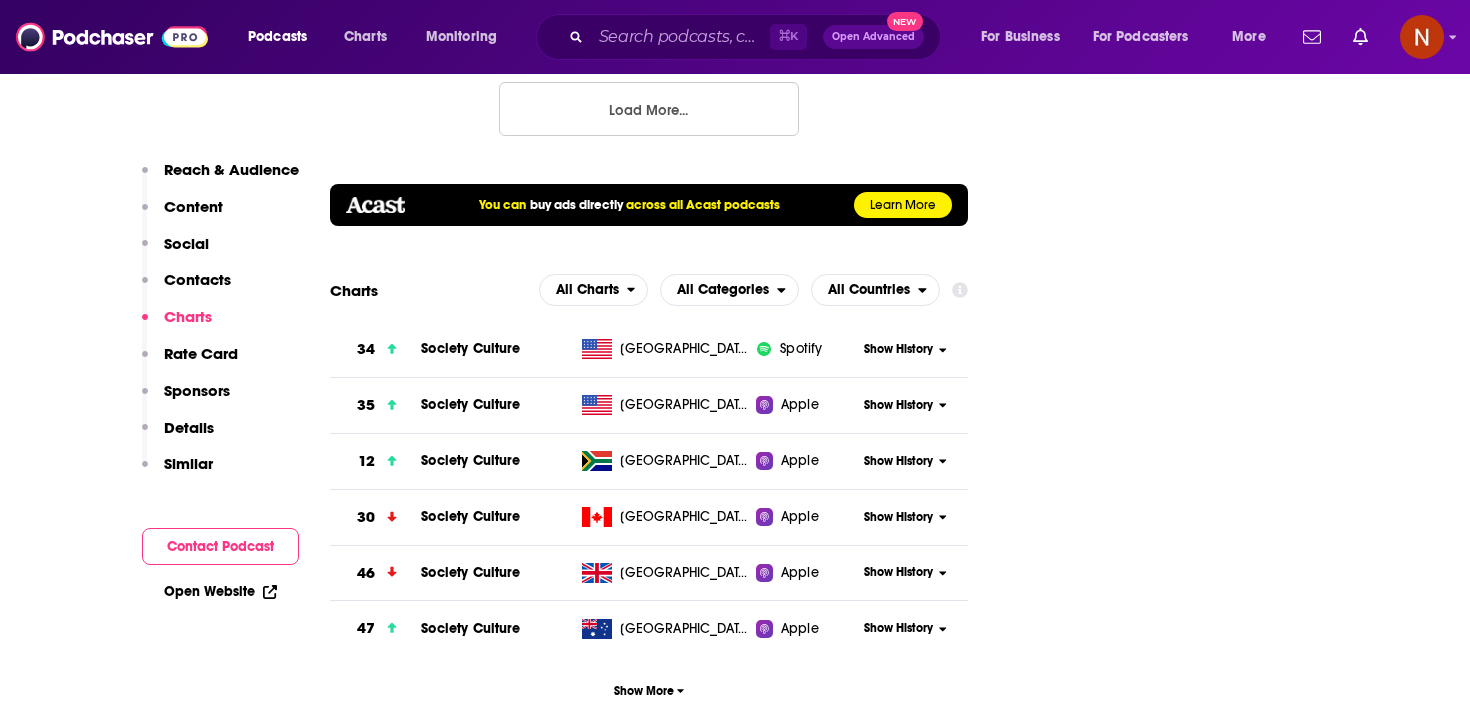 scroll, scrollTop: 2623, scrollLeft: 0, axis: vertical 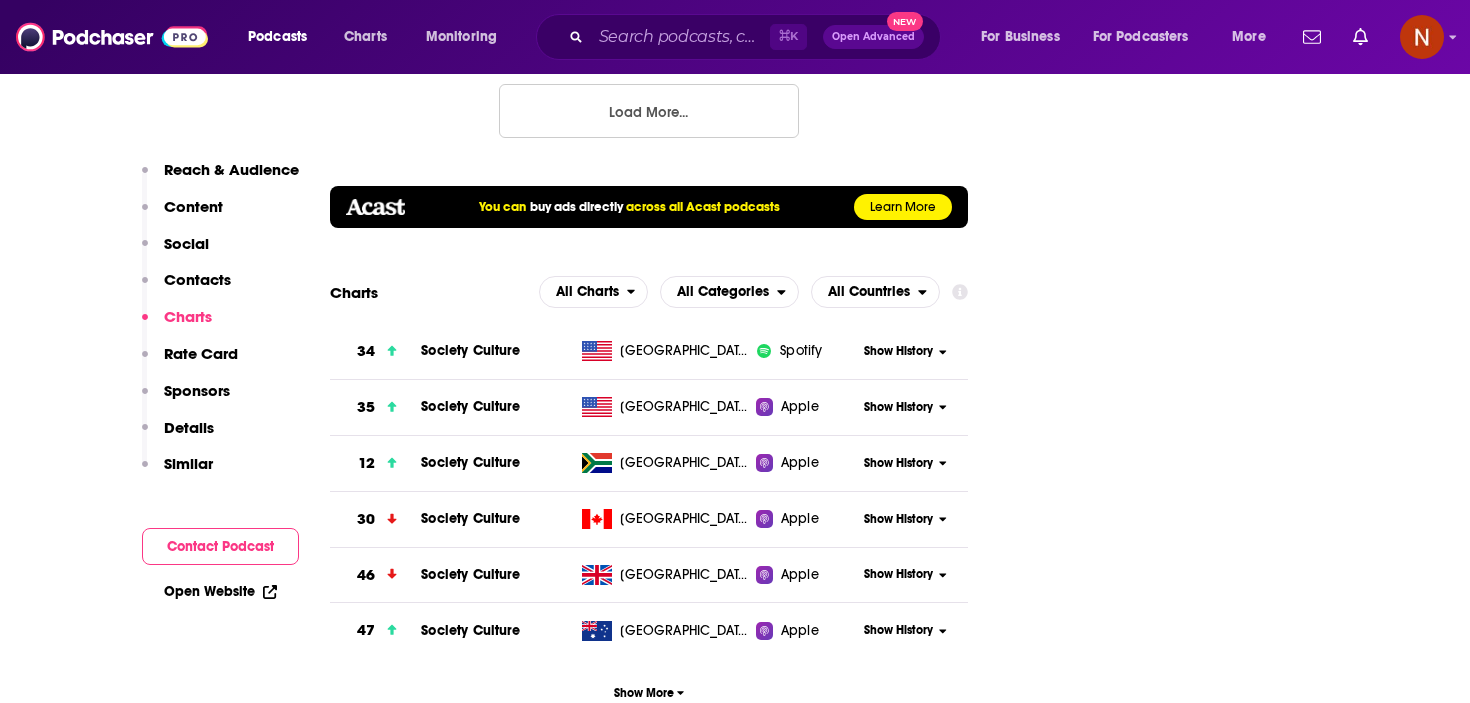 click on "Verified Partner
Podcast level reach data from Acast podcasts has been independently verified via Podchaser's partner verification program
Reach Power Score™ 97 Total Monthly Listens 9.2m-14m New Episode Listens 219k-268k Export One-Sheet Audience Demographics Gender Mixed Age [DEMOGRAPHIC_DATA] yo Income $ $ $ $ $ Parental Status Not Parents Countries 1 [GEOGRAPHIC_DATA] 2 [GEOGRAPHIC_DATA] 3 [GEOGRAPHIC_DATA] 4 [GEOGRAPHIC_DATA] 5 [GEOGRAPHIC_DATA] Top Cities [US_STATE], [GEOGRAPHIC_DATA] , [GEOGRAPHIC_DATA], [GEOGRAPHIC_DATA] , [GEOGRAPHIC_DATA], [GEOGRAPHIC_DATA] , [GEOGRAPHIC_DATA], [GEOGRAPHIC_DATA] , [US_STATE], [GEOGRAPHIC_DATA] , [GEOGRAPHIC_DATA] Interests News , Nonfiction , Technology , Art/culture , Software , Graduate school Jobs Directors , Marketing Coordinators , Managers , Software Engineers , Vice Presidents , Marketing Managers Ethnicities White / [DEMOGRAPHIC_DATA] , [DEMOGRAPHIC_DATA] , [DEMOGRAPHIC_DATA] , [DEMOGRAPHIC_DATA] Show More Content Political Skew Neutral/Mixed Socials Youtube @TEDx 43m X/Twitter @TEDTalks 11m Instagram @[PERSON_NAME] 8m Twitter @elisewho Host 41k Twitter @kidethnic Host 2k Twitter @ShoshUMD Host 9k Contacts   RSS   Podcast Email [PERSON_NAME]" at bounding box center [649, 3728] 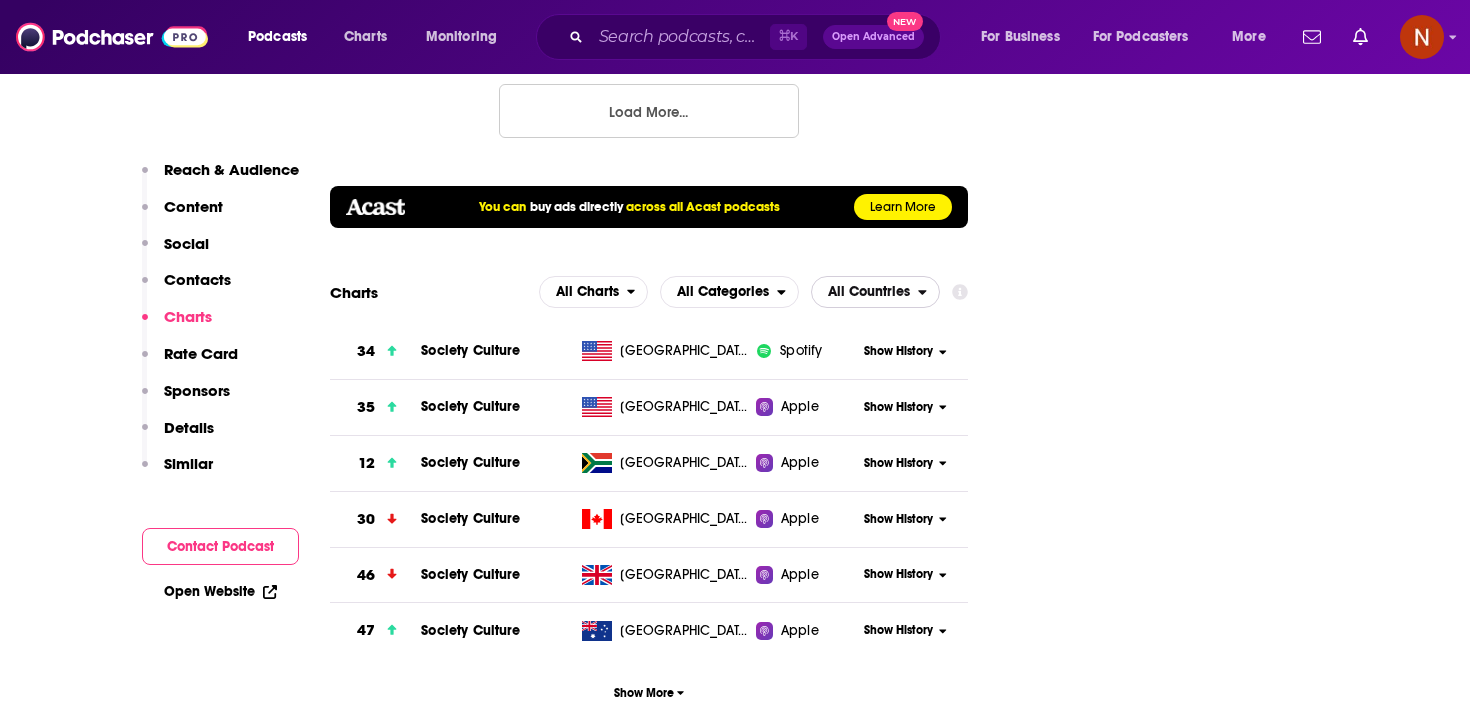 click on "All Countries" at bounding box center (865, 292) 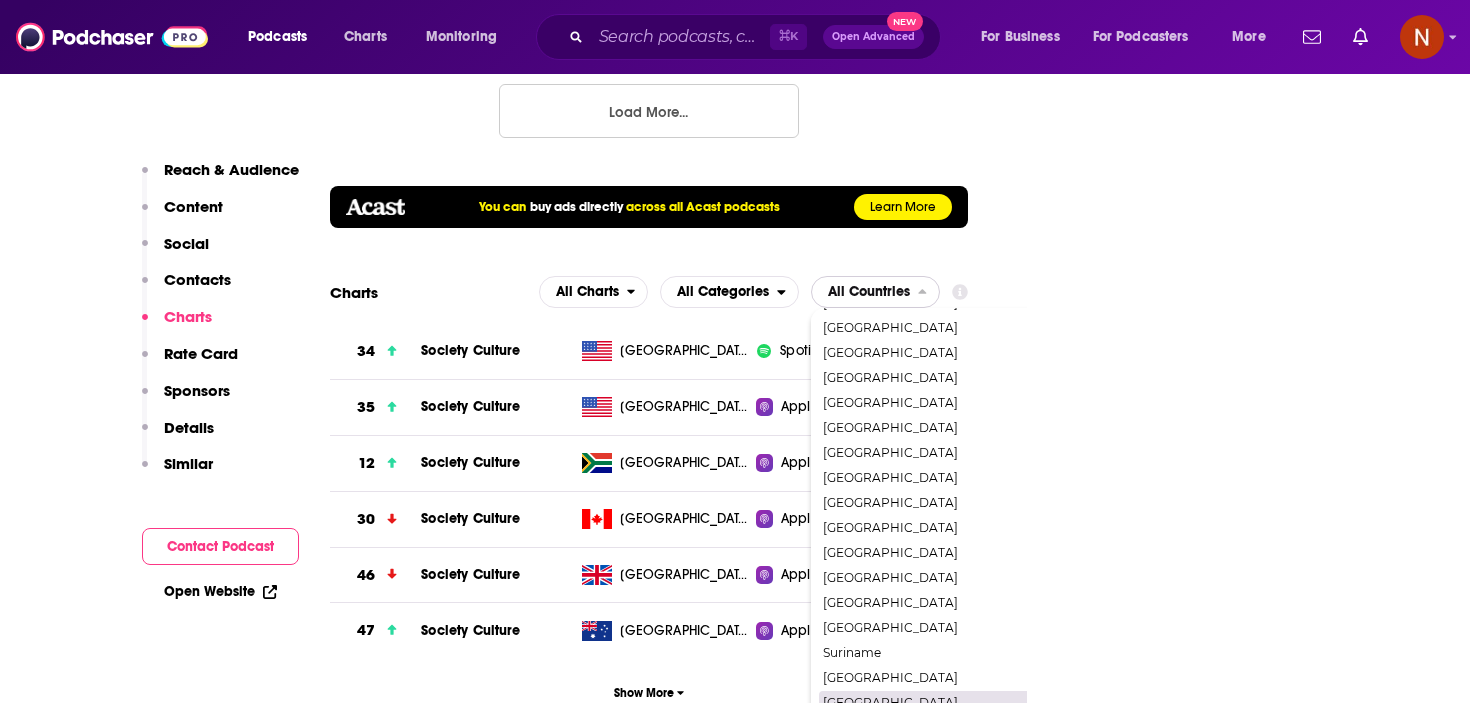 scroll, scrollTop: 3131, scrollLeft: 0, axis: vertical 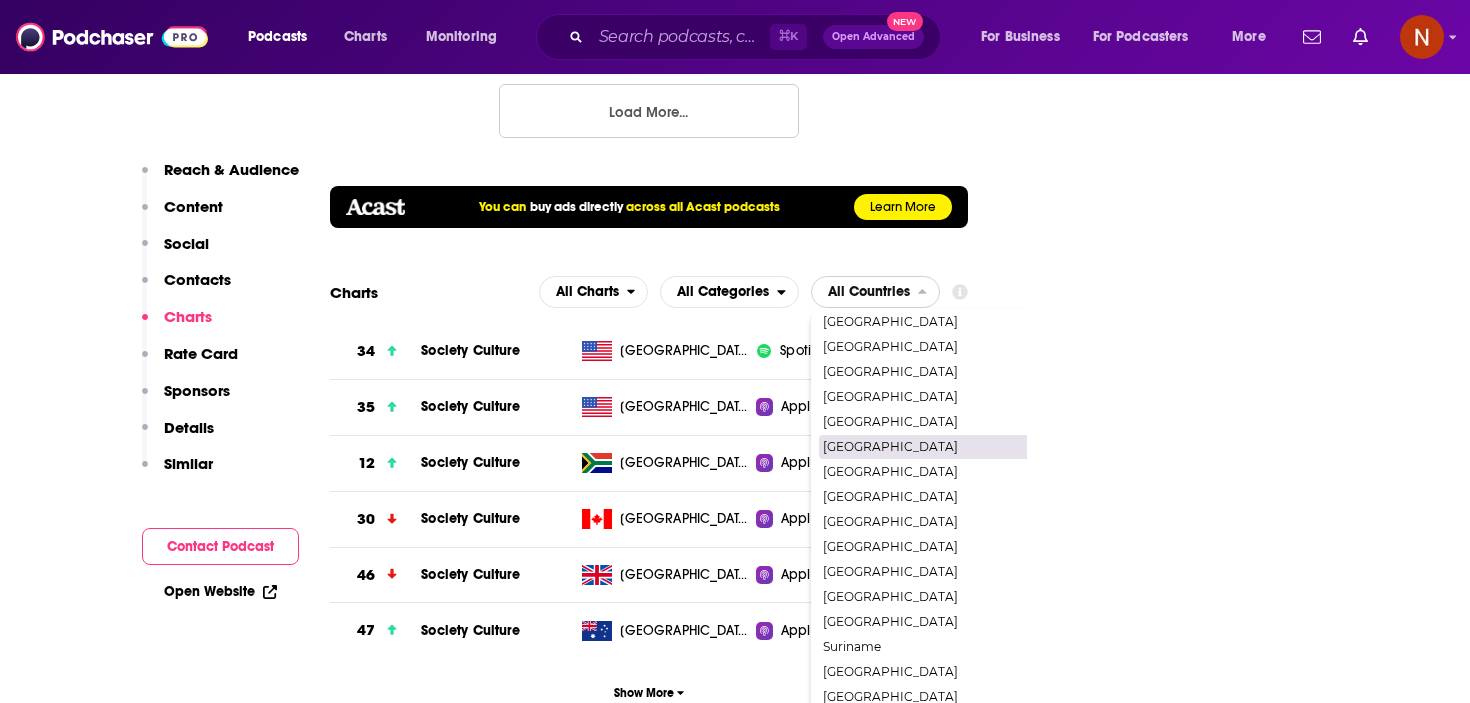 click on "[GEOGRAPHIC_DATA]" at bounding box center (961, 447) 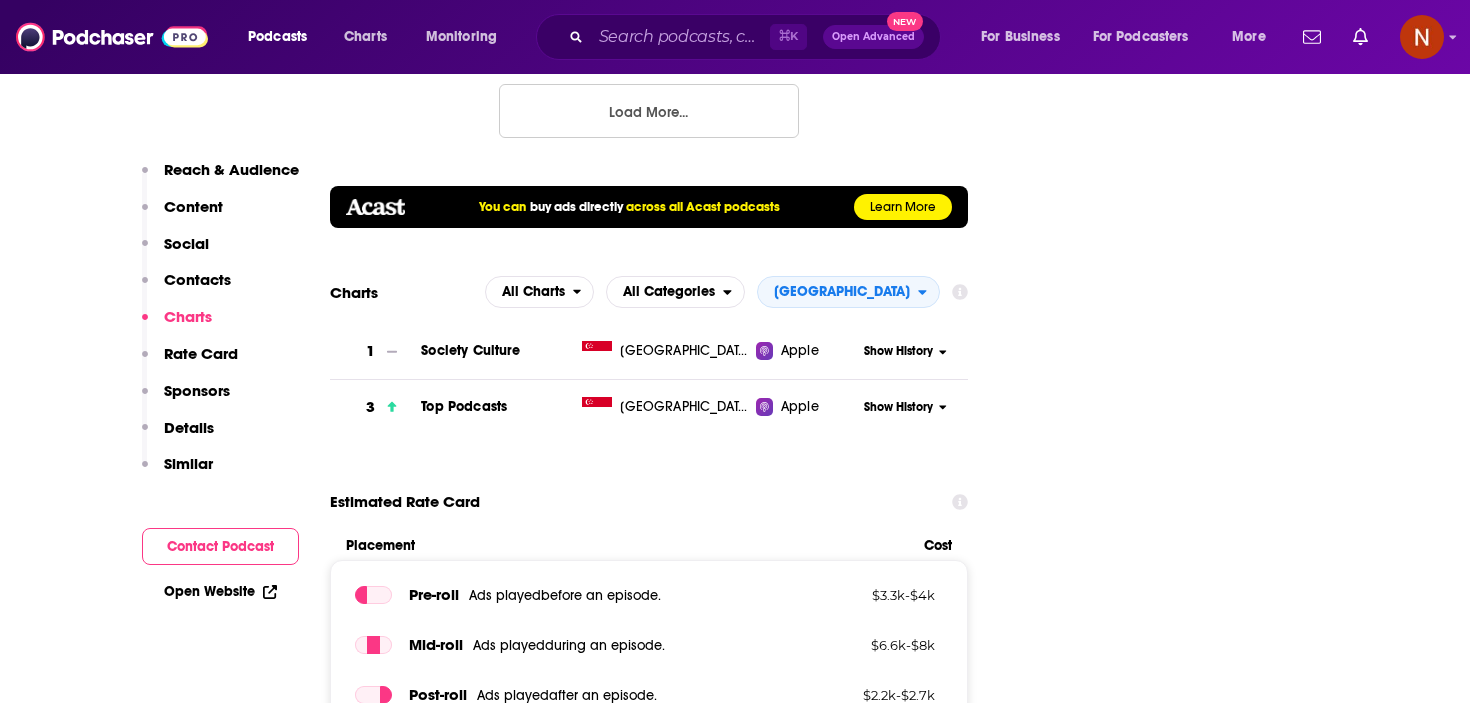 click on "Following Rate Play Apps Added Bookmark Share Tell Me Why Contact This Podcast Export One-Sheet Get this podcast via API My Notes Your concierge team Ask a question or make a request. Send a message Share This Podcast Recommendation sent https://www.podchaser.com/podcasts/ted-talks-daily-2262 Copy Link Followers 4331 99+ Hosted by Get 3 months free with code PODCHASER Official Website open.firstory.me RSS Feed feeds.feedburner.com X/Twitter twitter.com/TEDTalks Instagram instagram.com/ted YouTube https://www.youtube.com/@TEDx Claim This Podcast Do you host or manage this podcast? Claim and edit this page to your liking. Refresh Feed Are we missing an episode or update? Use this to check the RSS feed immediately. Seeing Double? Report this page as a duplicate." at bounding box center (1177, 3448) 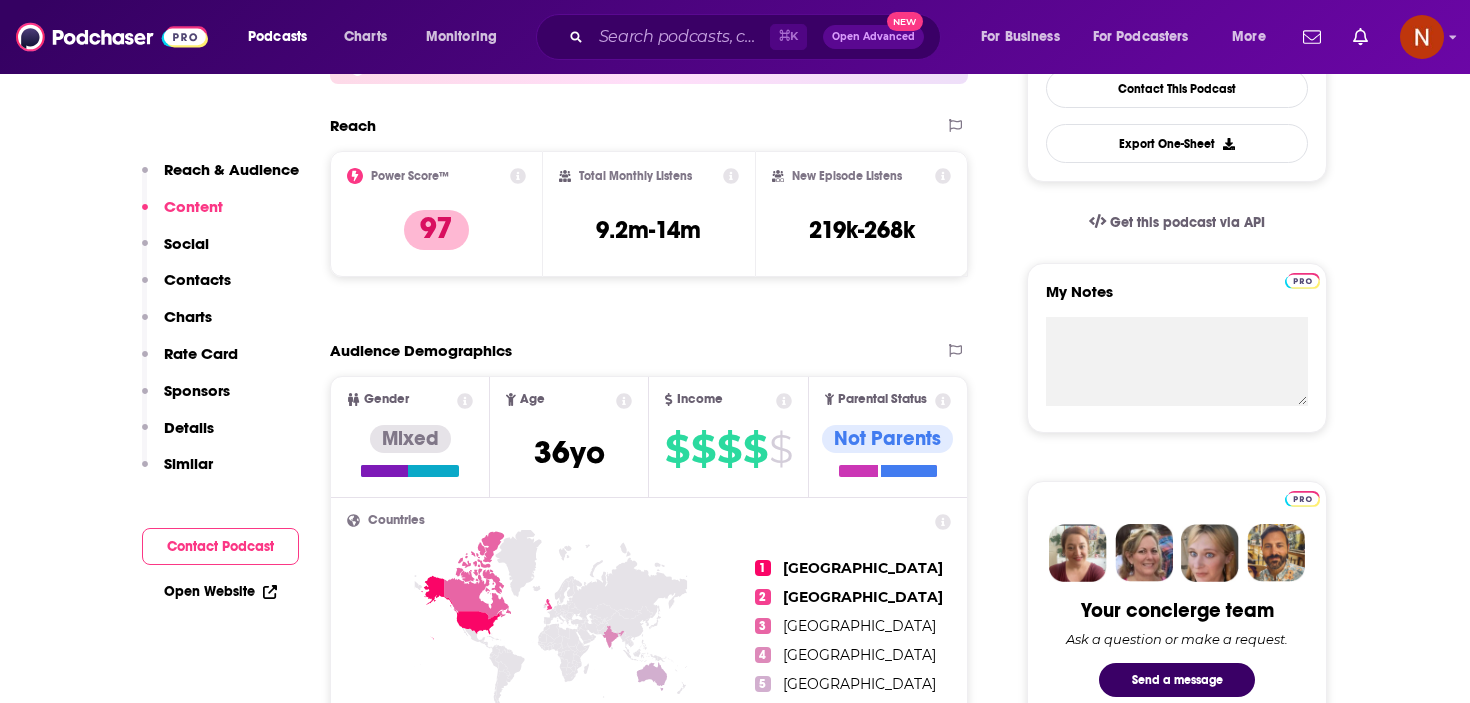 scroll, scrollTop: 433, scrollLeft: 0, axis: vertical 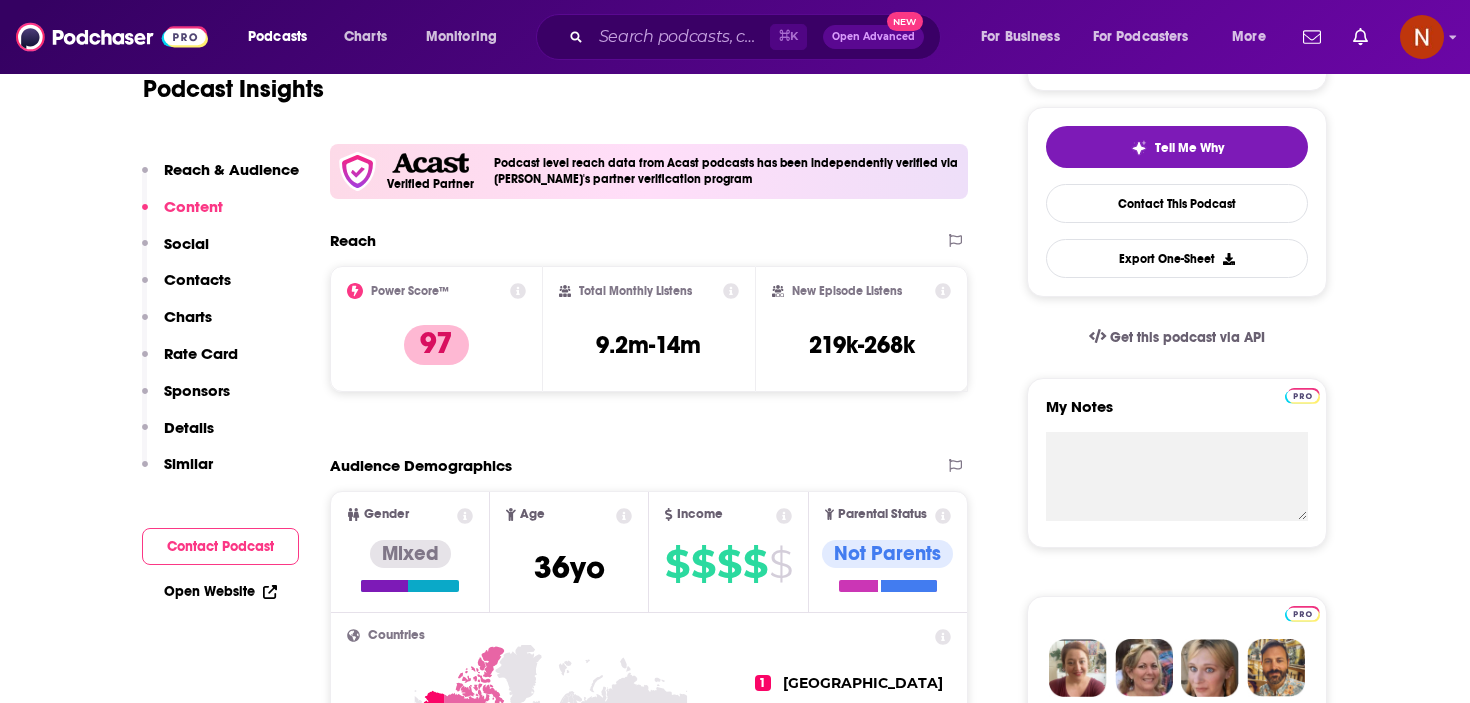 click on "⌘  K Open Advanced New" at bounding box center (738, 37) 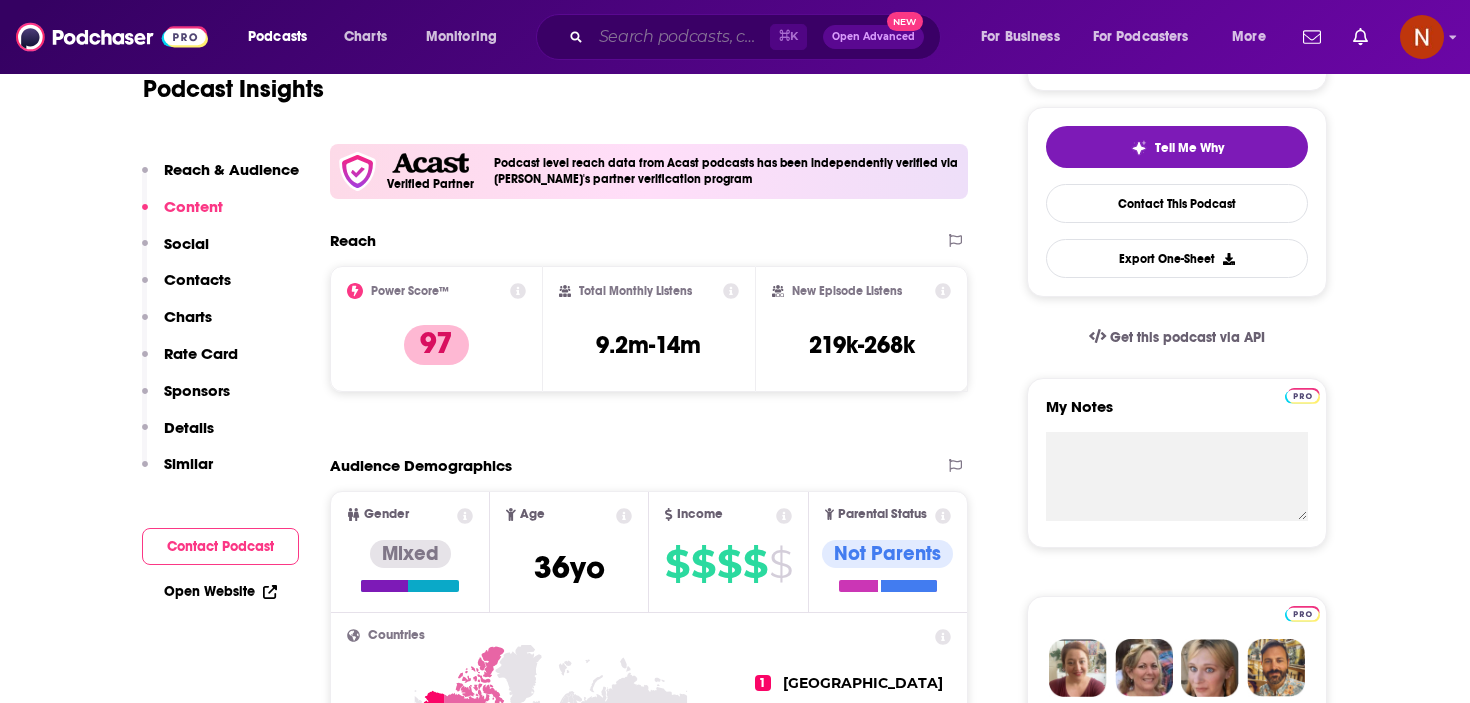 click at bounding box center (680, 37) 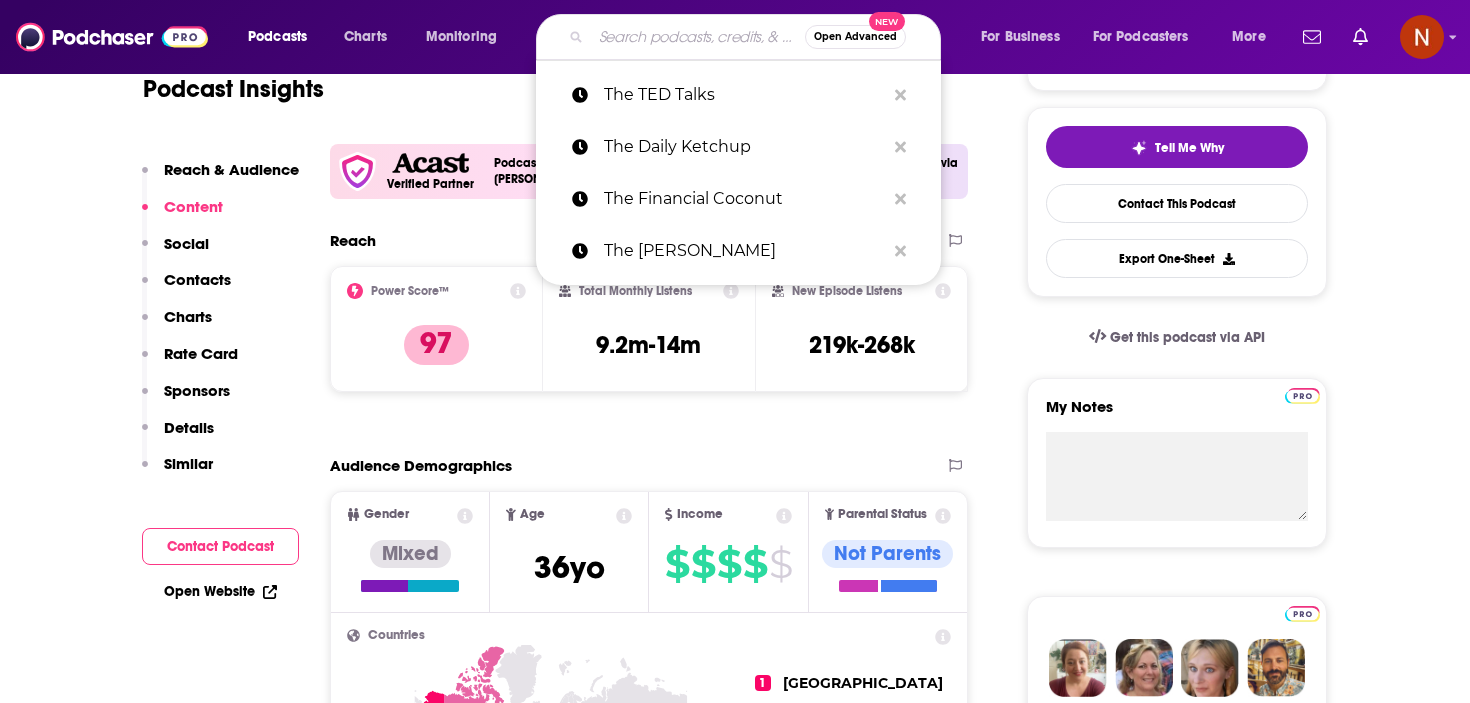 paste on "FT News Briefing" 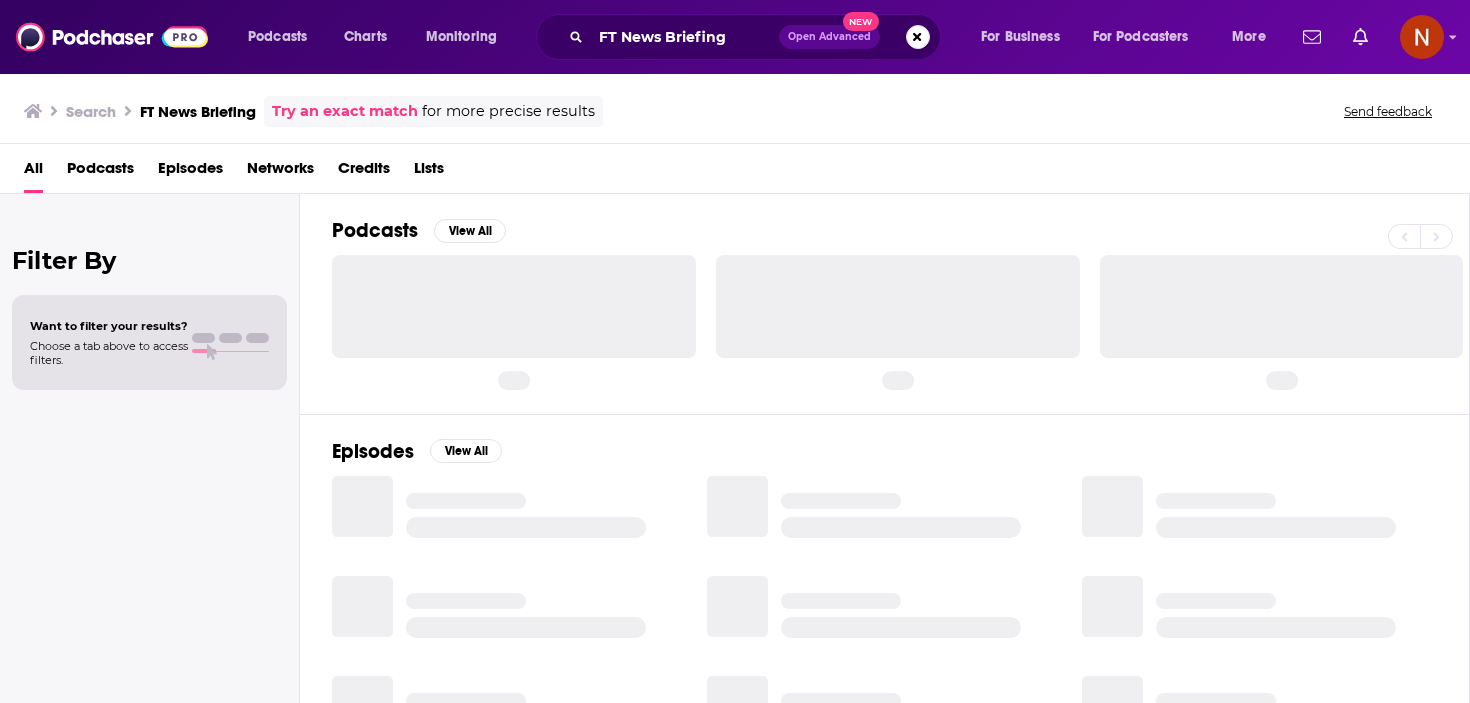 scroll, scrollTop: 0, scrollLeft: 0, axis: both 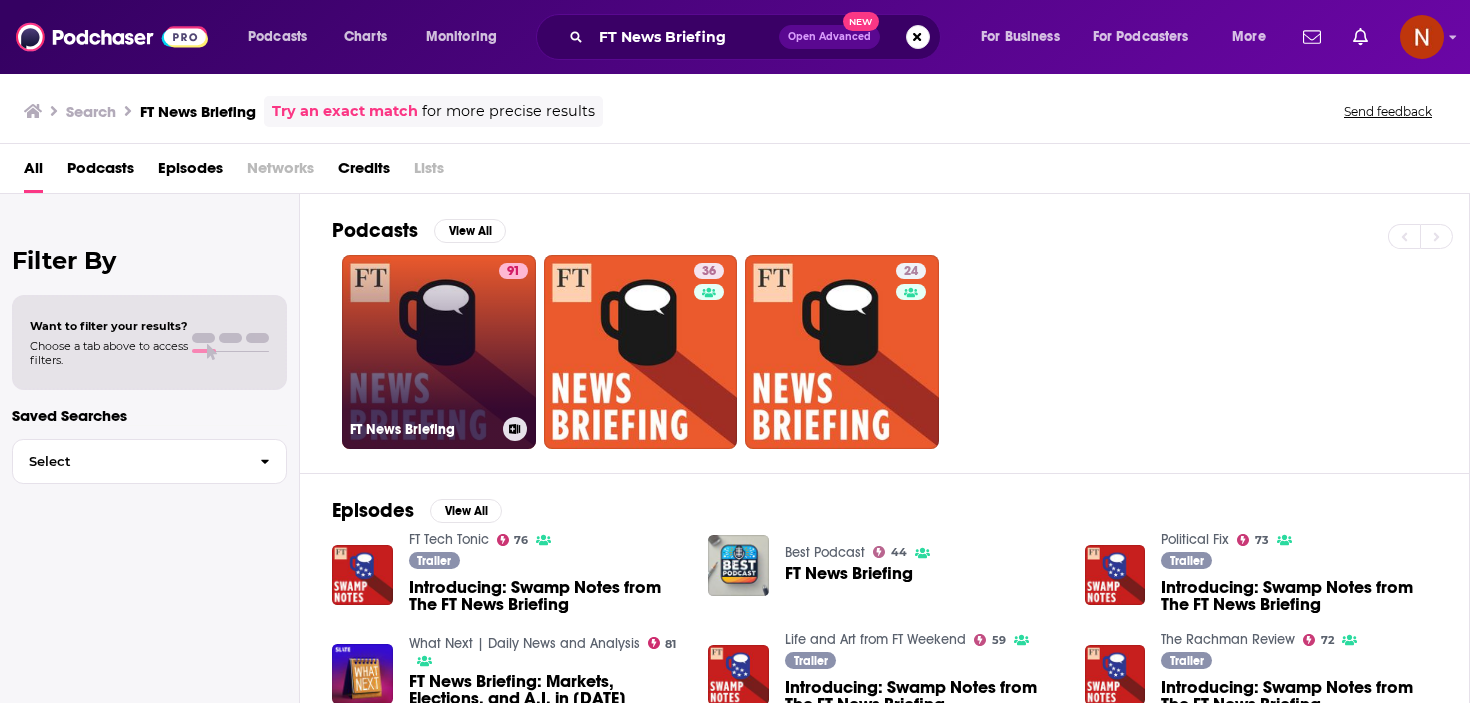 click on "FT News Briefing" at bounding box center (422, 429) 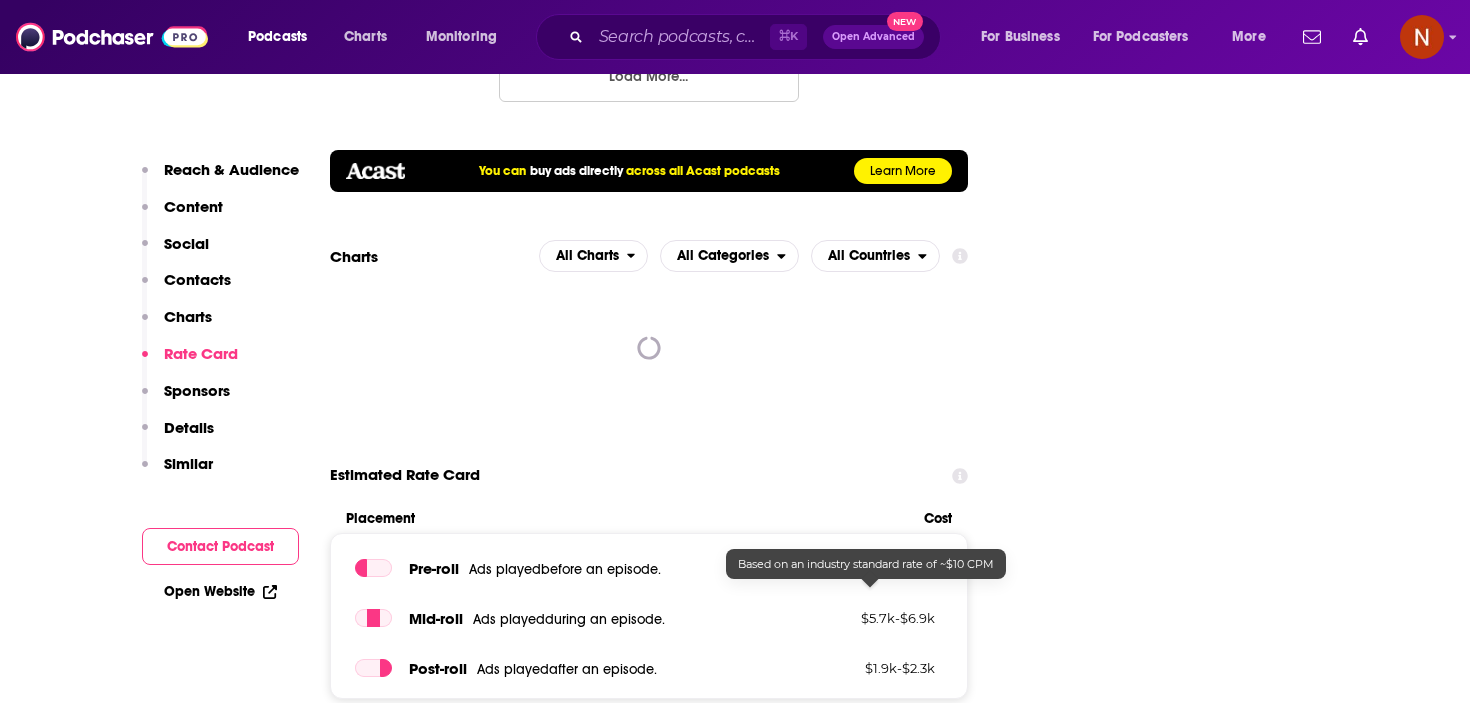 scroll, scrollTop: 2617, scrollLeft: 0, axis: vertical 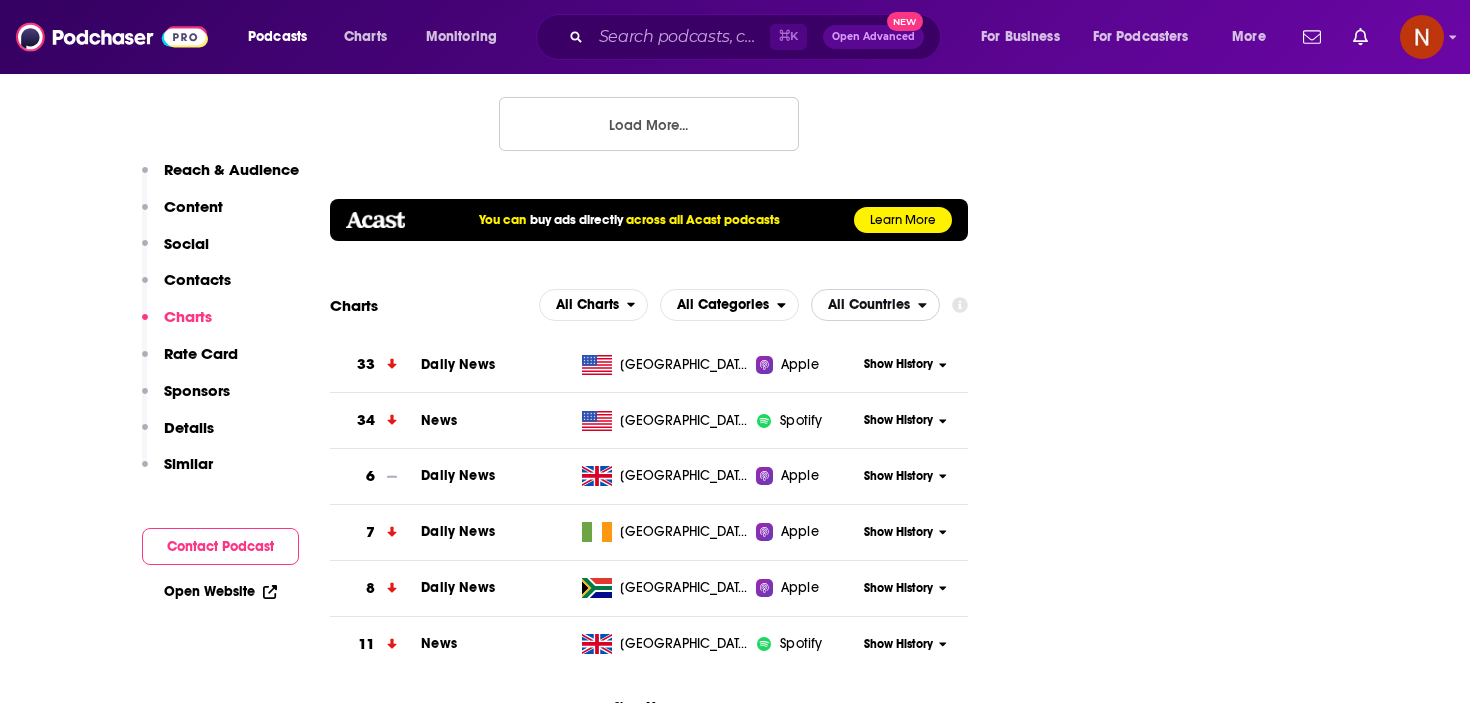 click on "All Countries" at bounding box center [869, 305] 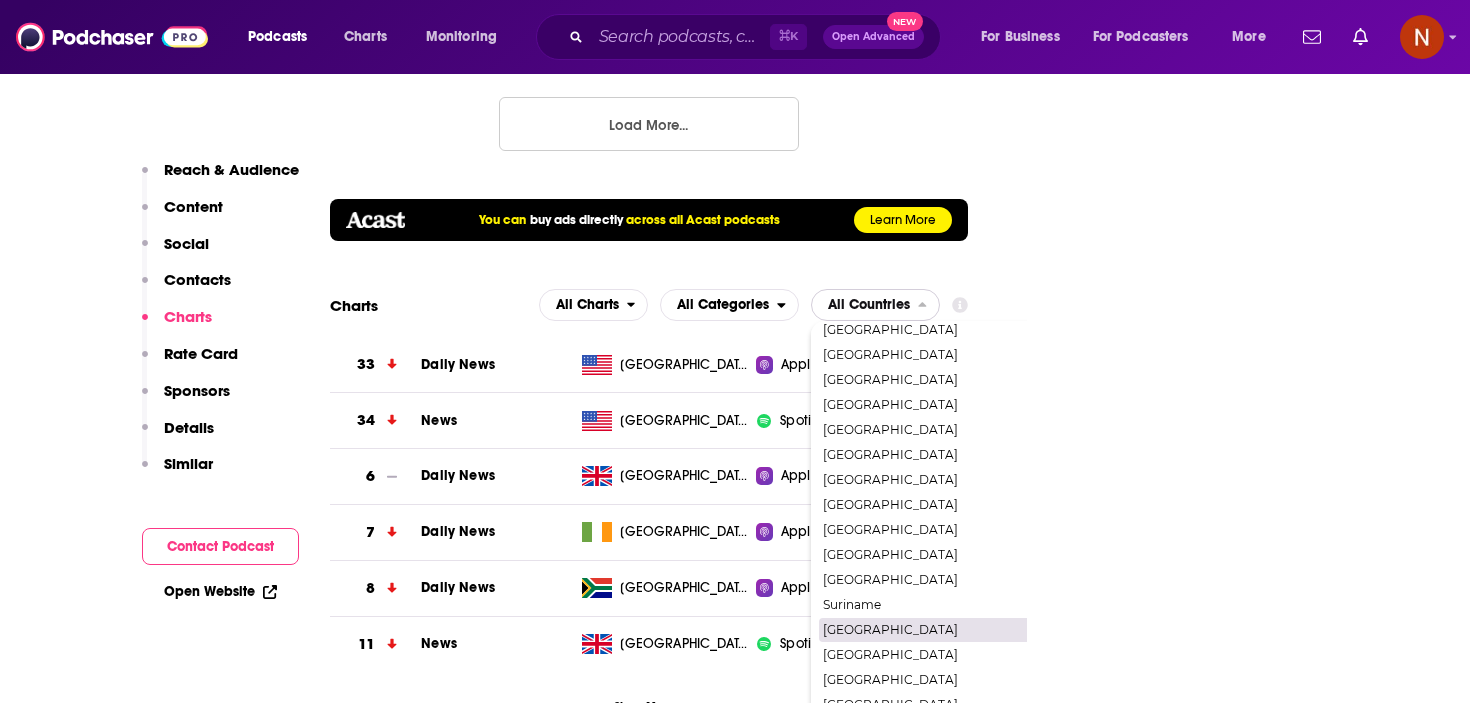 scroll, scrollTop: 2856, scrollLeft: 0, axis: vertical 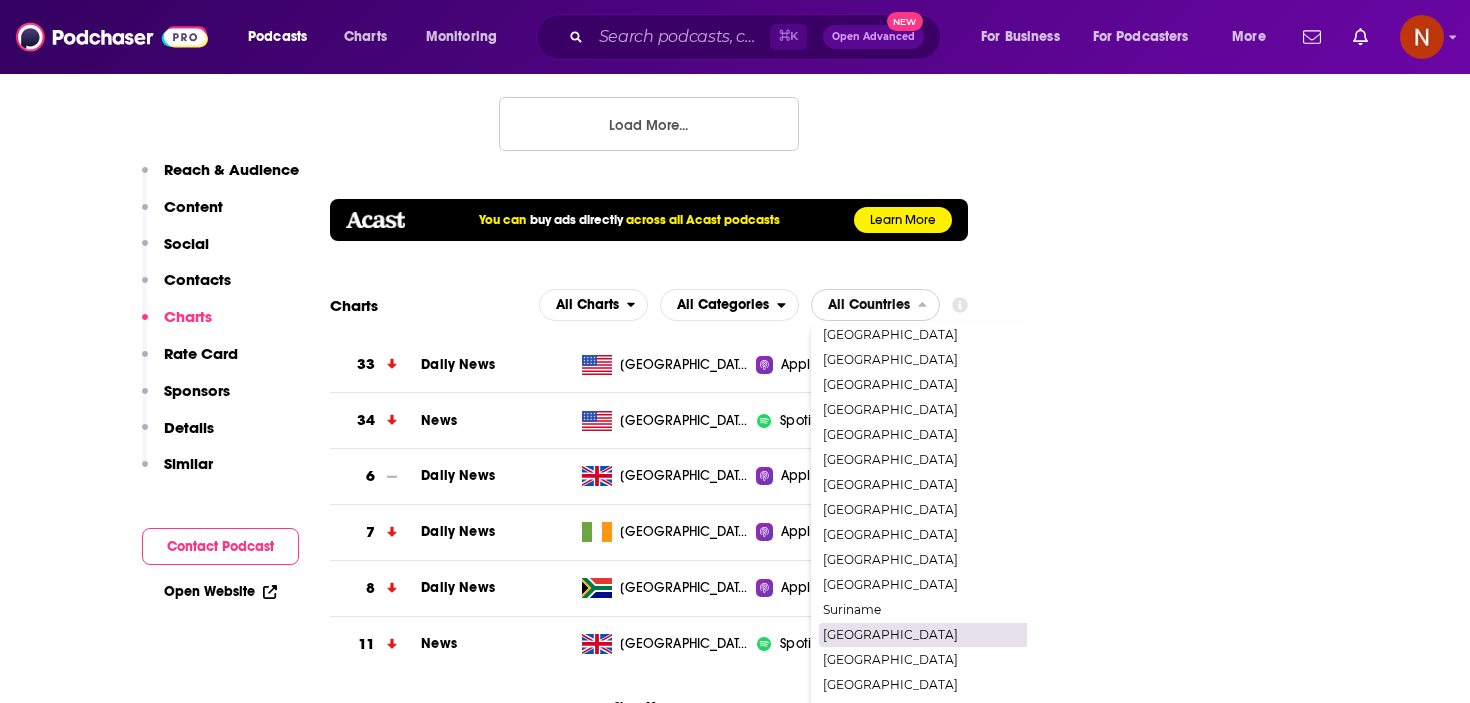 click on "[GEOGRAPHIC_DATA]" at bounding box center [961, 410] 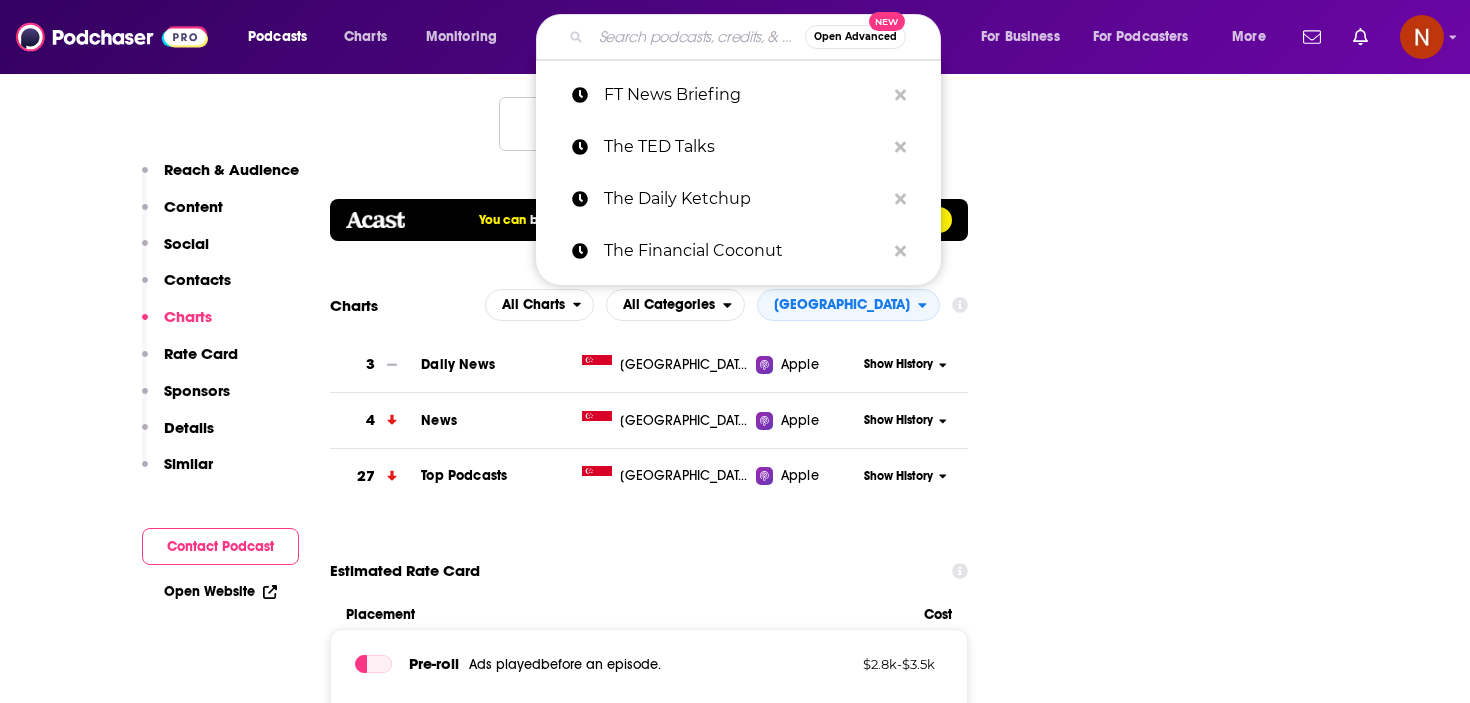 click at bounding box center [698, 37] 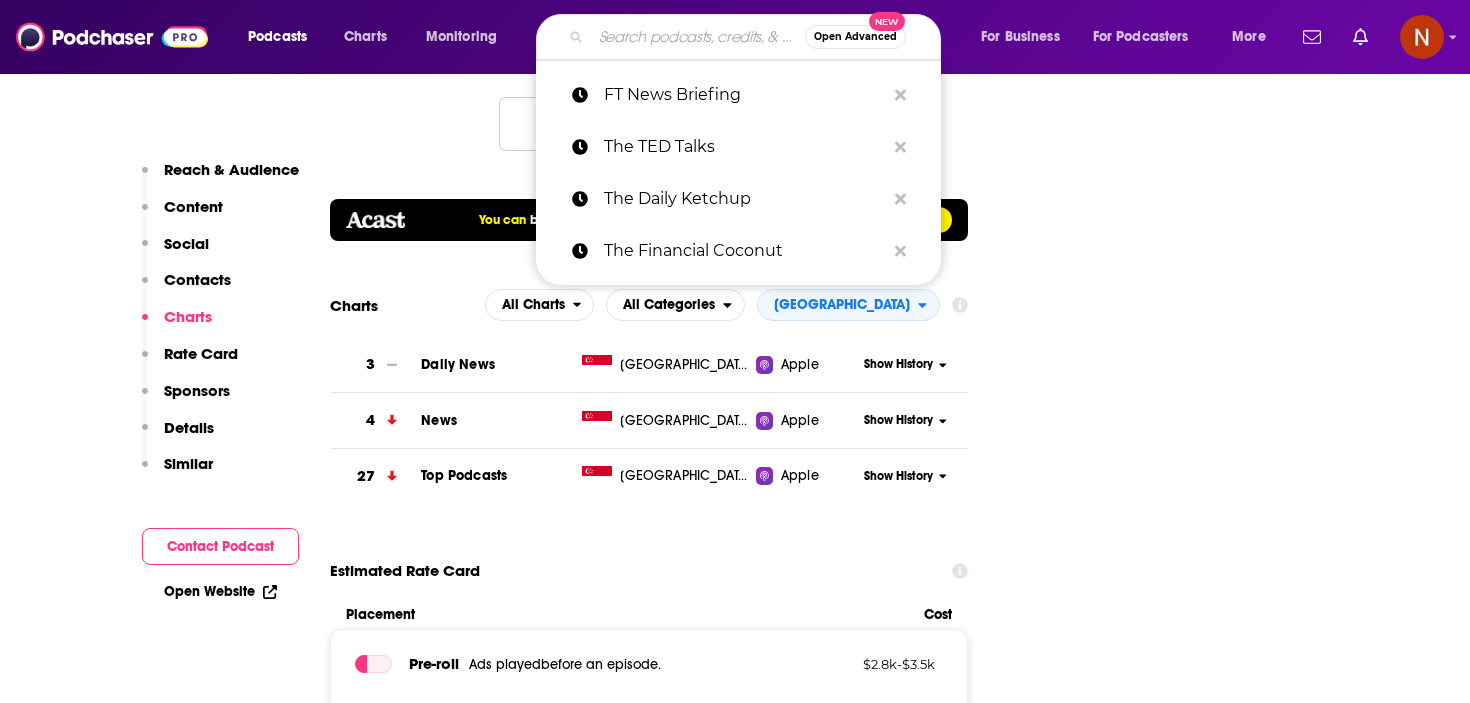 type on "The Intelligence from The Economist" 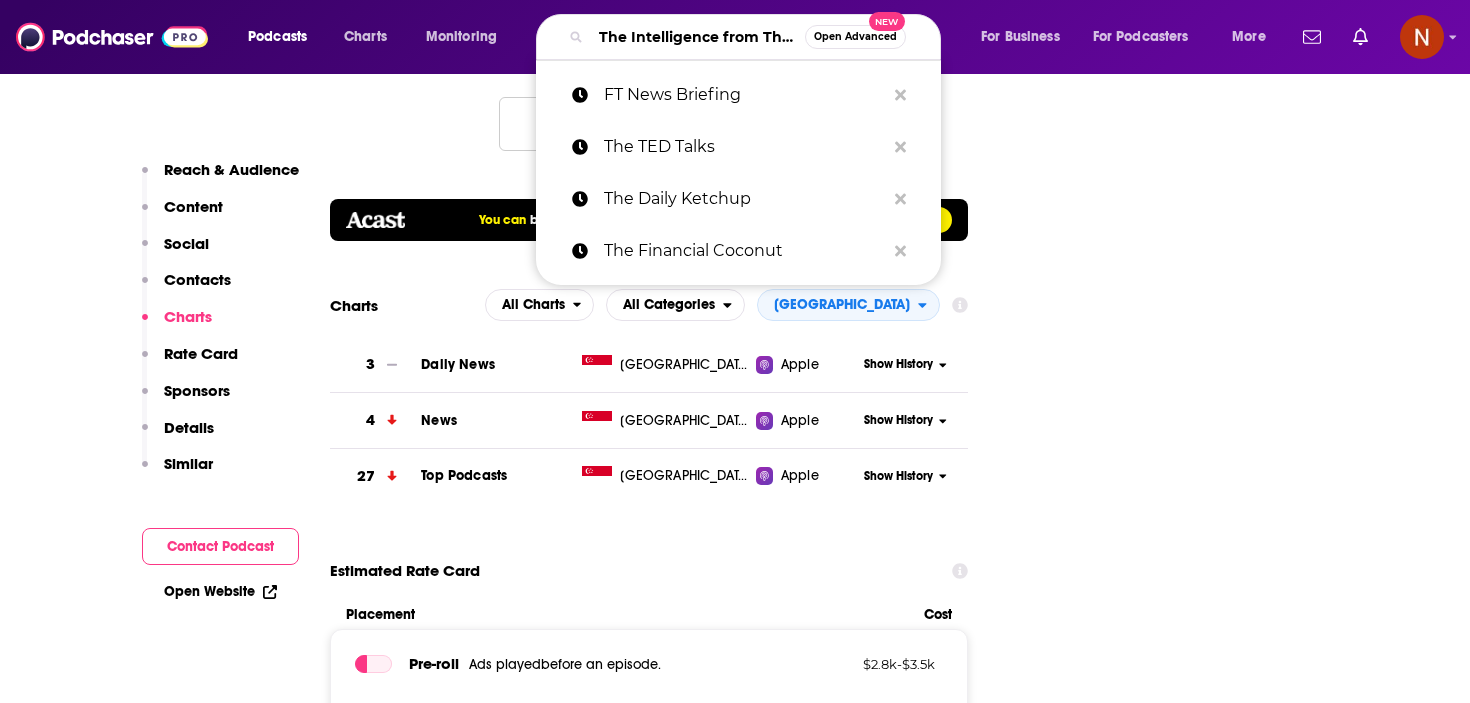 scroll, scrollTop: 0, scrollLeft: 119, axis: horizontal 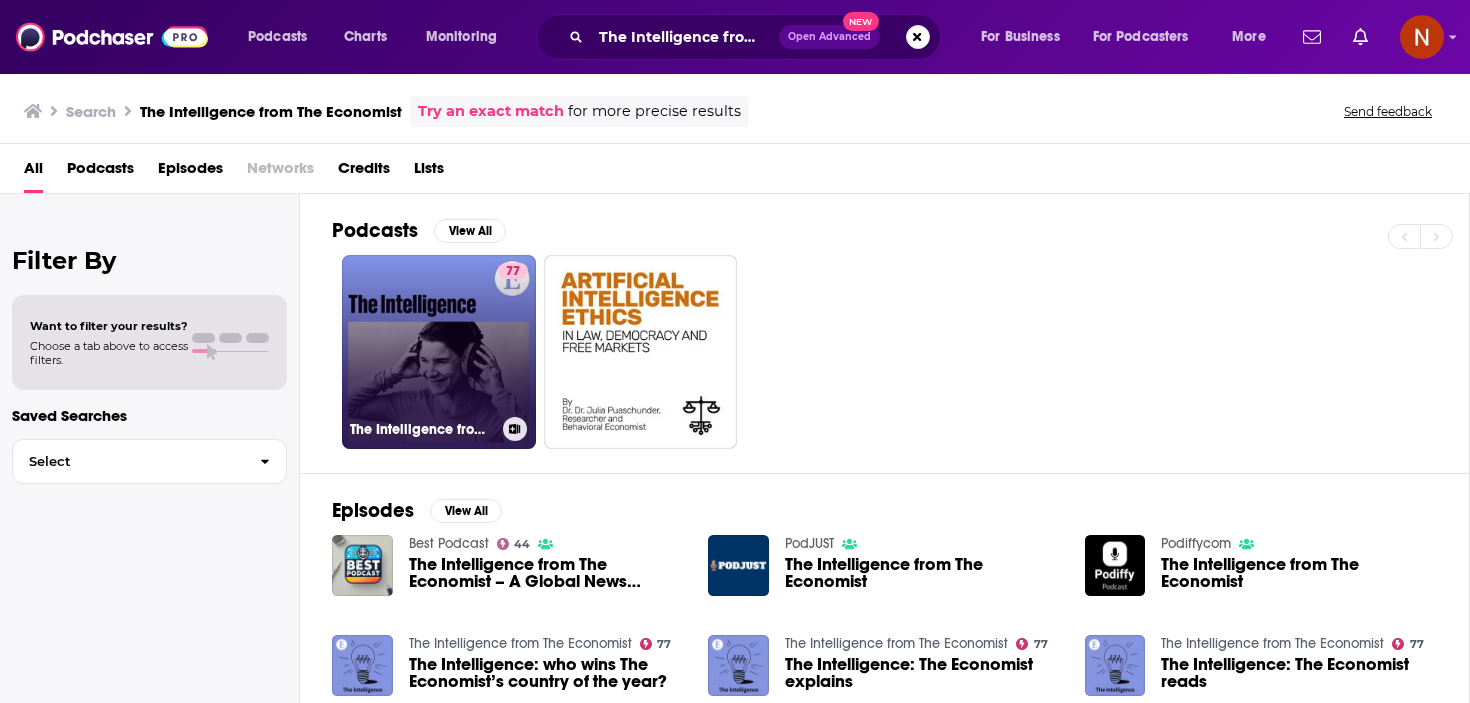 click on "The Intelligence from The Economist" at bounding box center (422, 429) 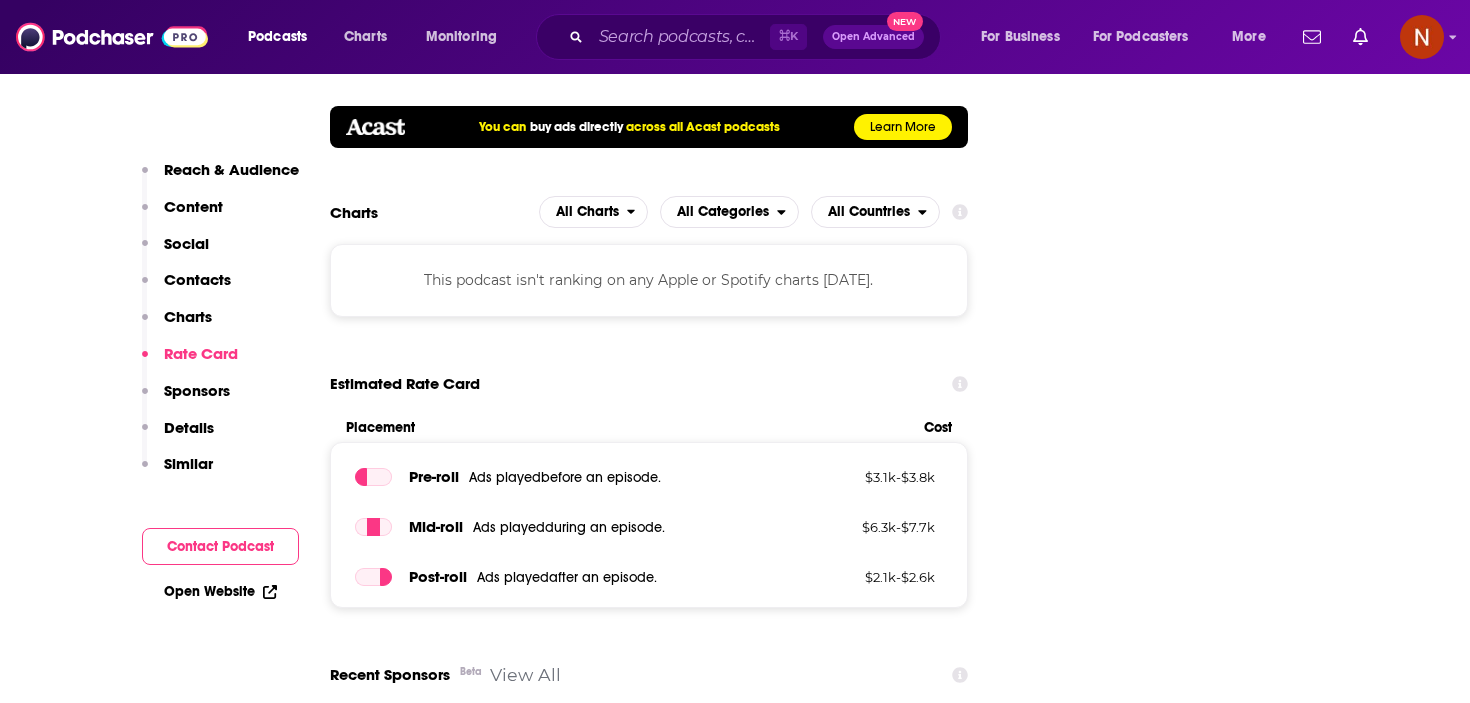 scroll, scrollTop: 2449, scrollLeft: 0, axis: vertical 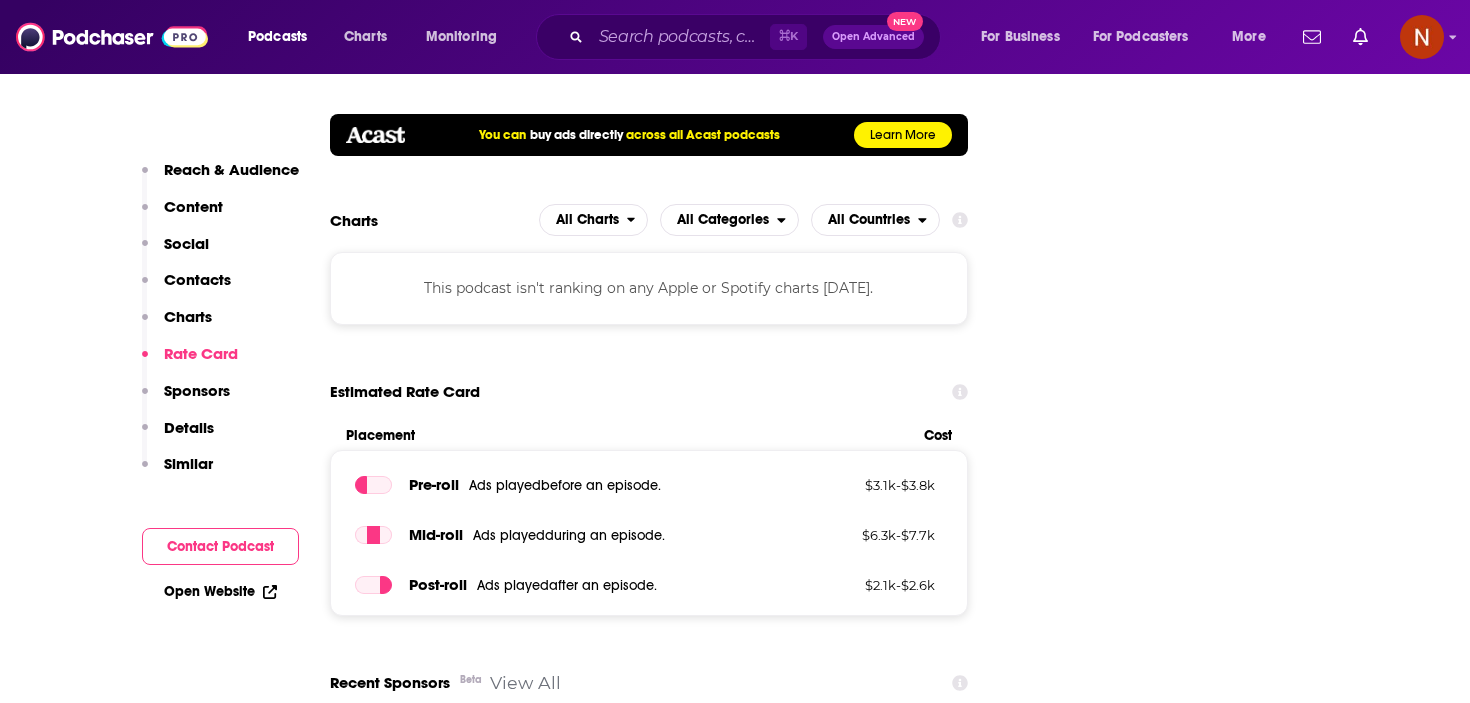 click on "This podcast isn't ranking on any Apple or Spotify charts today." at bounding box center [649, 288] 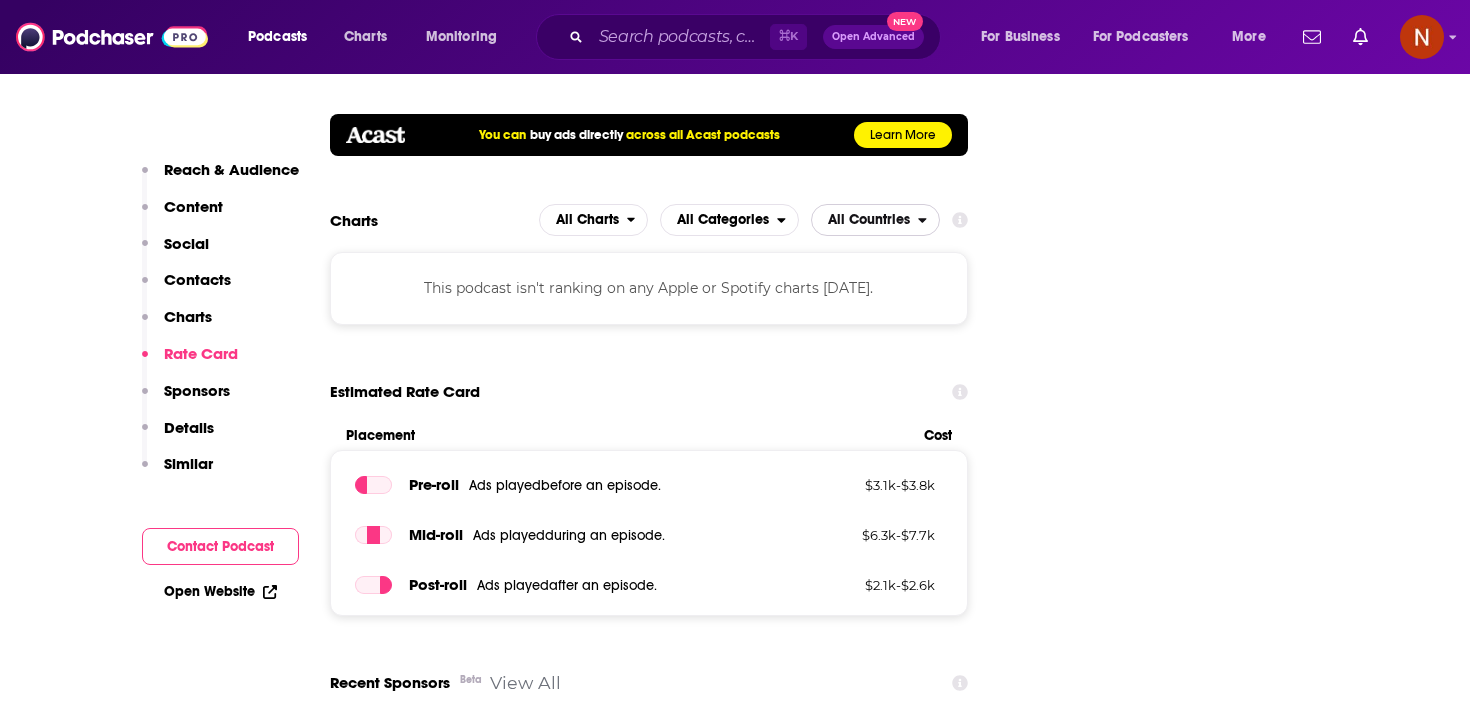 click on "All Countries" at bounding box center [869, 220] 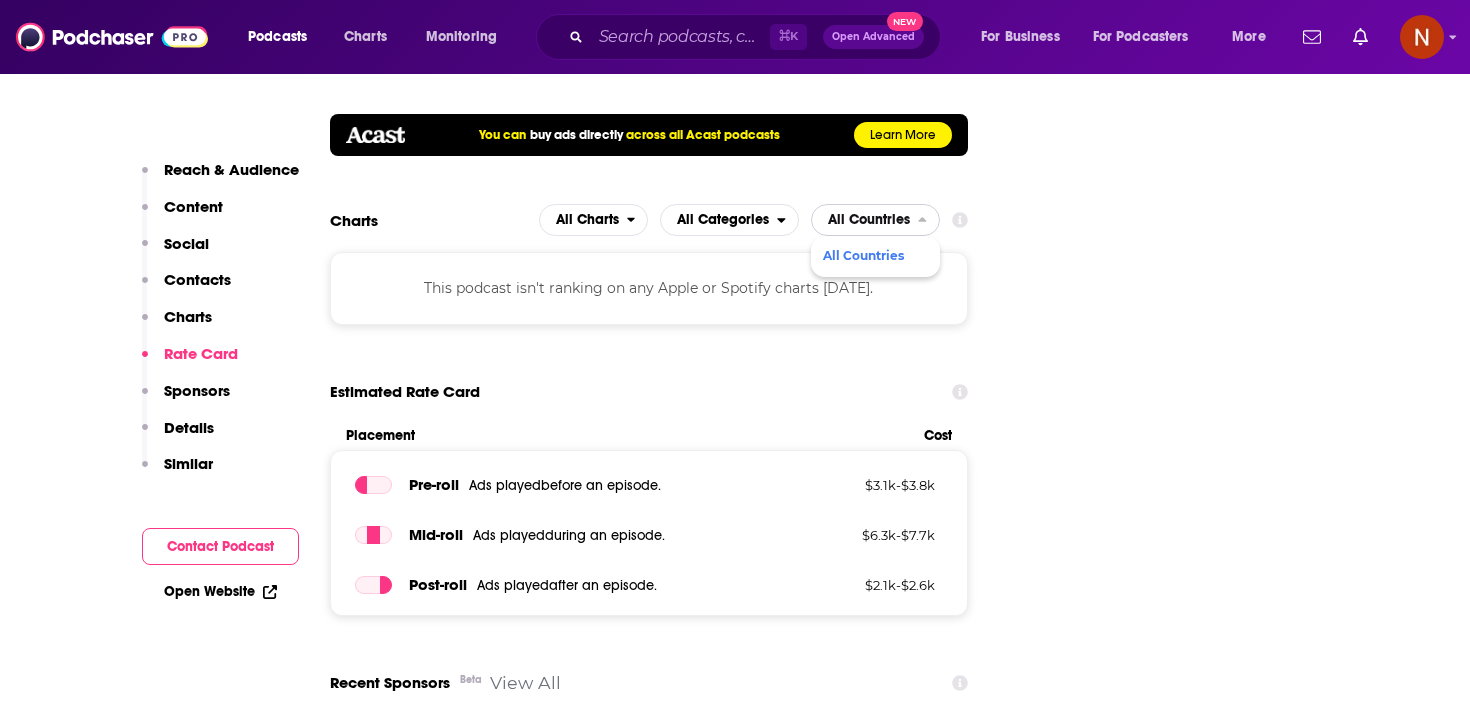 click on "All Countries" at bounding box center (874, 256) 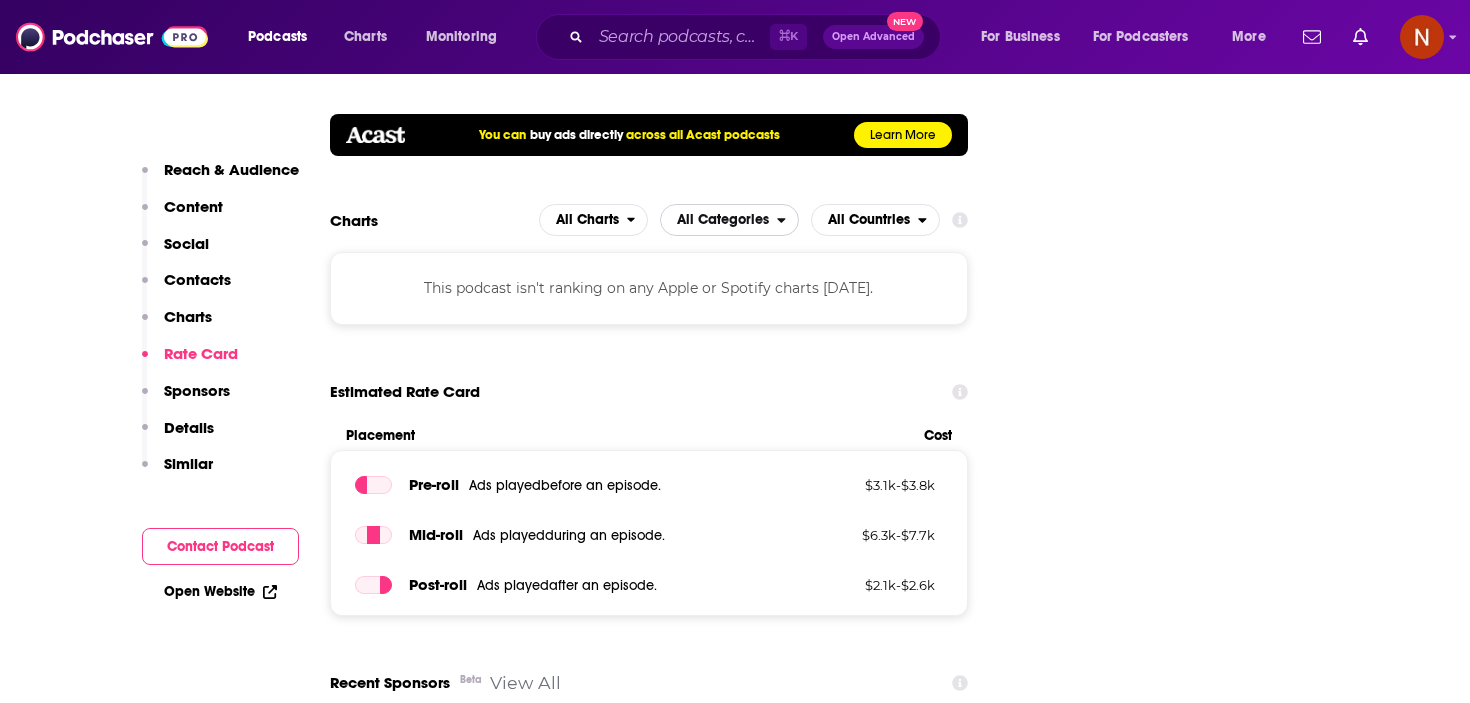 click on "All Categories" at bounding box center [719, 220] 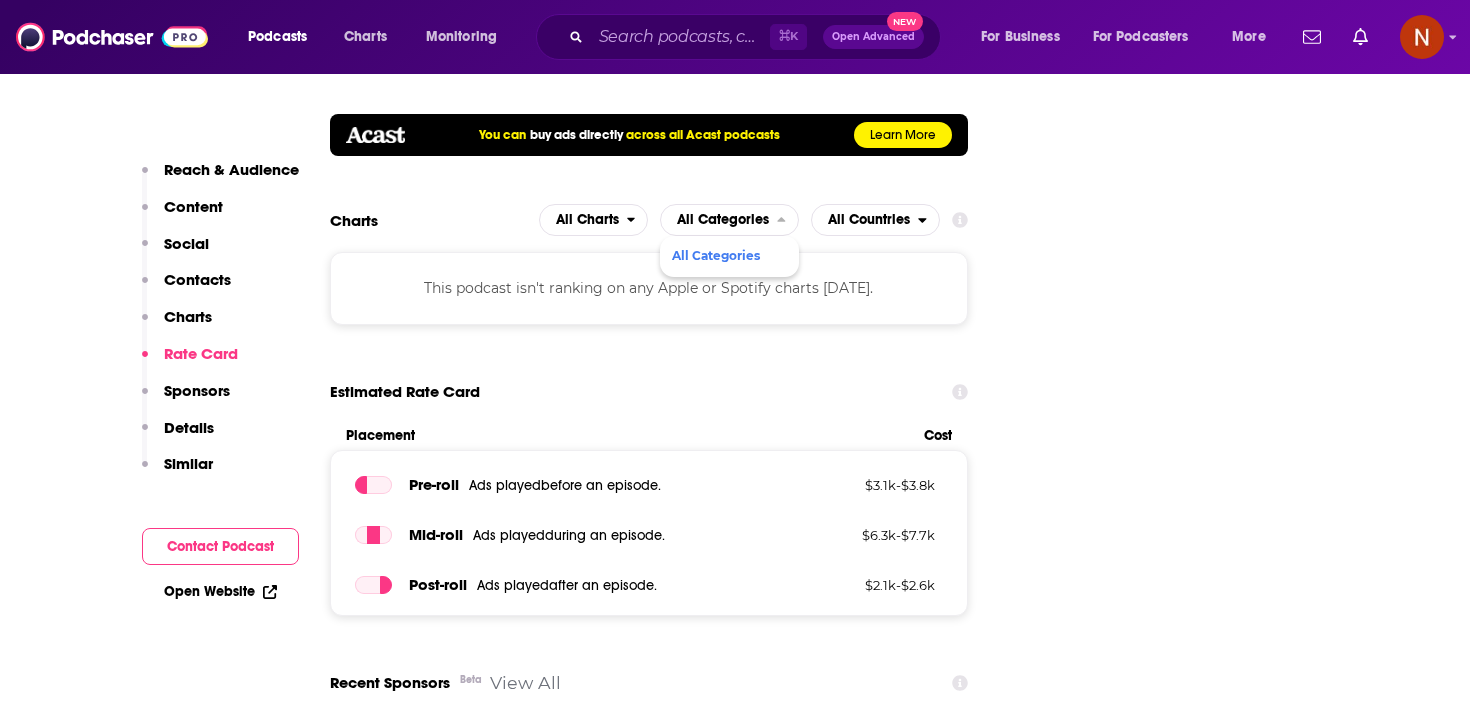 click on "Verified Partner
Podcast level reach data from Acast podcasts has been independently verified via Podchaser's partner verification program
Reach Power Score™ 77 Total Monthly Listens 5.2m-7.8m New Episode Listens 209k-255k Export One-Sheet Audience Demographics Gender Male Age 31 yo Income $ $ $ $ $ Parental Status Not Parents Countries 1 United States 2 United Kingdom 3 Canada 4 Australia Top Cities Baile Átha Cliath , London , Washington, D. C. , Dublin , New York, NY , Cork Interests Society - Work , Economic , News , Financial , Science , Television & Film Jobs Directors , Retirees , Journalists/Reporters , Interns , Designers , Economists Ethnicities White / Caucasian , Hispanic , Asian , African American Show More Content Political Skew Neutral/Mixed Socials Youtube @TheEconomist 4m LinkedIn @the-economist 13m Twitter @djasonpalmer Host Link Twitter @RosieBlau Host Link Contacts   RSS   Podcast Email The Economist podcasts@economist.com podcasts@economist.com     Host     You can" at bounding box center [649, 2665] 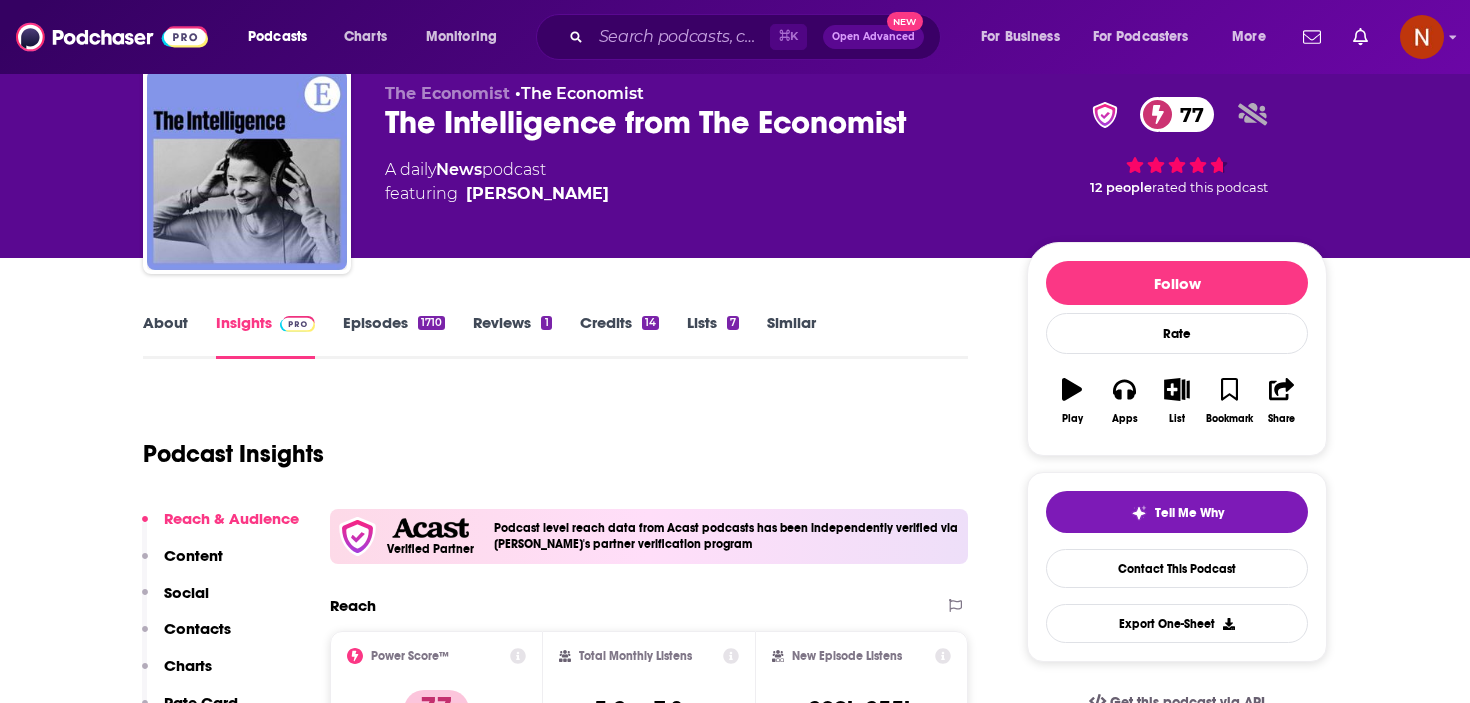 scroll, scrollTop: 0, scrollLeft: 0, axis: both 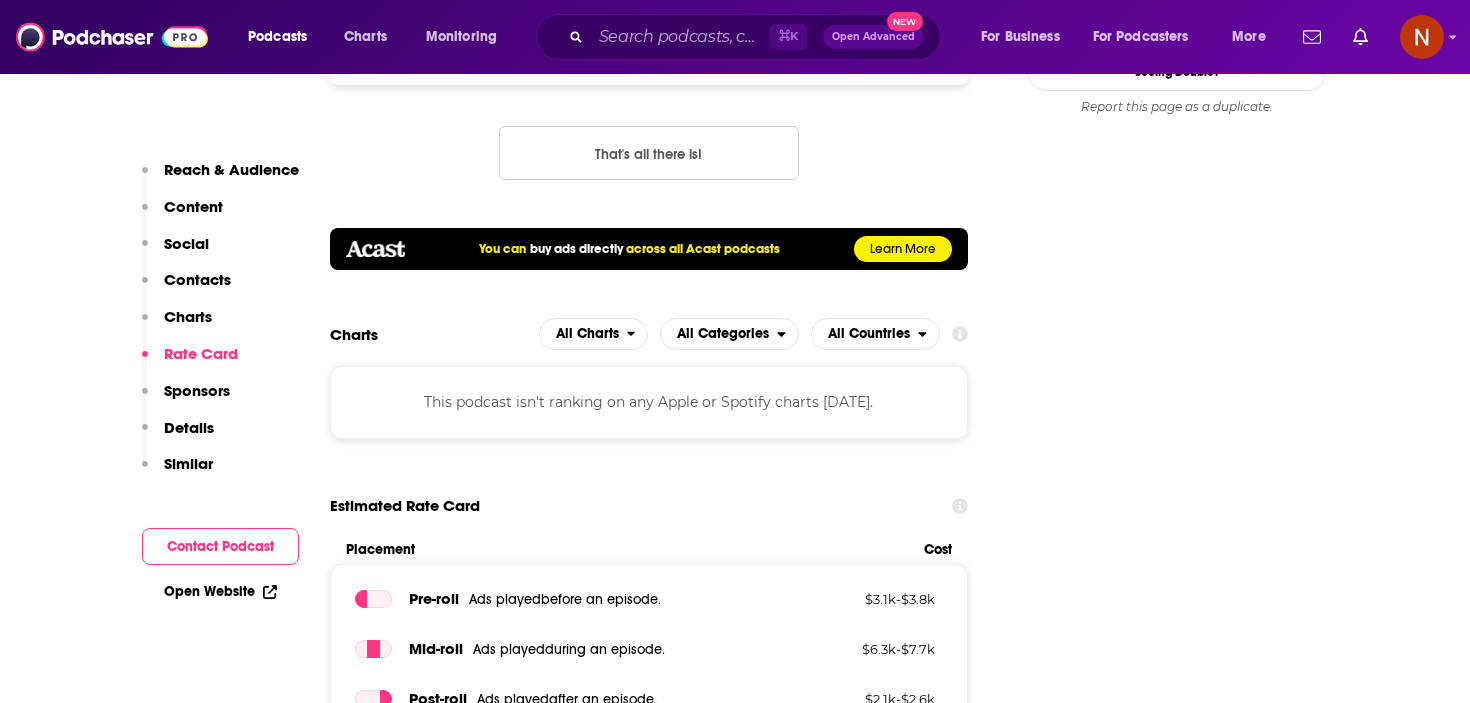 click on "Charts All Charts All Categories All Countries This podcast isn't ranking on any Apple or Spotify charts today." at bounding box center (649, 378) 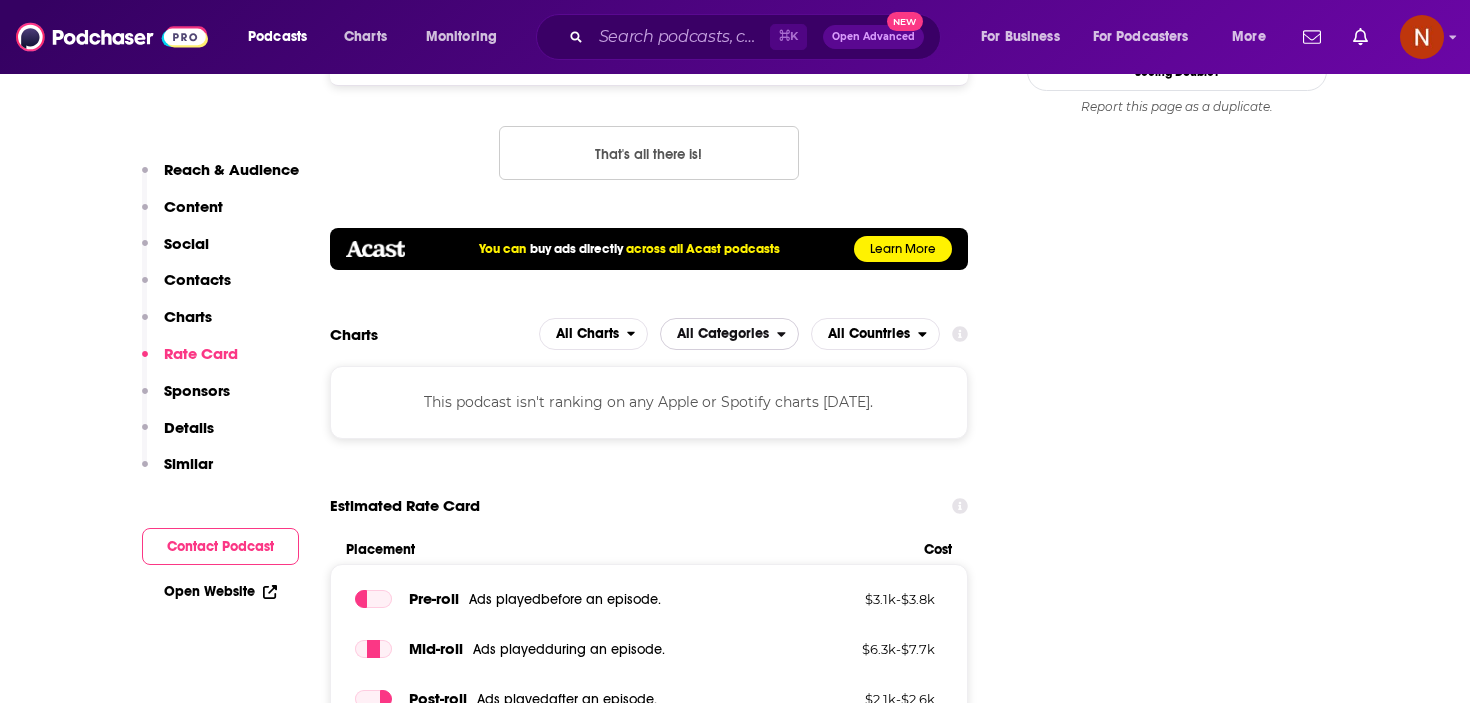 click on "All Categories" at bounding box center (723, 334) 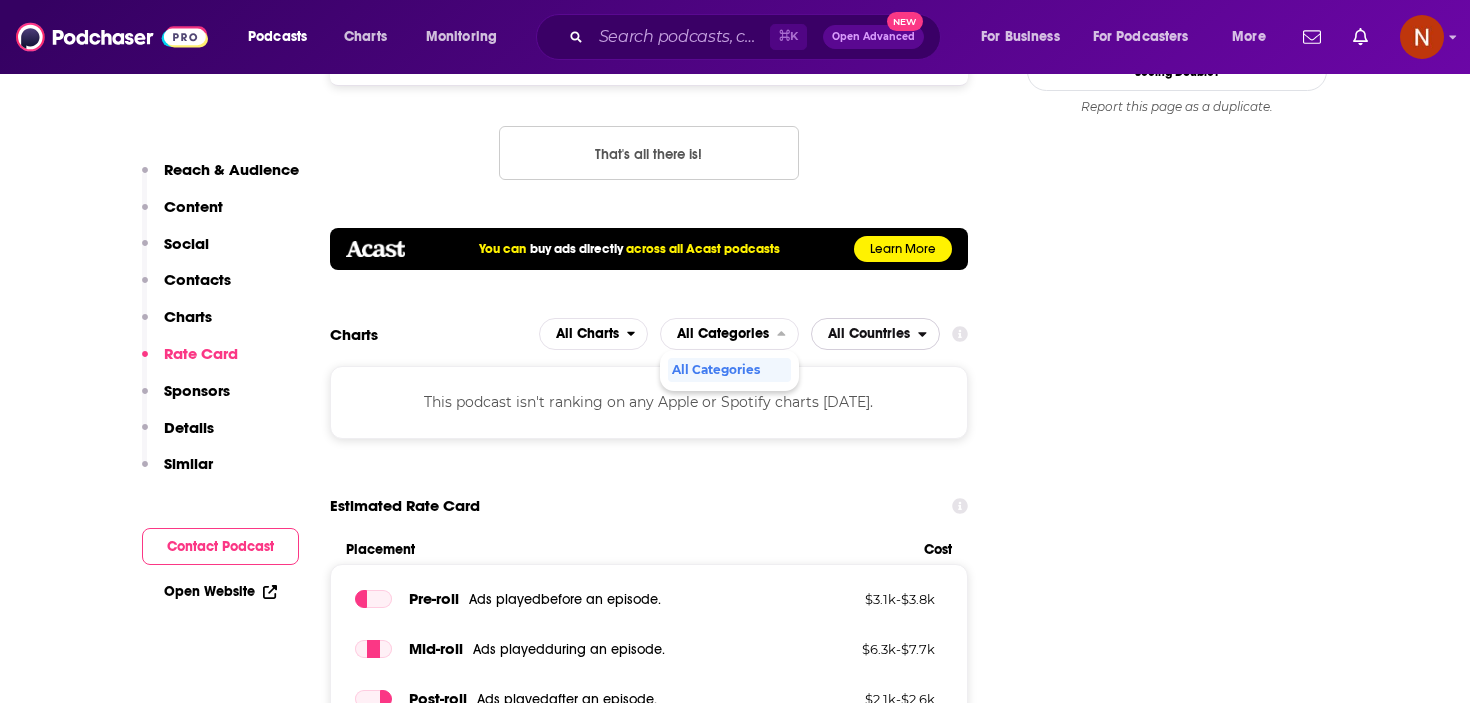click on "All Countries" at bounding box center (869, 334) 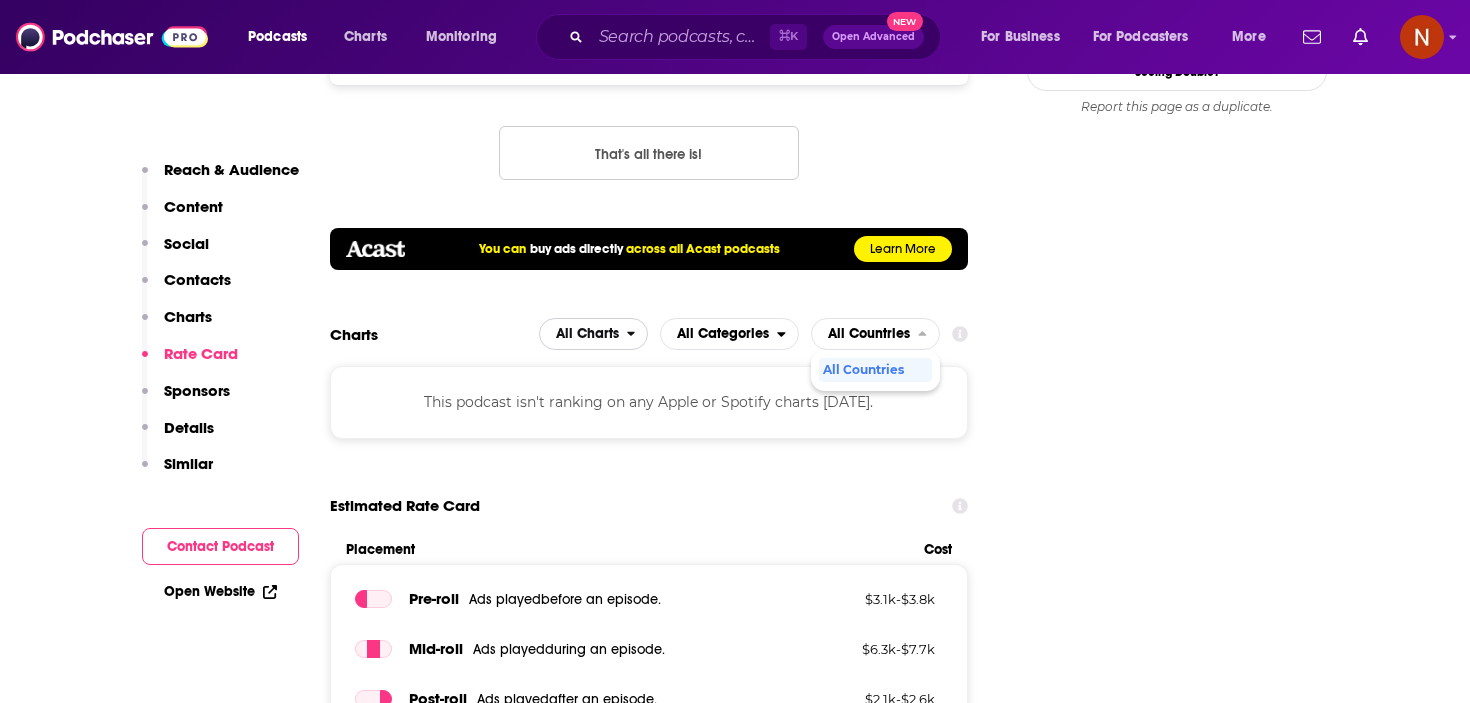 click on "All Charts" at bounding box center [583, 334] 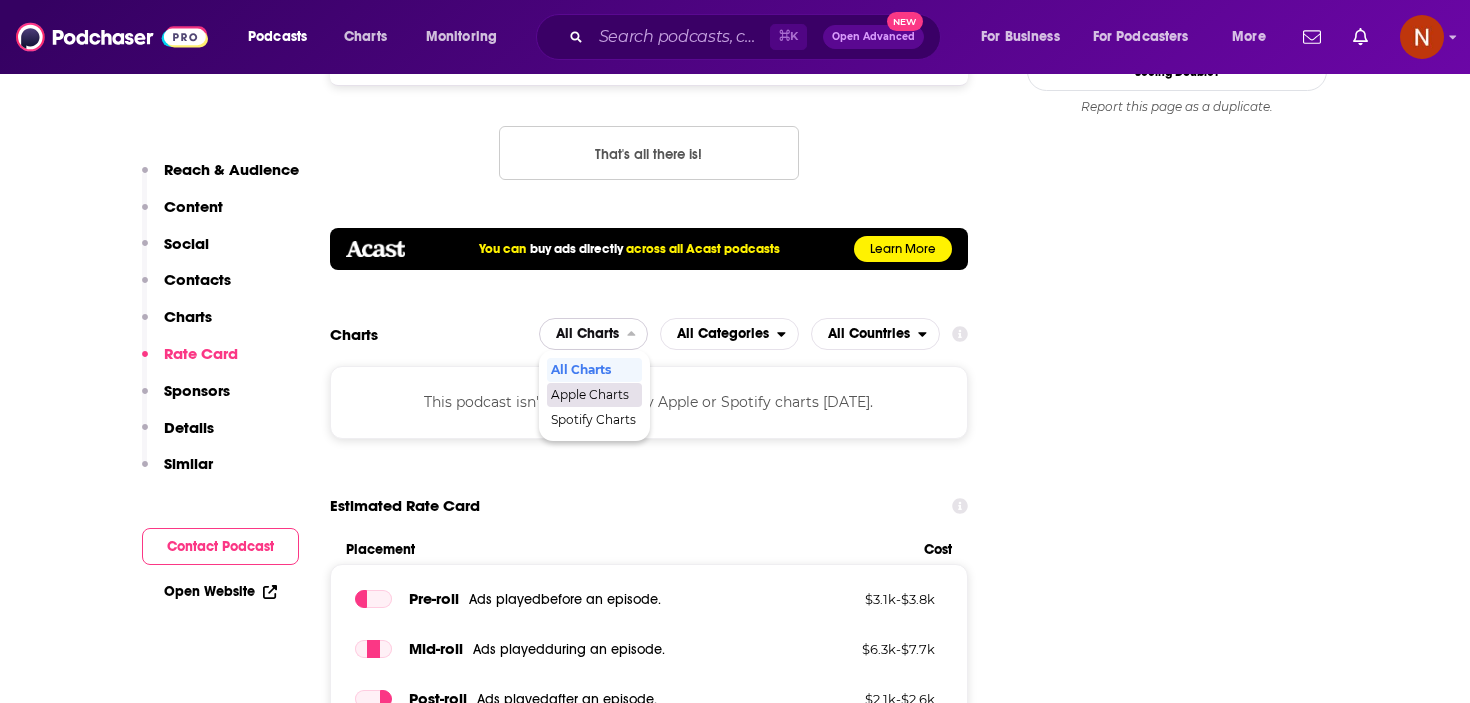 click on "Apple Charts" at bounding box center (593, 395) 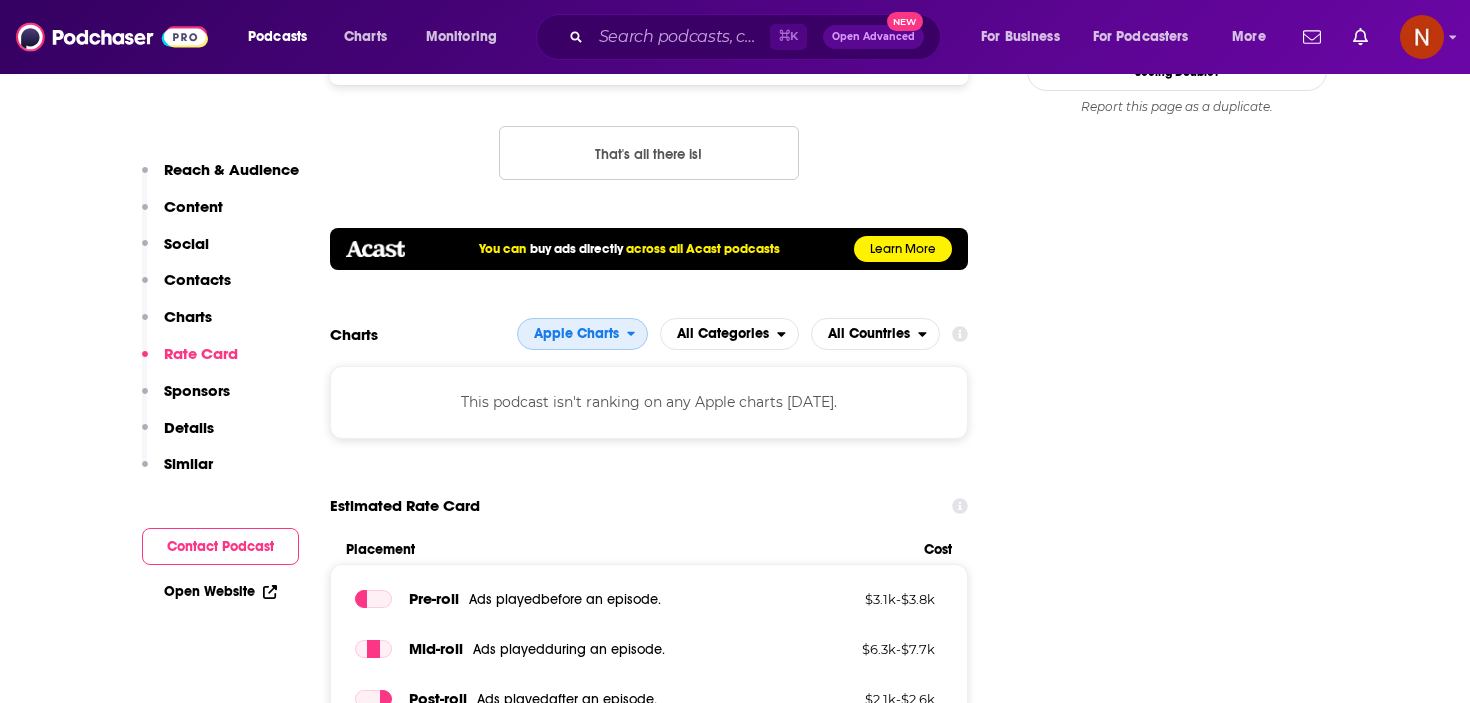 click on "Apple Charts" at bounding box center [572, 334] 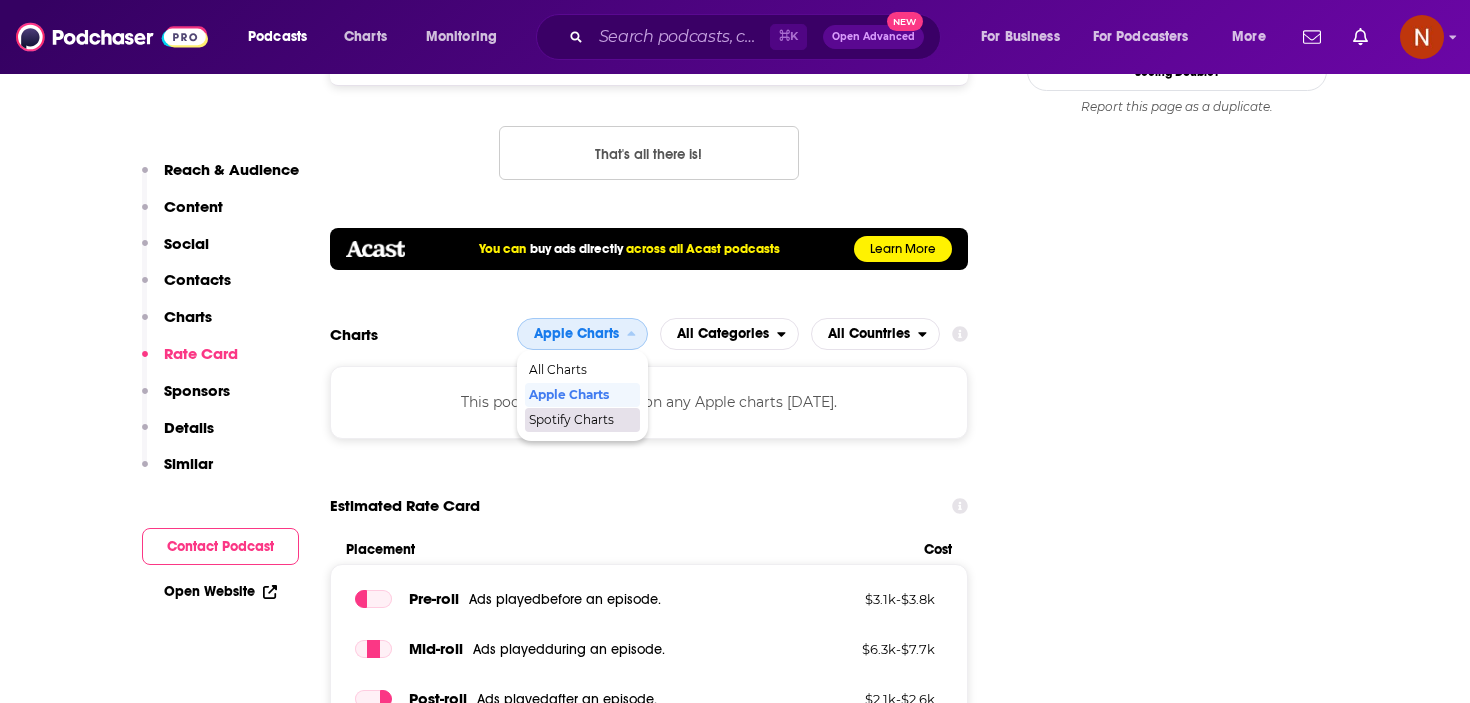 click on "Spotify Charts" at bounding box center [582, 420] 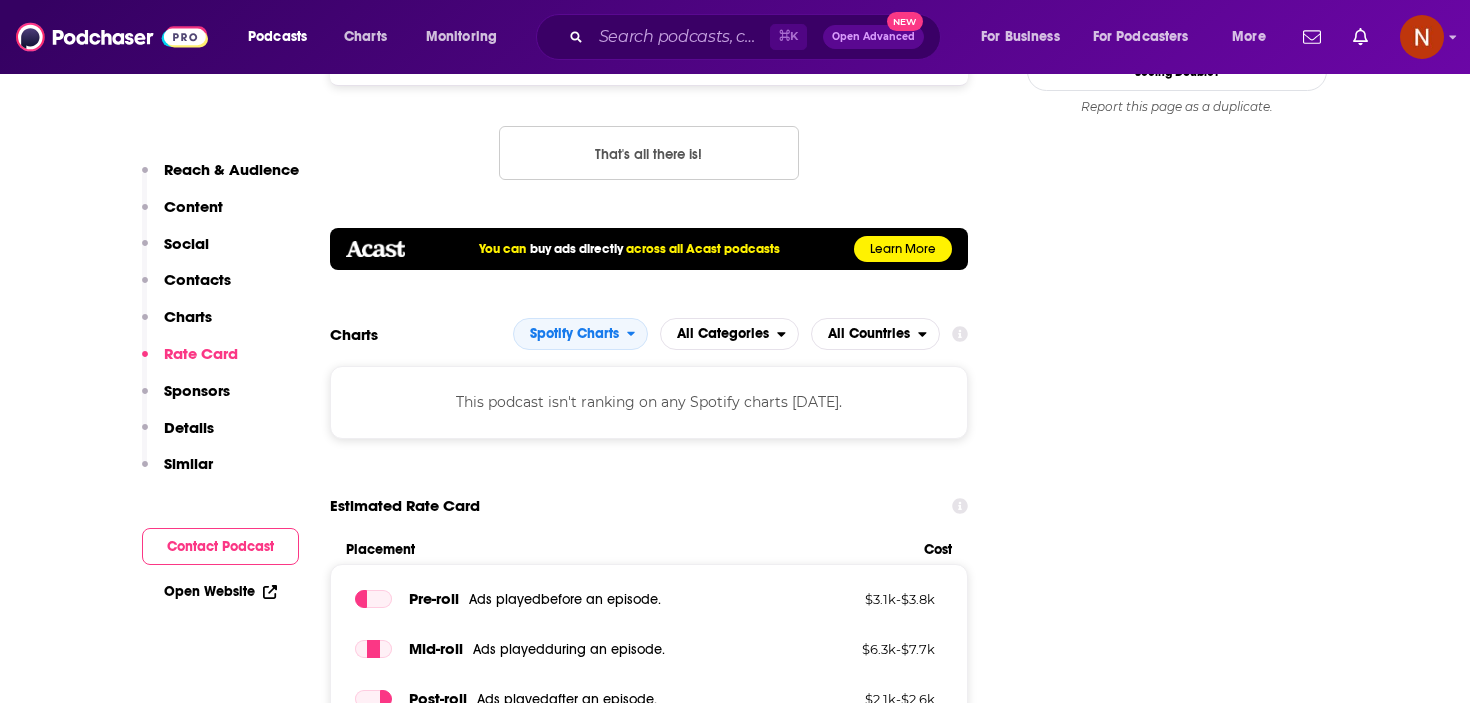 click on "Verified Partner
Podcast level reach data from Acast podcasts has been independently verified via Podchaser's partner verification program
Reach Power Score™ 77 Total Monthly Listens 5.2m-7.8m New Episode Listens 209k-255k Export One-Sheet Audience Demographics Gender Male Age 31 yo Income $ $ $ $ $ Parental Status Not Parents Countries 1 United States 2 United Kingdom 3 Canada 4 Australia Top Cities Baile Átha Cliath , London , Washington, D. C. , Dublin , New York, NY , Cork Interests Society - Work , Economic , News , Financial , Science , Television & Film Jobs Directors , Retirees , Journalists/Reporters , Interns , Designers , Economists Ethnicities White / Caucasian , Hispanic , Asian , African American Show More Content Political Skew Neutral/Mixed Socials Youtube @TheEconomist 4m LinkedIn @the-economist 13m Twitter @djasonpalmer Host Link Twitter @RosieBlau Host Link Contacts   RSS   Podcast Email The Economist podcasts@economist.com podcasts@economist.com     Host     You can" at bounding box center [649, 2788] 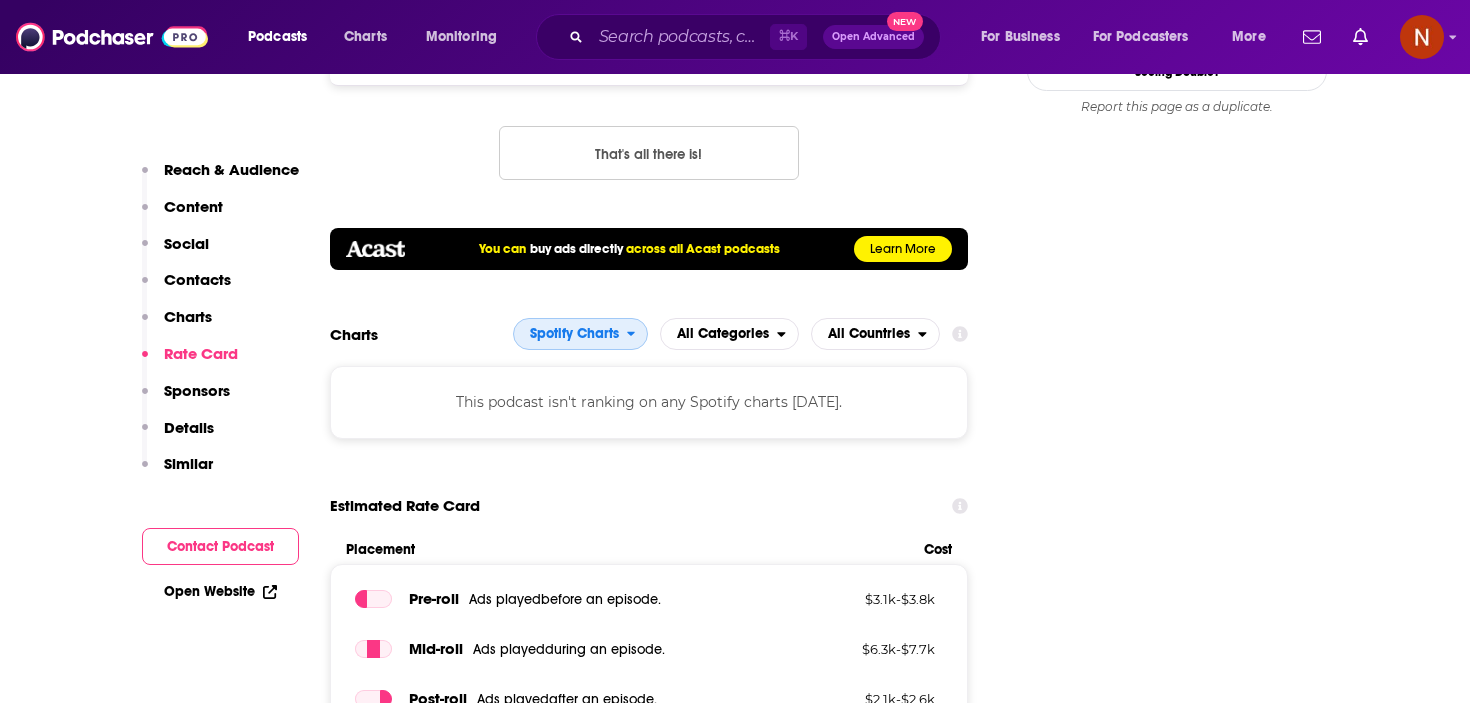 click on "Spotify Charts" at bounding box center (574, 334) 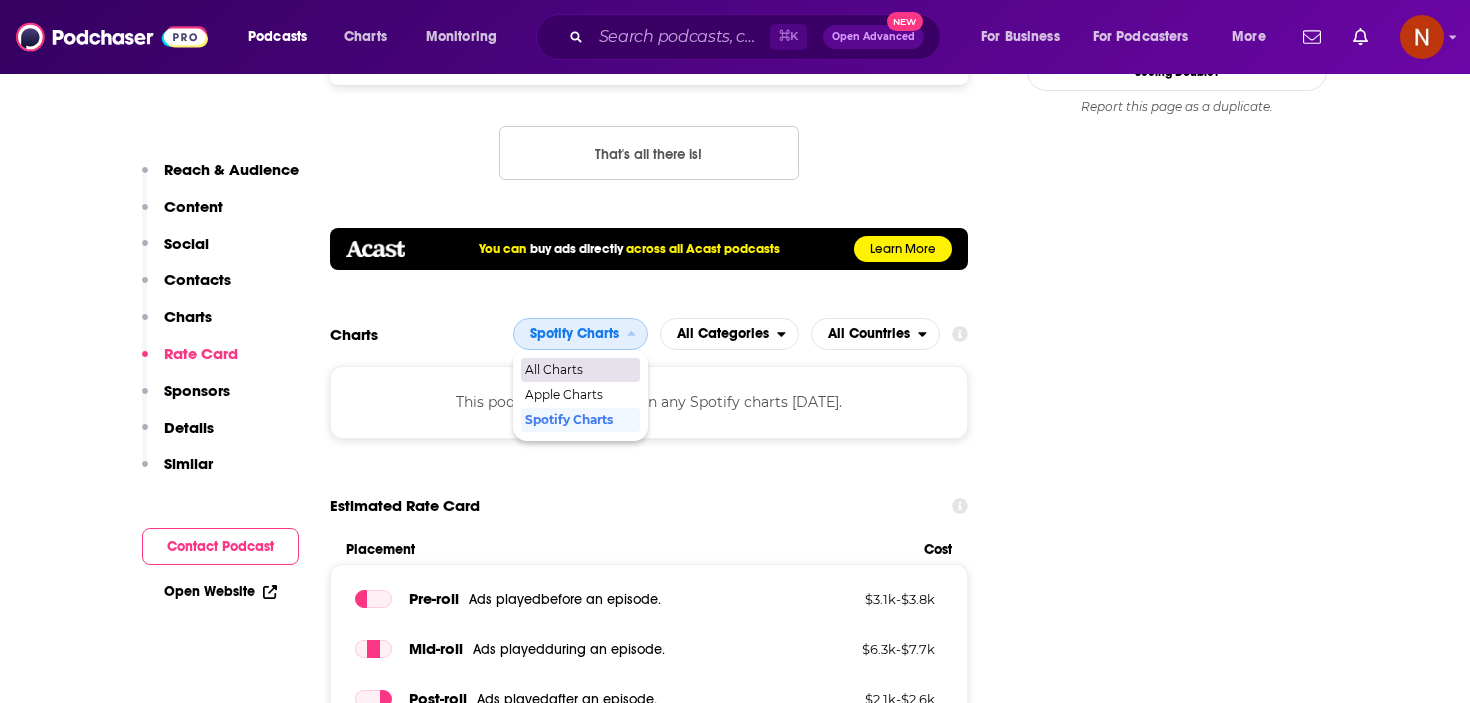 click on "All Charts" at bounding box center (581, 370) 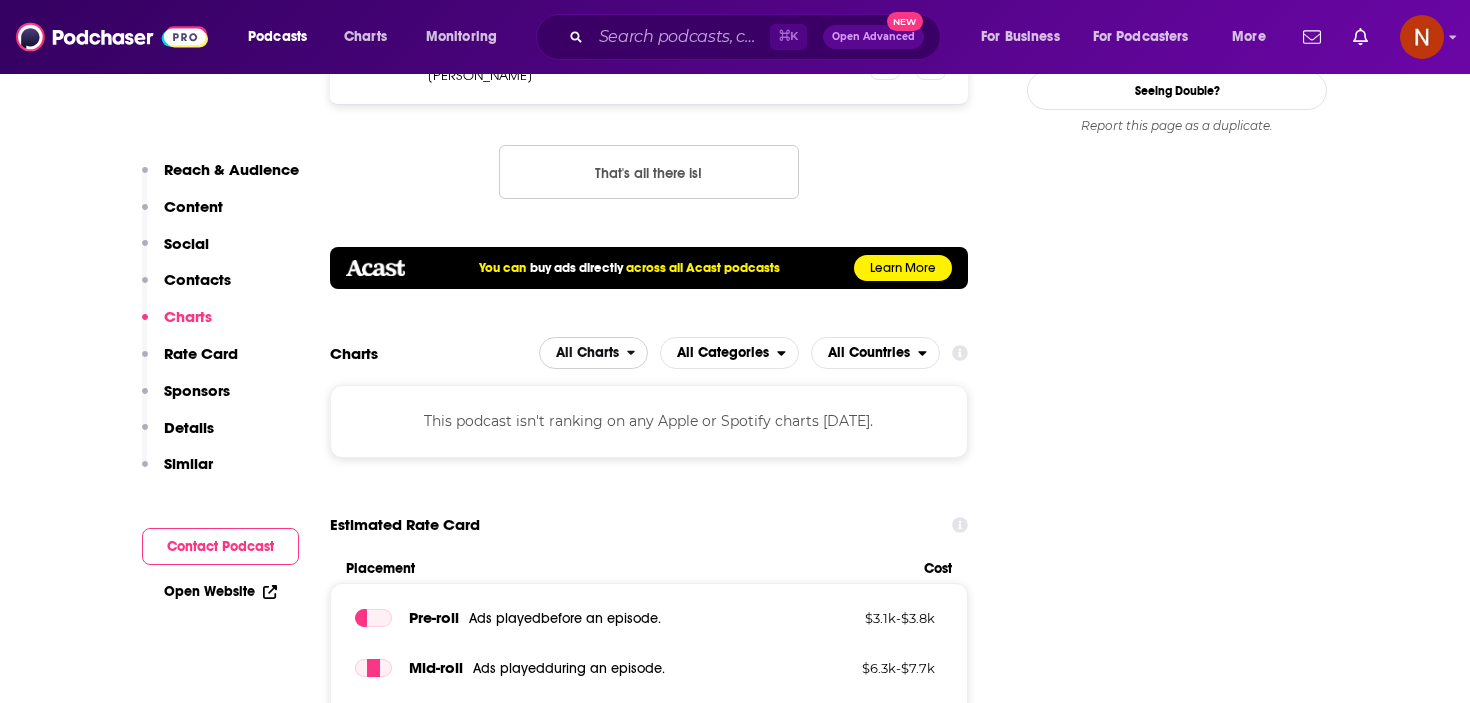 scroll, scrollTop: 2322, scrollLeft: 0, axis: vertical 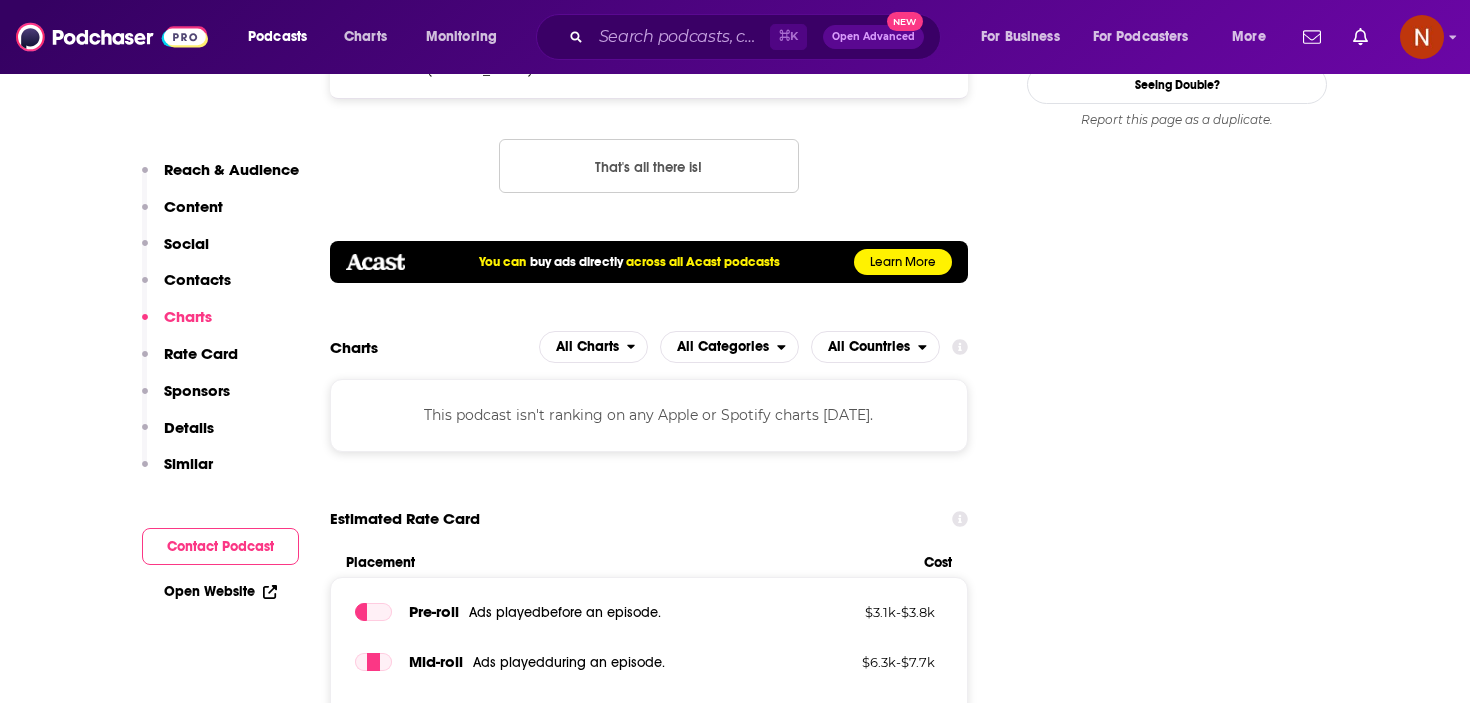 click on "This podcast isn't ranking on any Apple or Spotify charts today." at bounding box center [649, 415] 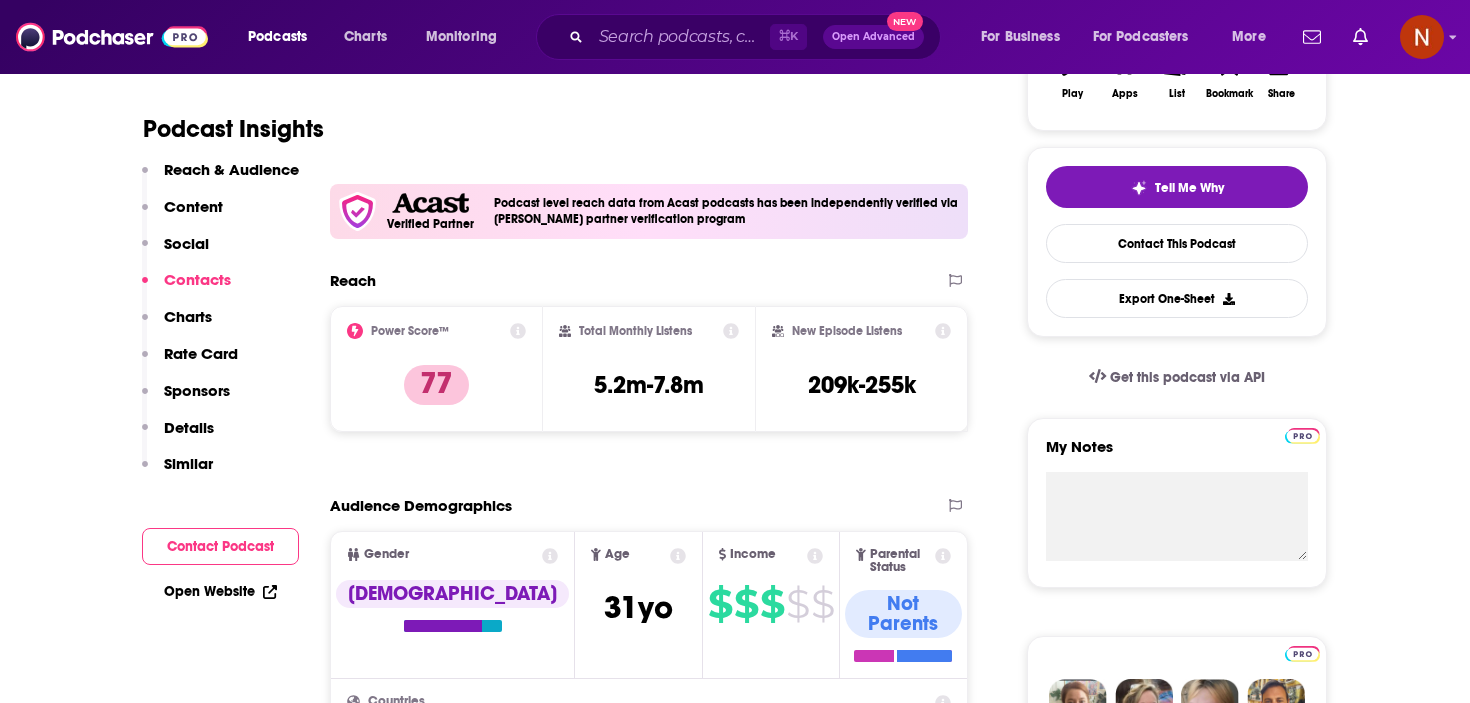 scroll, scrollTop: 0, scrollLeft: 0, axis: both 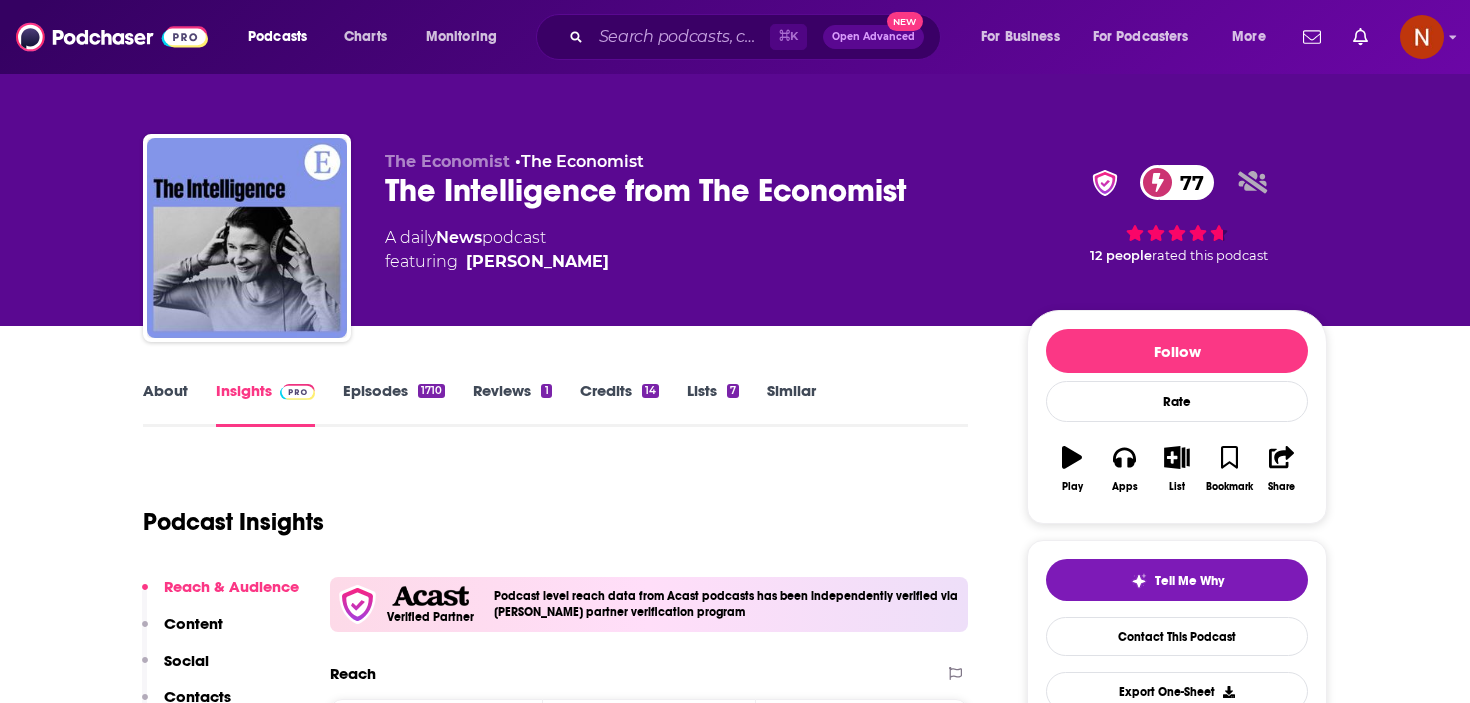 click on "Podcasts Charts Monitoring ⌘  K Open Advanced New For Business For Podcasters More" at bounding box center [735, 37] 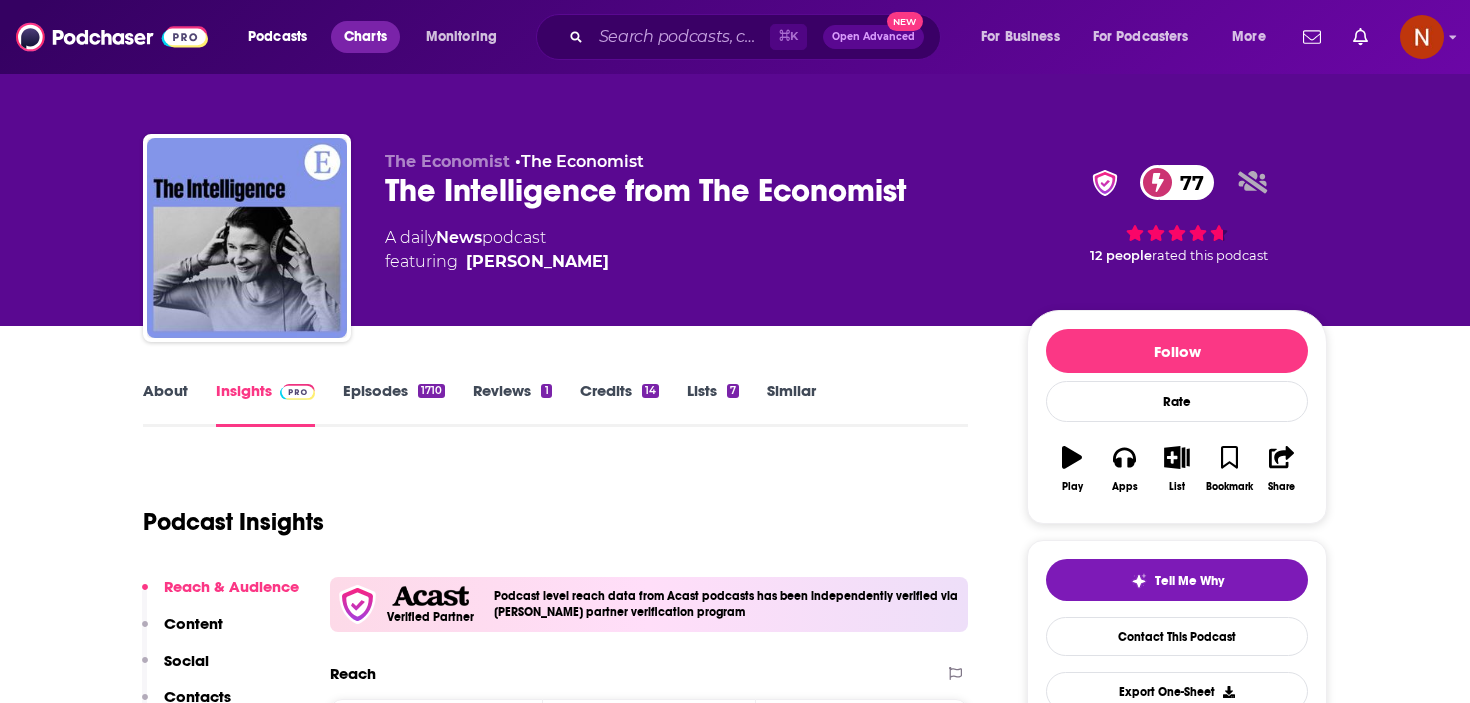 click on "Charts" at bounding box center (365, 37) 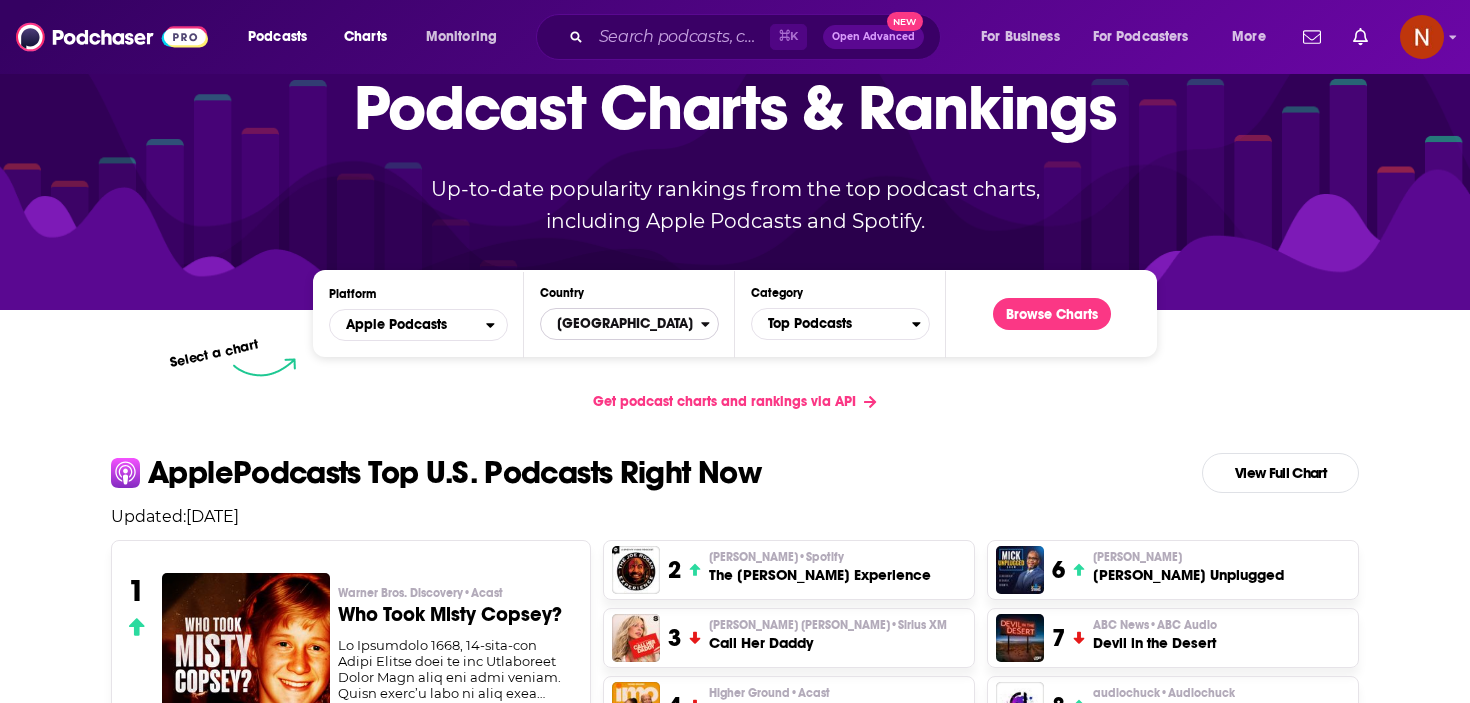 click on "[GEOGRAPHIC_DATA]" at bounding box center (621, 324) 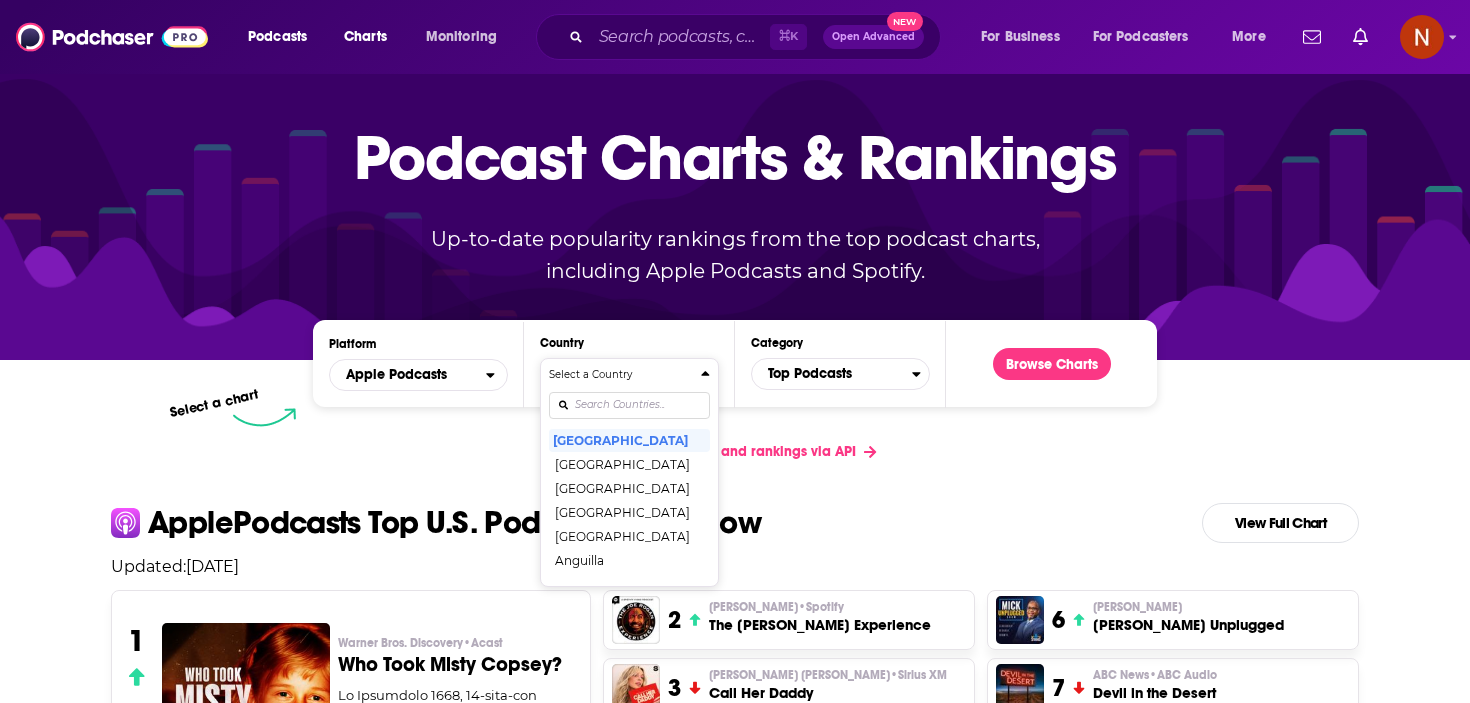 scroll, scrollTop: 0, scrollLeft: 0, axis: both 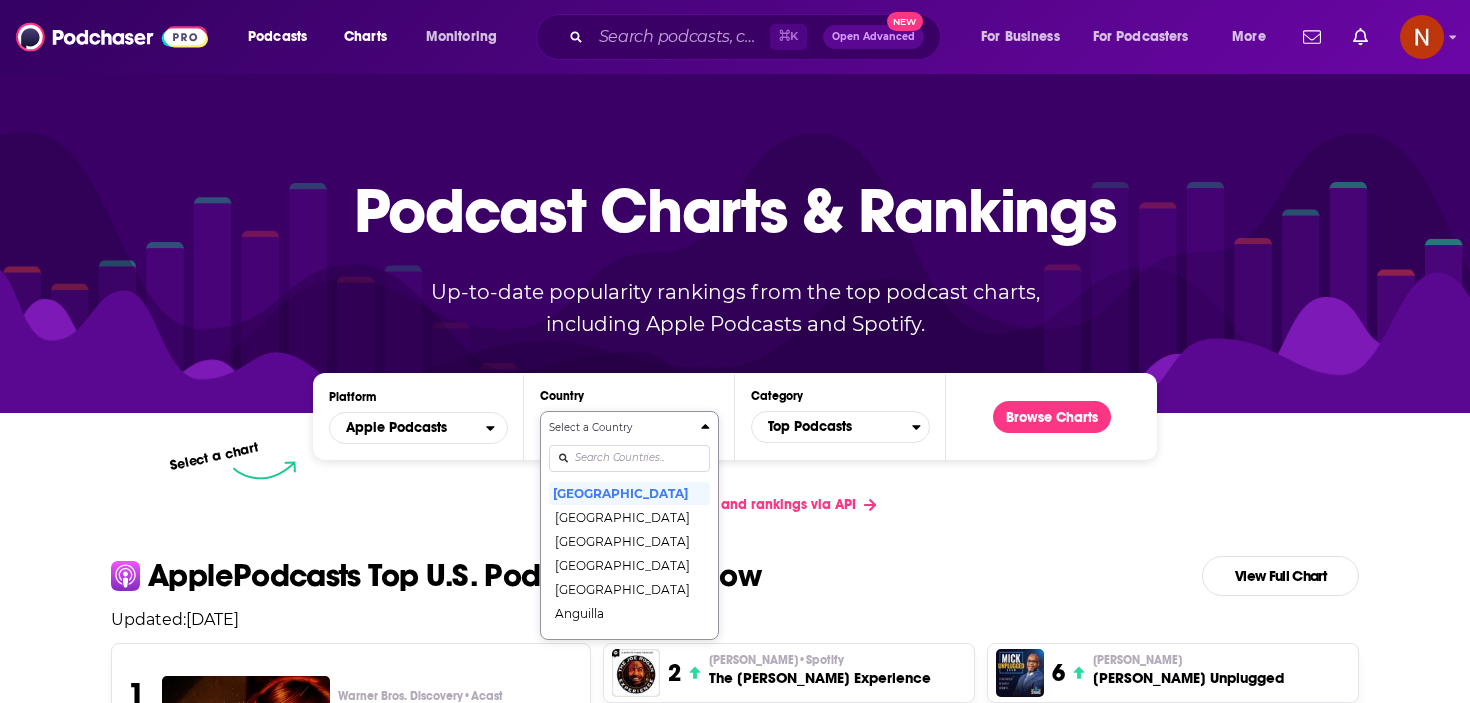 click on "Select a Country United States Afghanistan Albania Algeria Angola Anguilla Antigua and Barbuda Argentina Armenia Australia Austria Azerbaijan Bahamas Bahrain Barbados Belarus Belgium Belize Benin Bermuda Bhutan Bolivia Bosnia and Herzegovina Botswana Brazil British Virgin Islands Brunei Darussalam Bulgaria Burkina Faso Cambodia Cameroon Canada Cape Verde Cayman Islands Chad Chile China Colombia Congo Congo (Brazzaville) Costa Rica Côte dIvoire Croatia Cyprus Czech Republic Denmark Dominica Dominican Republic Ecuador Egypt El Salvador Estonia Fiji Finland France Gabon Gambia Georgia Germany Ghana Greece Grenada Guatemala Guinea-Bissau Guyana Honduras Hong Kong Hungary Iceland India Indonesia Iraq Ireland Israel Italy Jamaica Japan Jordan Kazakhstan Kenya Kosovo Kuwait Kyrgyzstan Lao PDR Latvia Lebanon Liberia Libya Lithuania Luxembourg Macao Macedonia, Republic of Madagascar Malawi Malaysia Maldives Mali Malta Mauritania Mauritius Mexico Micronesia, Federated States of Moldova Mongolia Montenegro Montserrat" at bounding box center (629, 525) 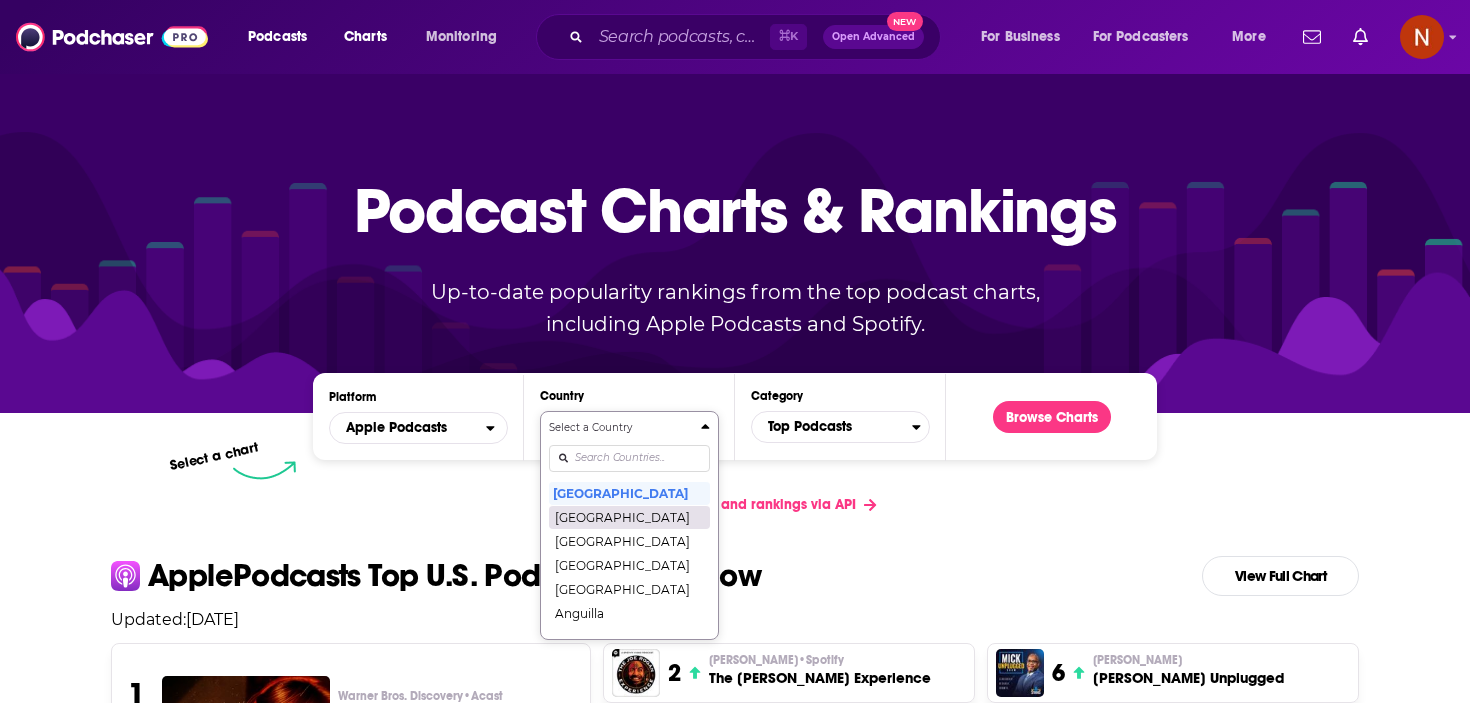 scroll, scrollTop: 107, scrollLeft: 0, axis: vertical 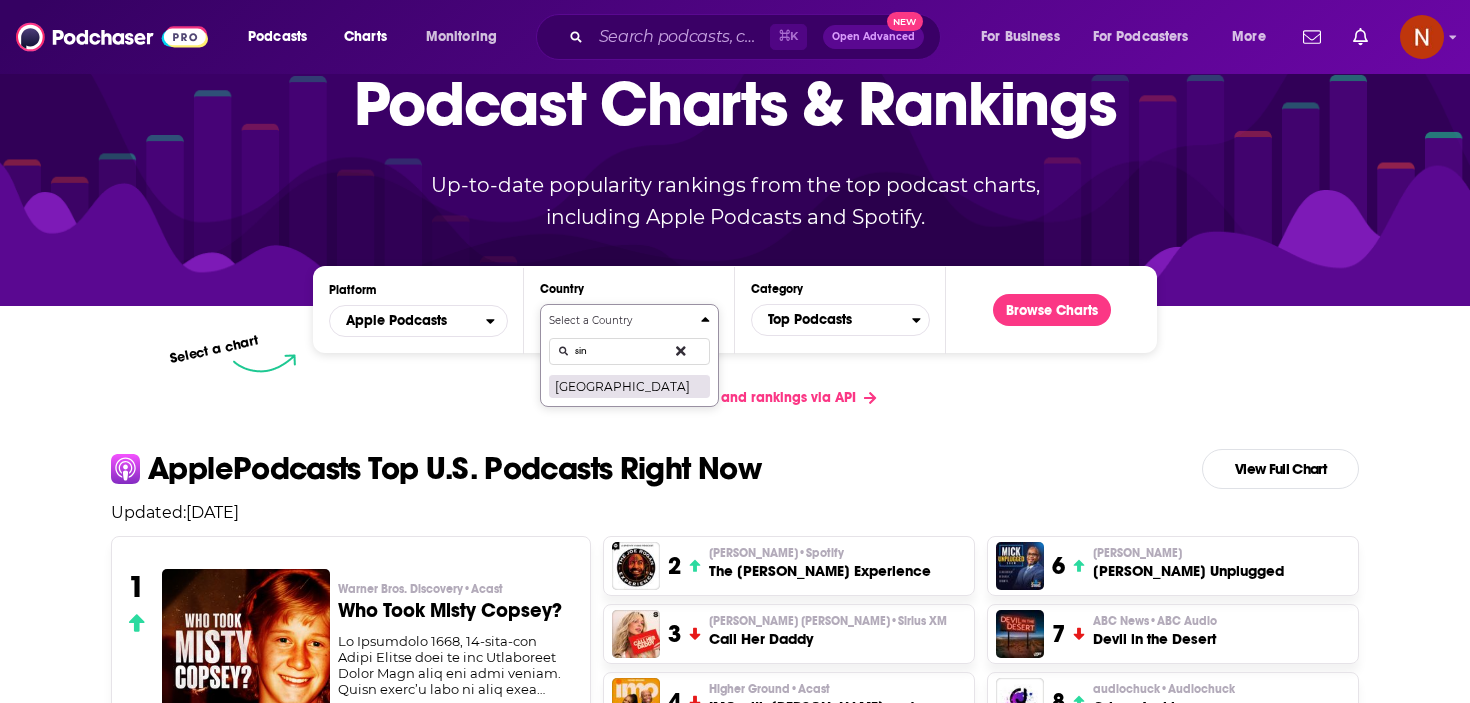 type on "sin" 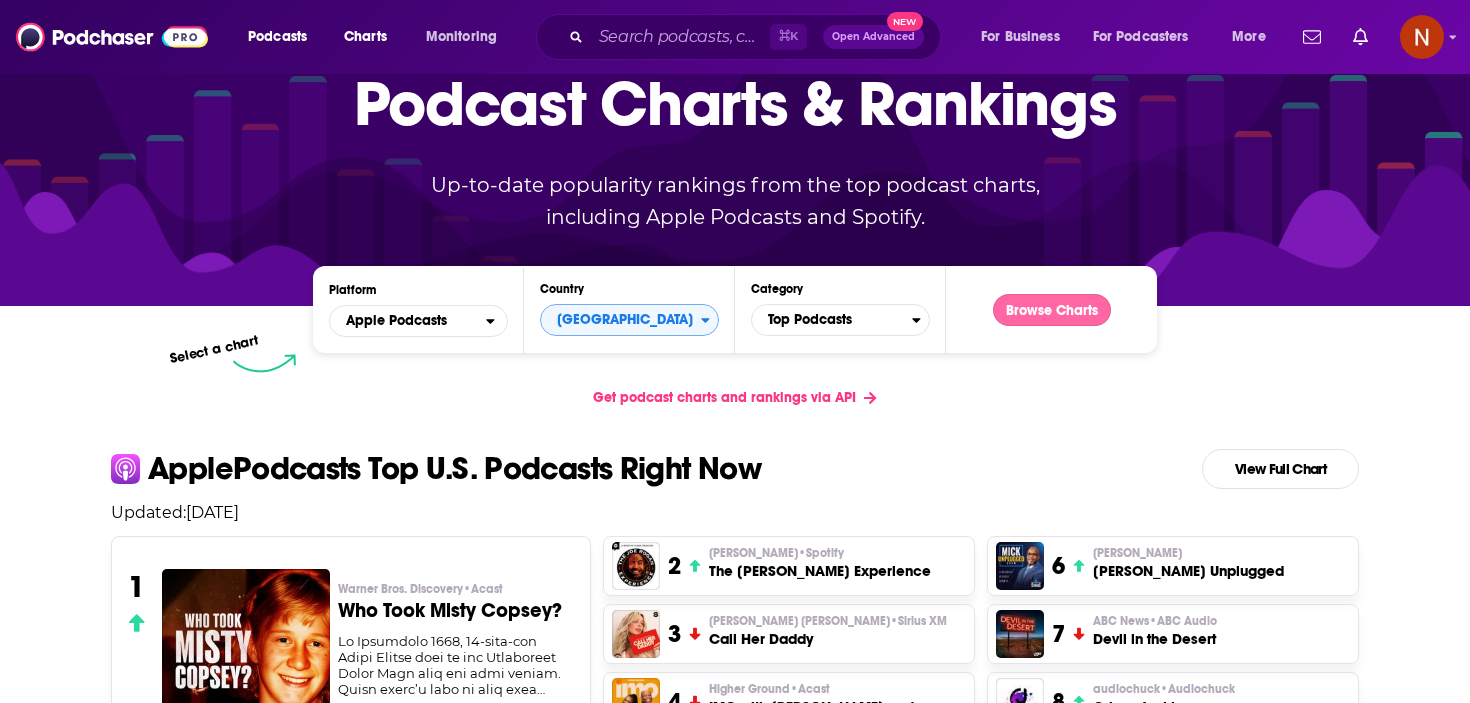 click on "Browse Charts" at bounding box center (1052, 310) 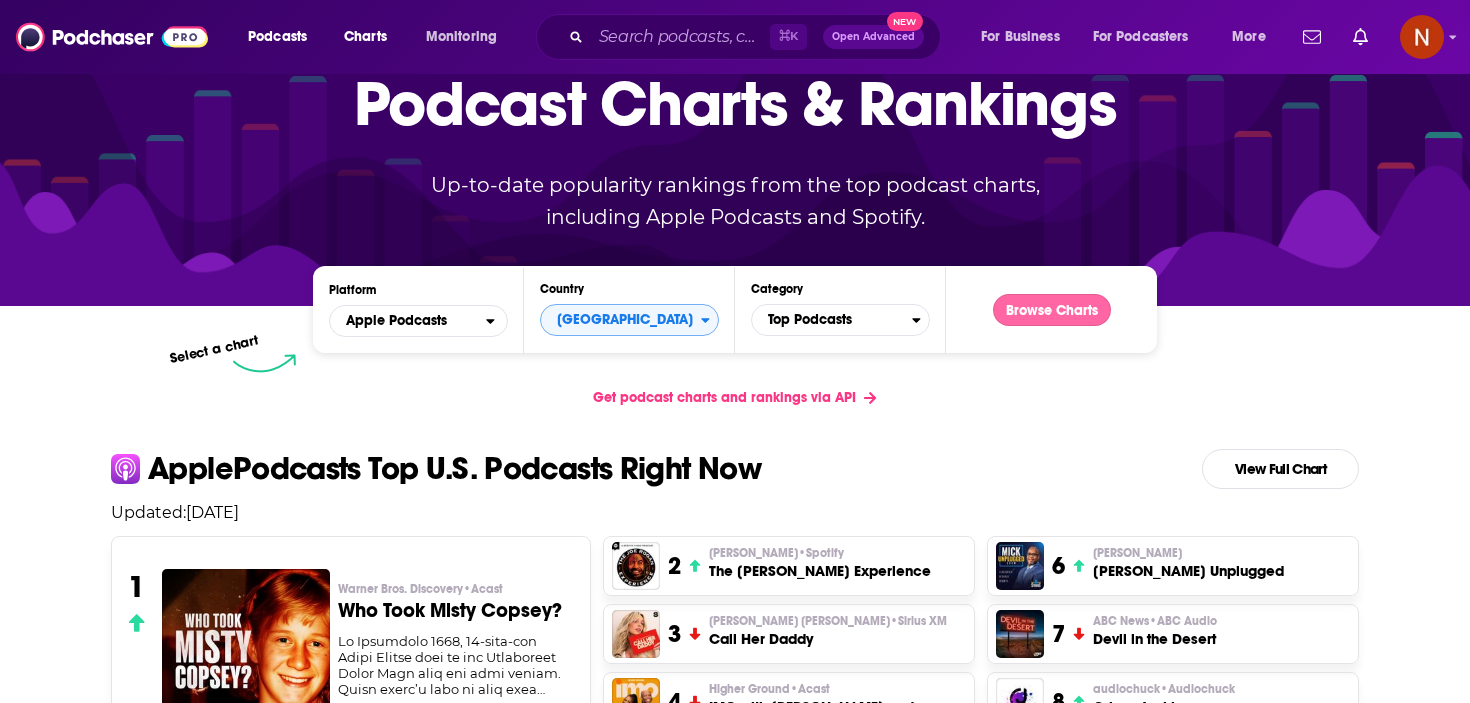 scroll, scrollTop: 0, scrollLeft: 0, axis: both 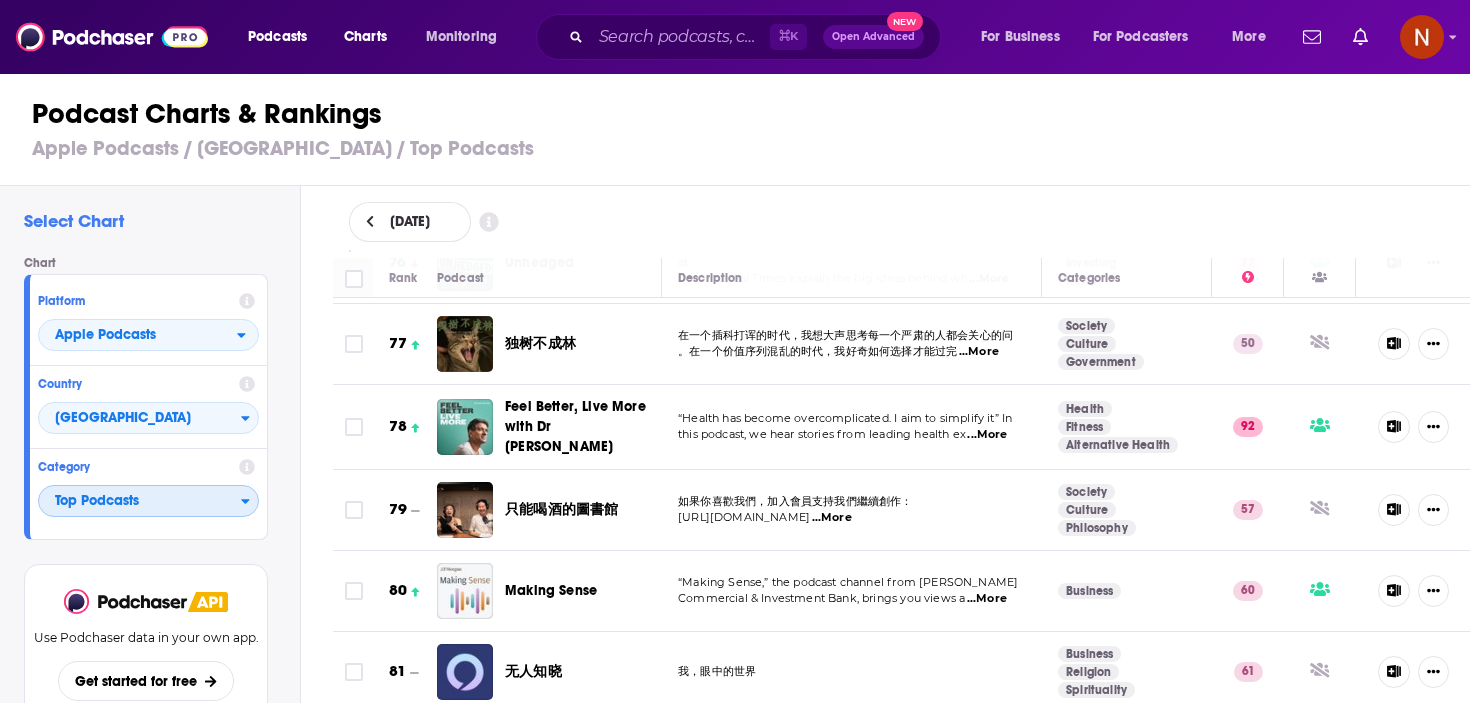 click on "Top Podcasts" at bounding box center (140, 502) 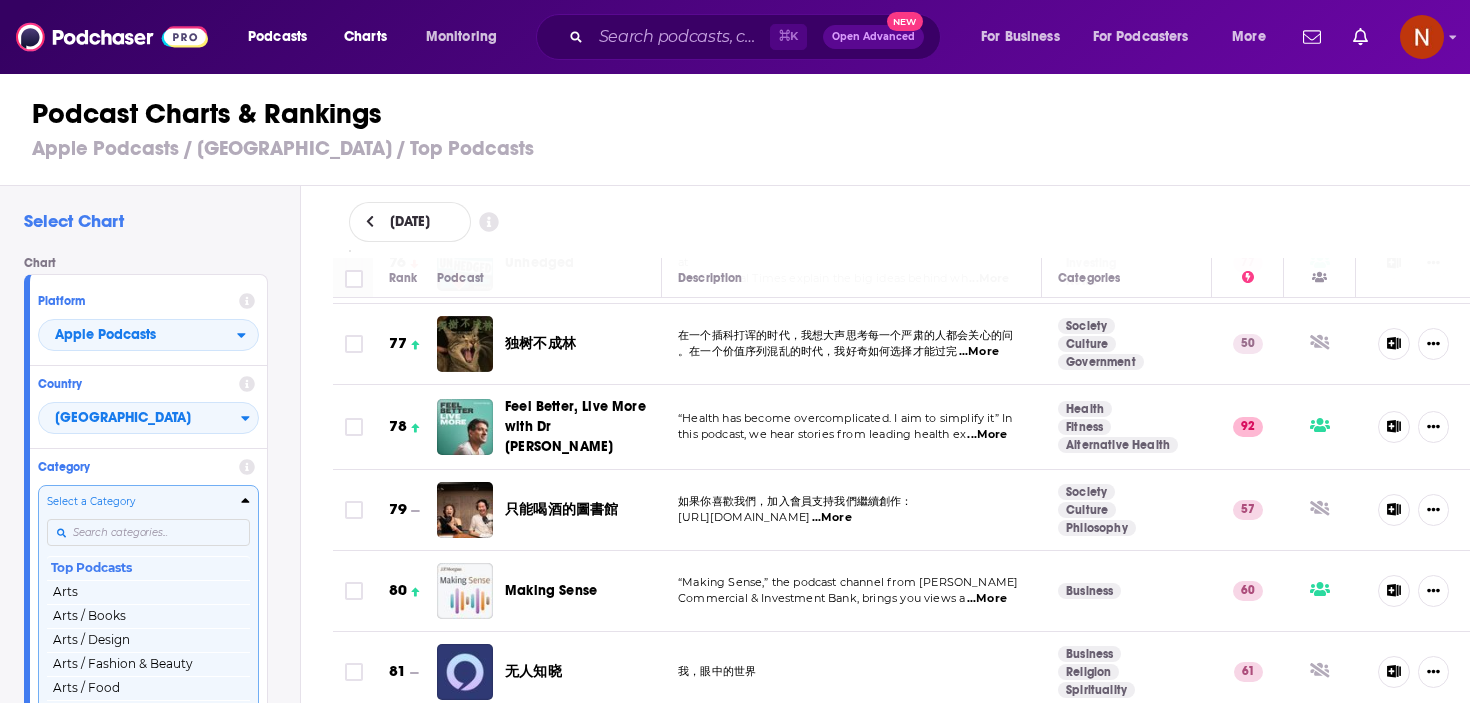 click at bounding box center (148, 532) 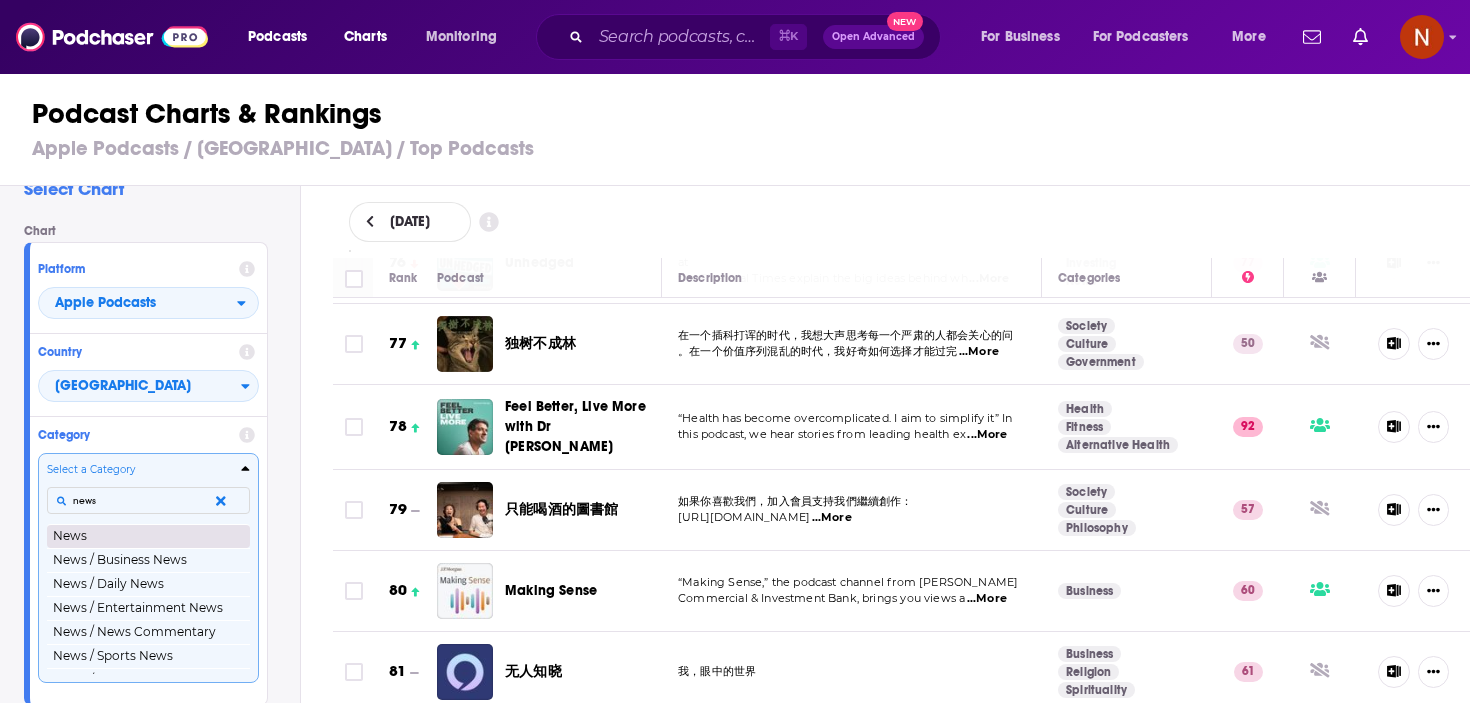 type on "news" 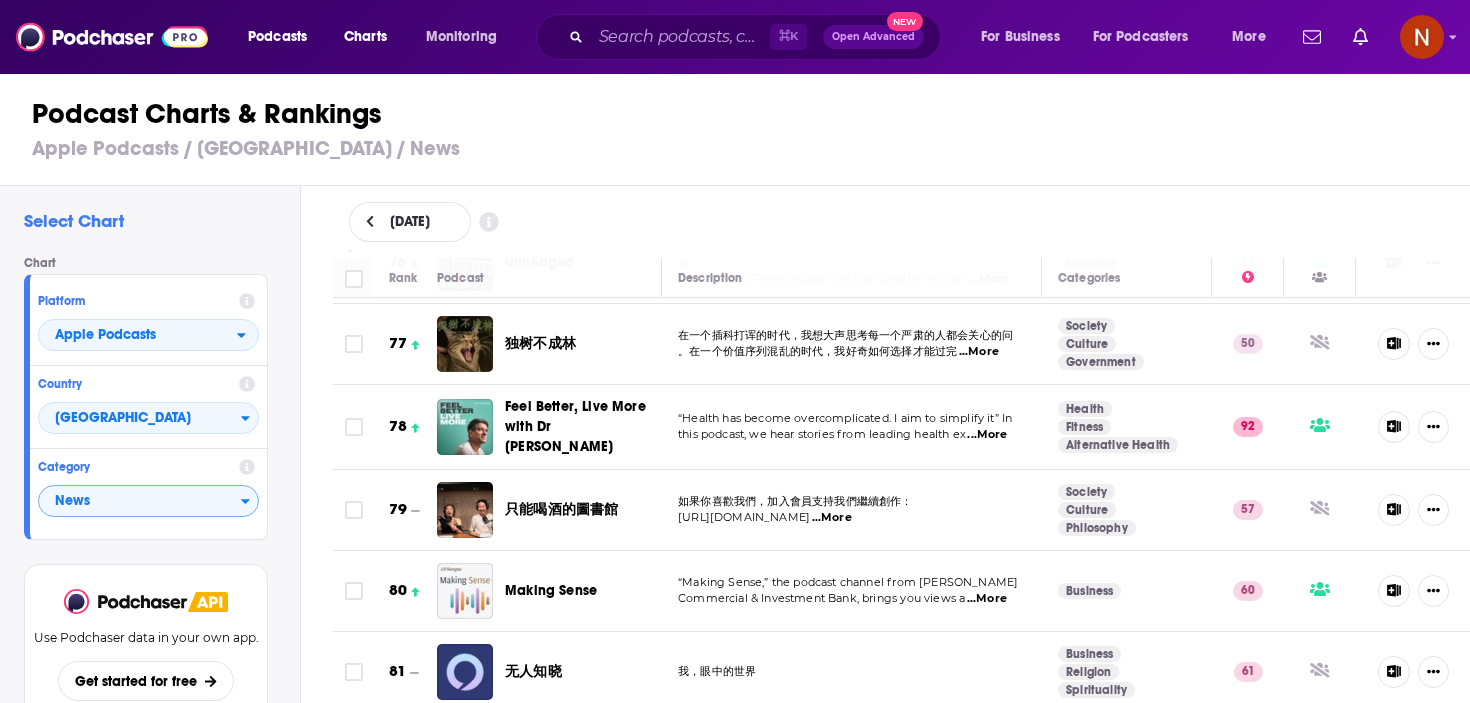 scroll, scrollTop: 0, scrollLeft: 0, axis: both 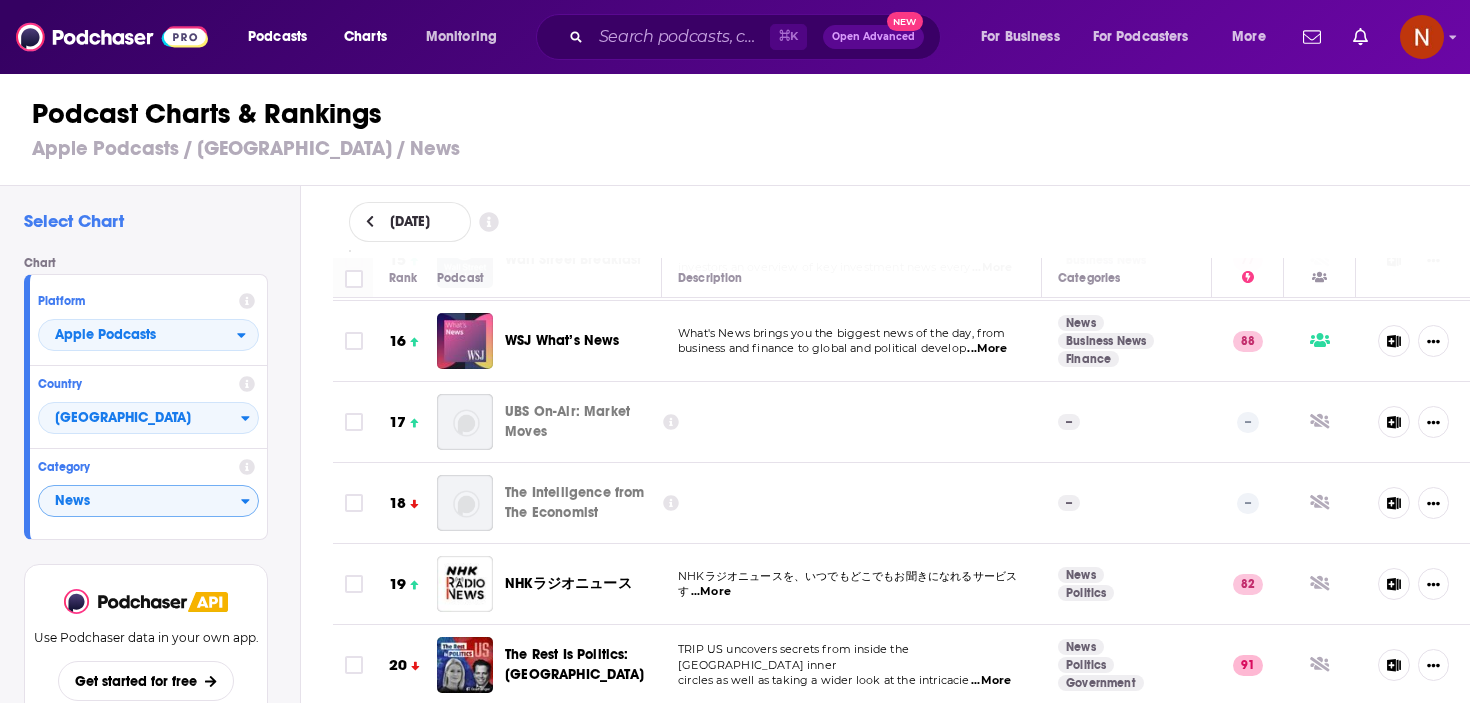 click at bounding box center (852, 503) 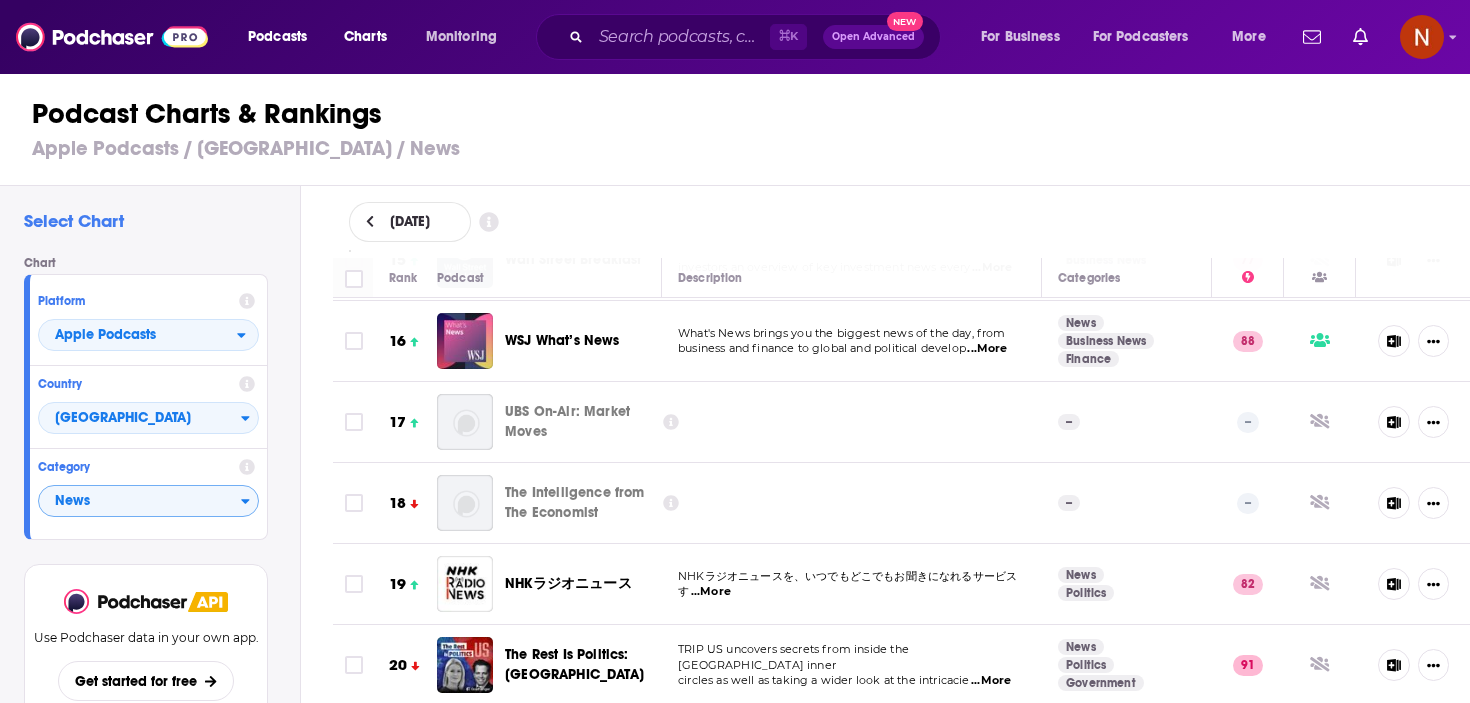 click 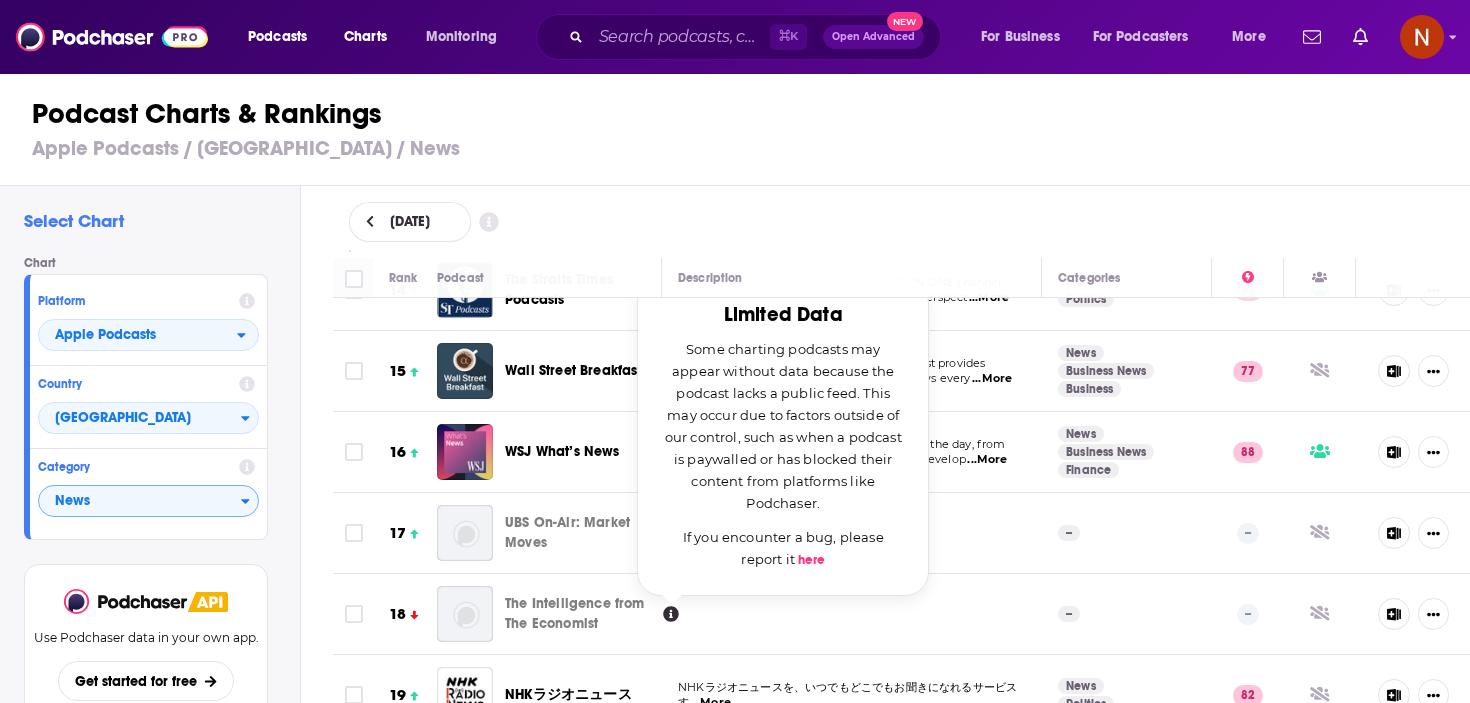 scroll, scrollTop: 1101, scrollLeft: 0, axis: vertical 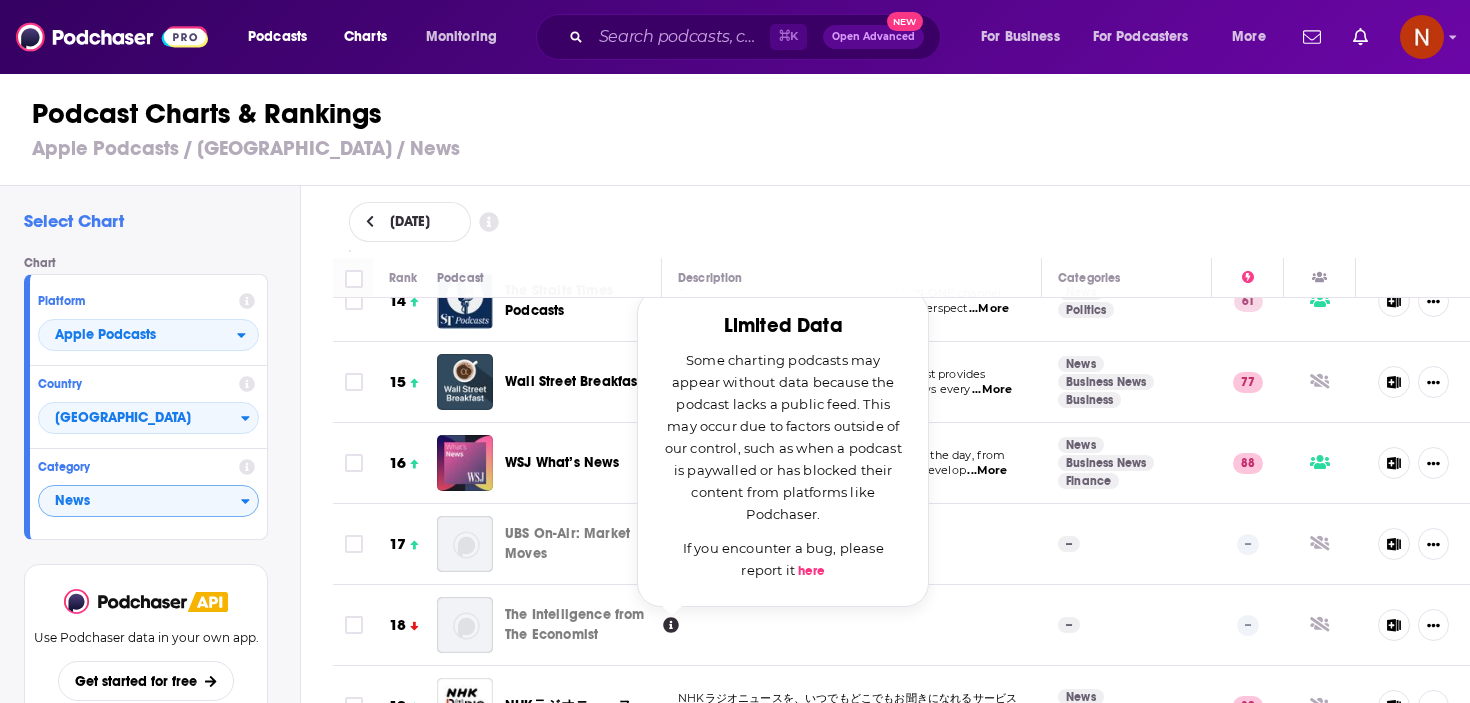 click on "July 21, 2025" at bounding box center [902, 222] 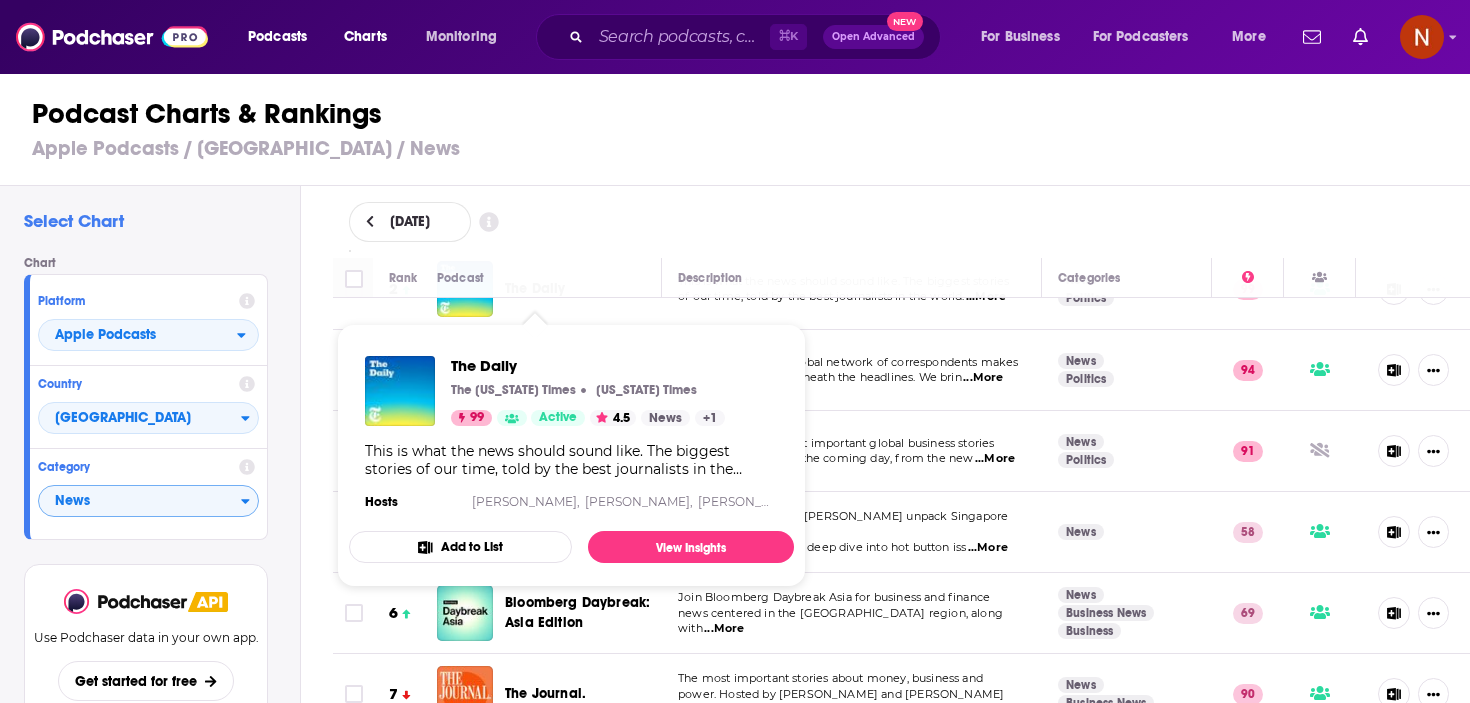 scroll, scrollTop: 0, scrollLeft: 0, axis: both 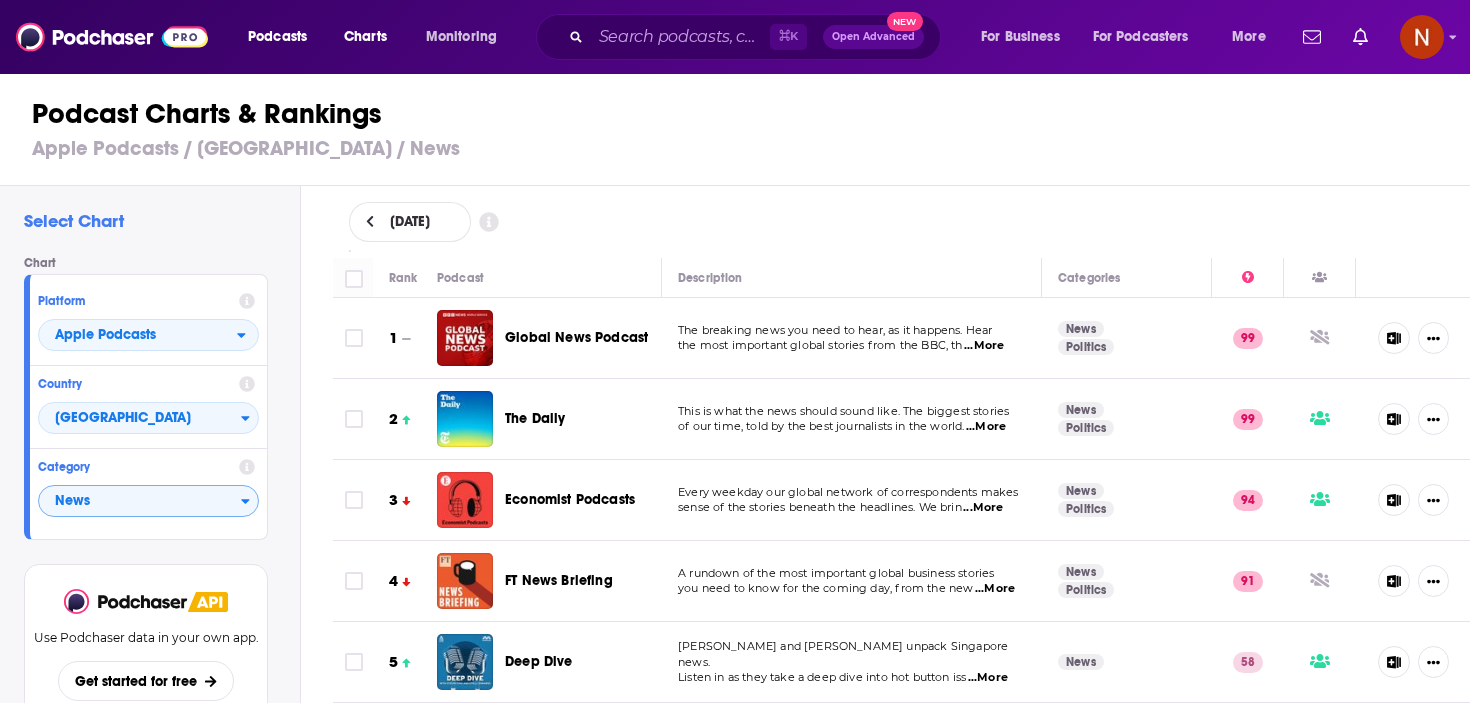click on "Category" at bounding box center [148, 467] 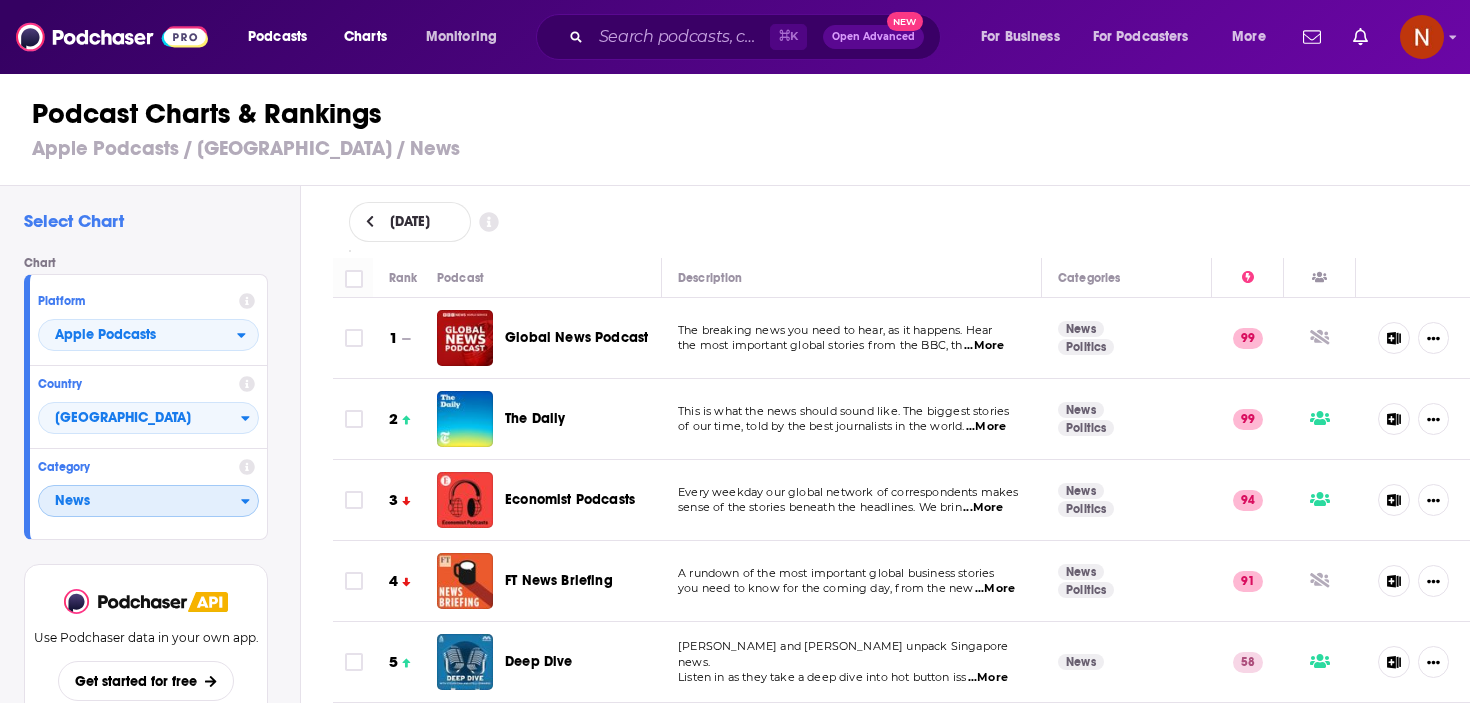 click on "News" at bounding box center [140, 502] 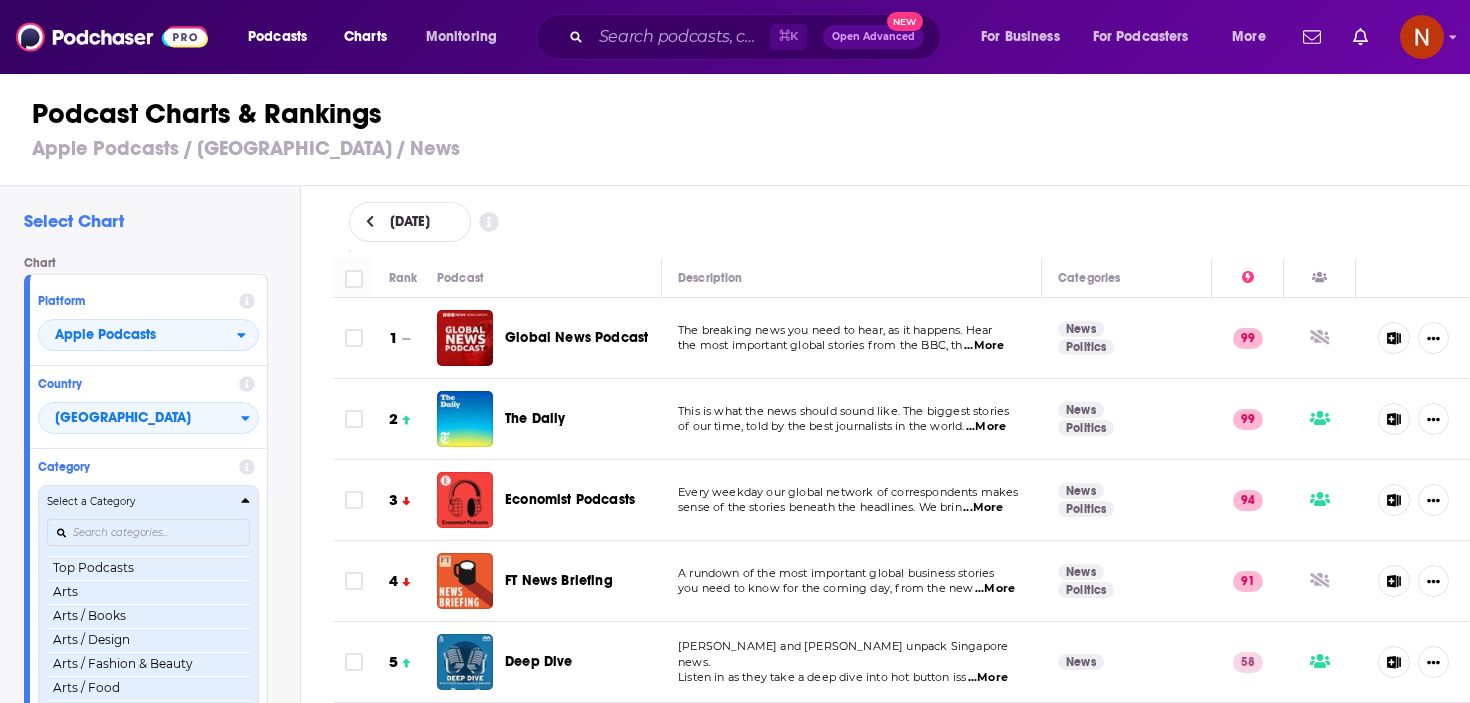 scroll, scrollTop: 320, scrollLeft: 0, axis: vertical 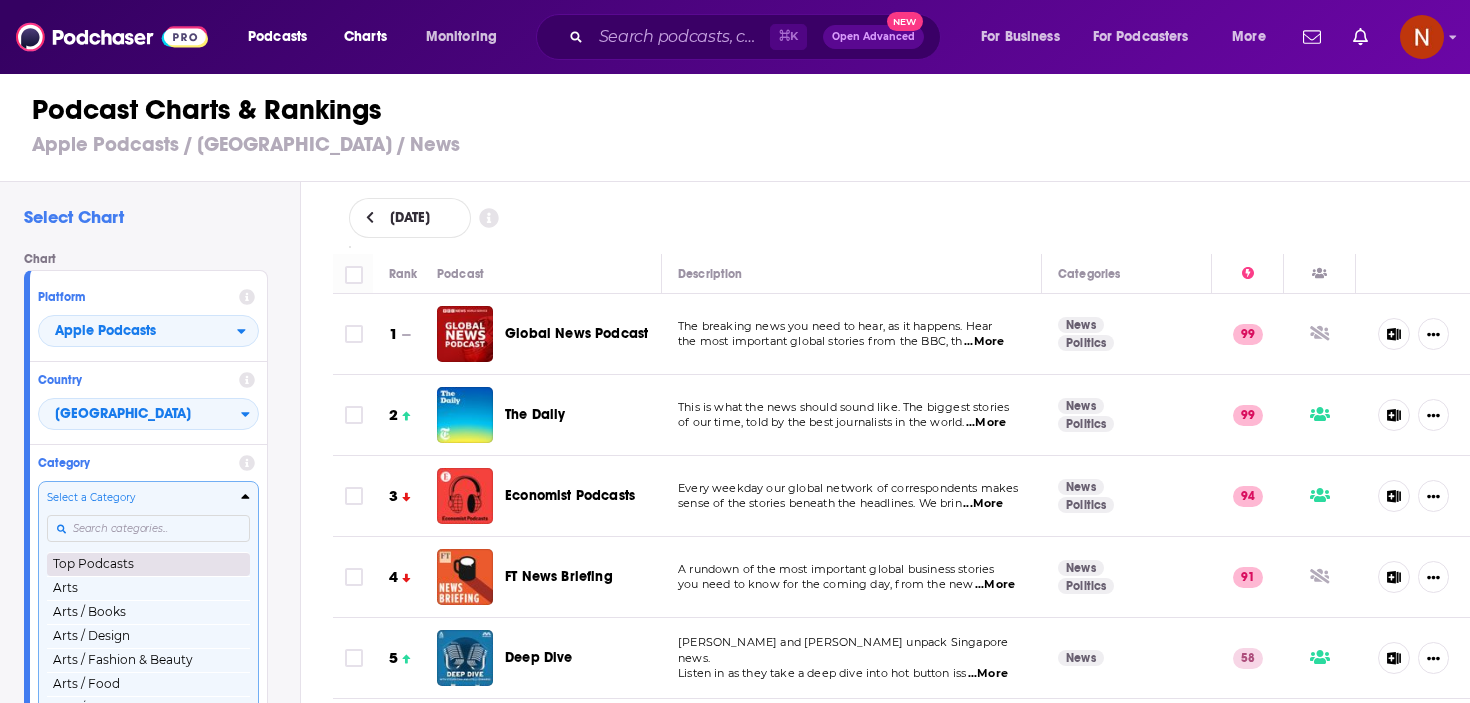 click on "Top Podcasts" at bounding box center (148, 564) 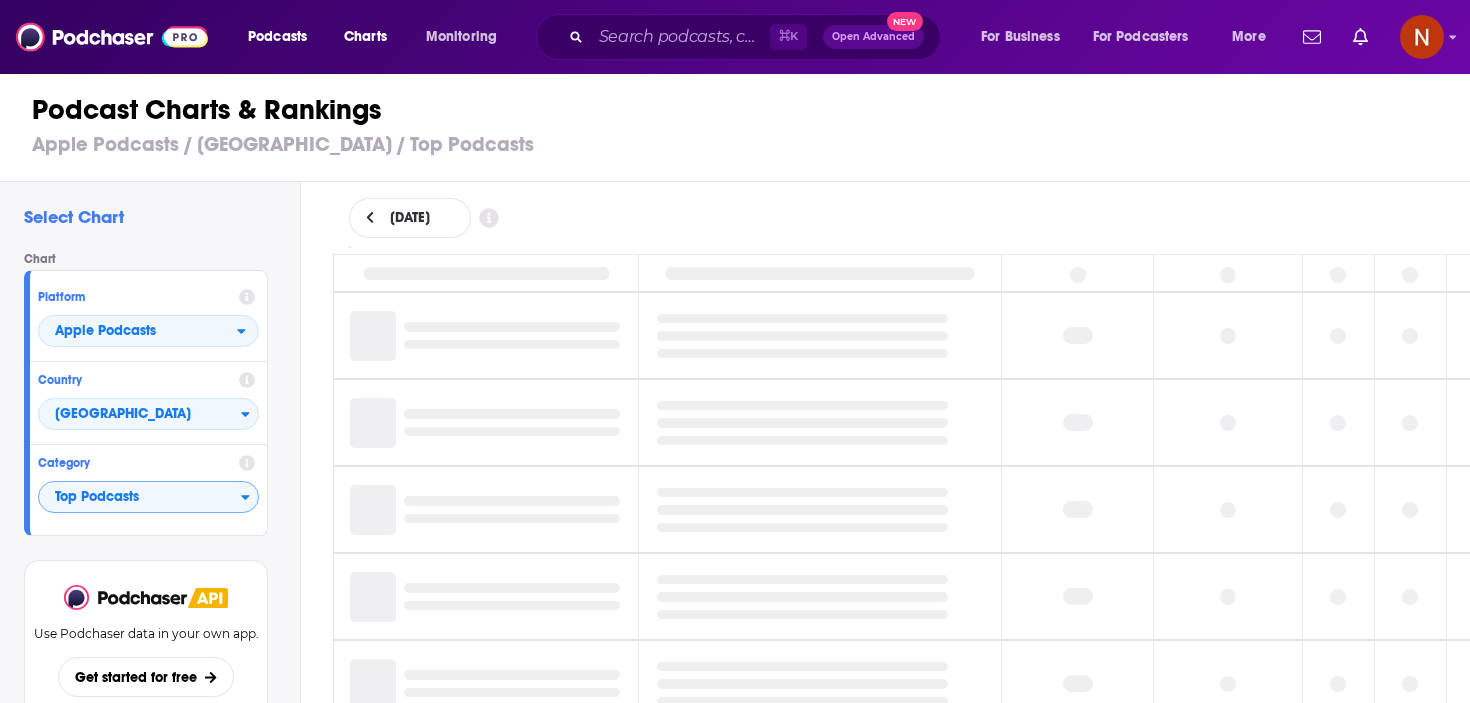 click on "July 21, 2025" at bounding box center (902, 218) 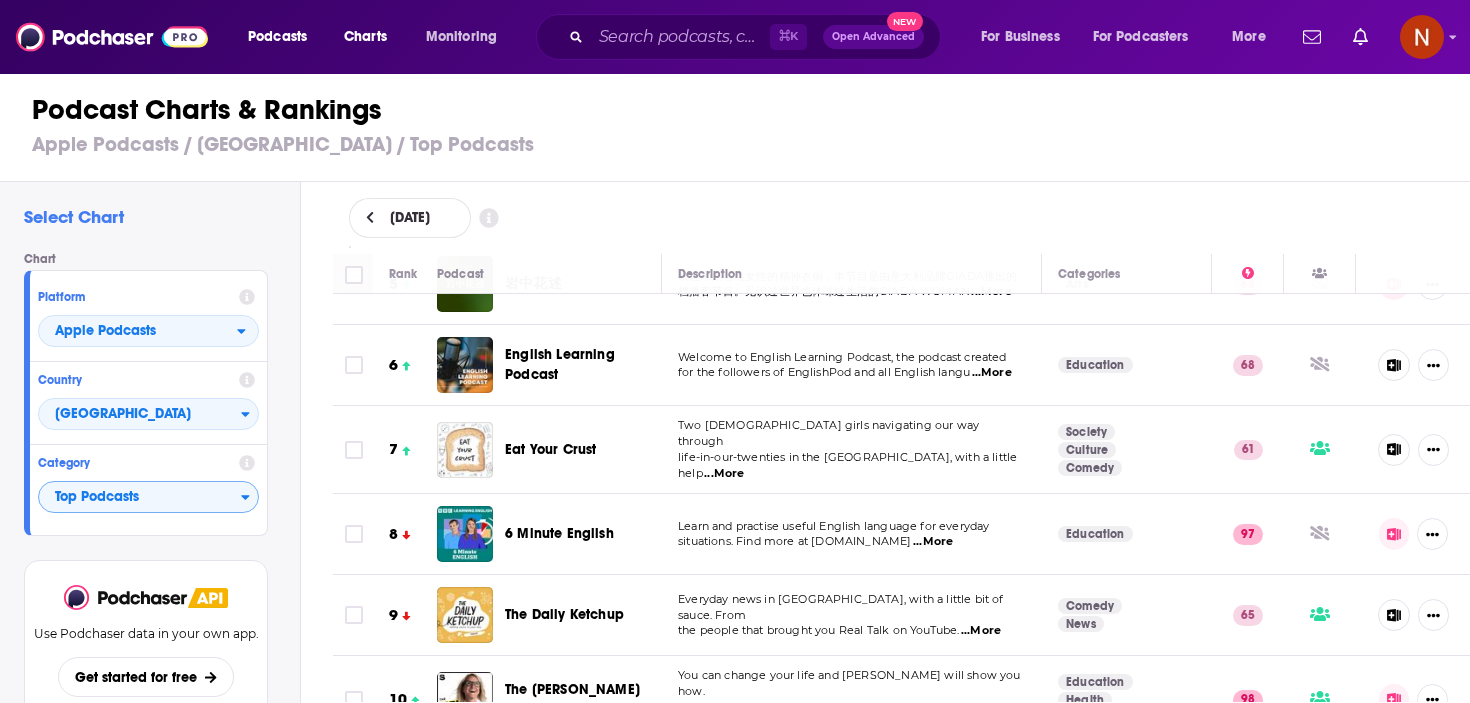 scroll, scrollTop: 376, scrollLeft: 0, axis: vertical 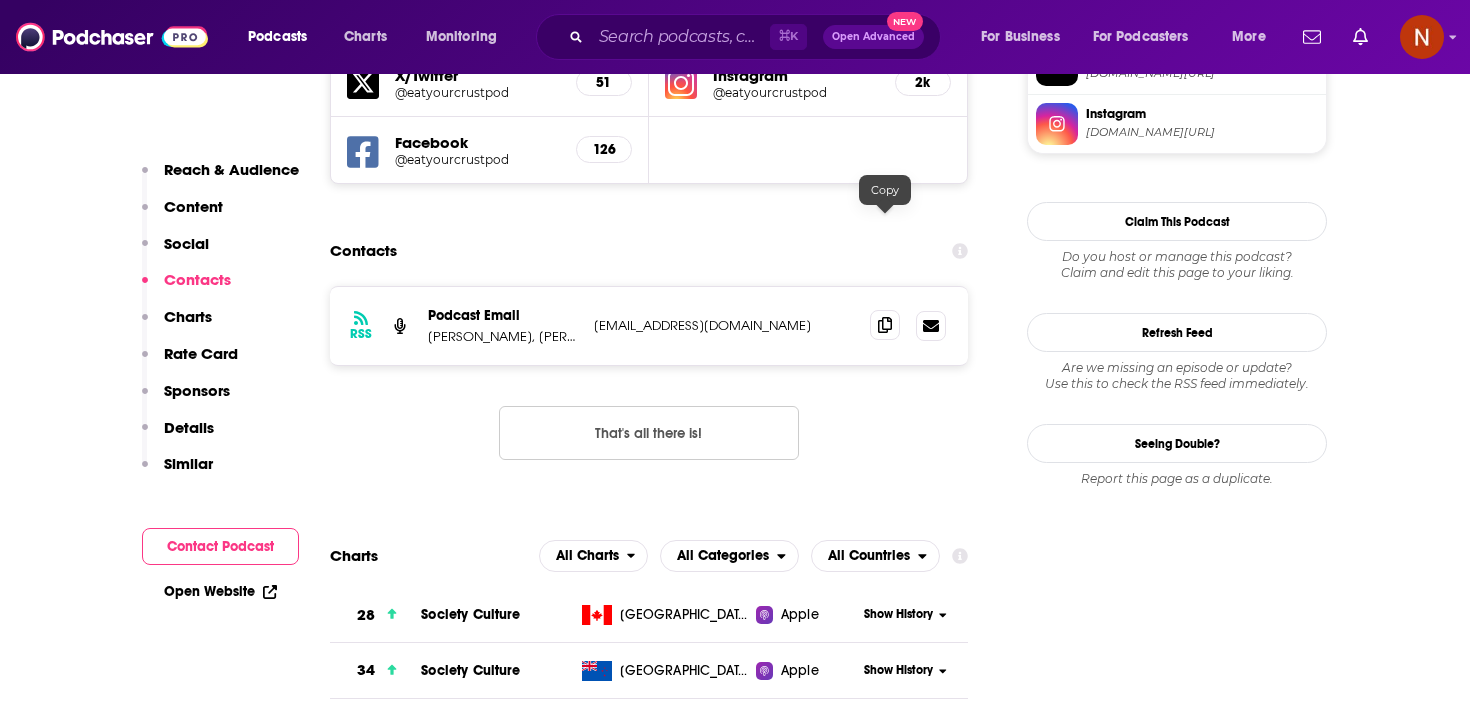 click 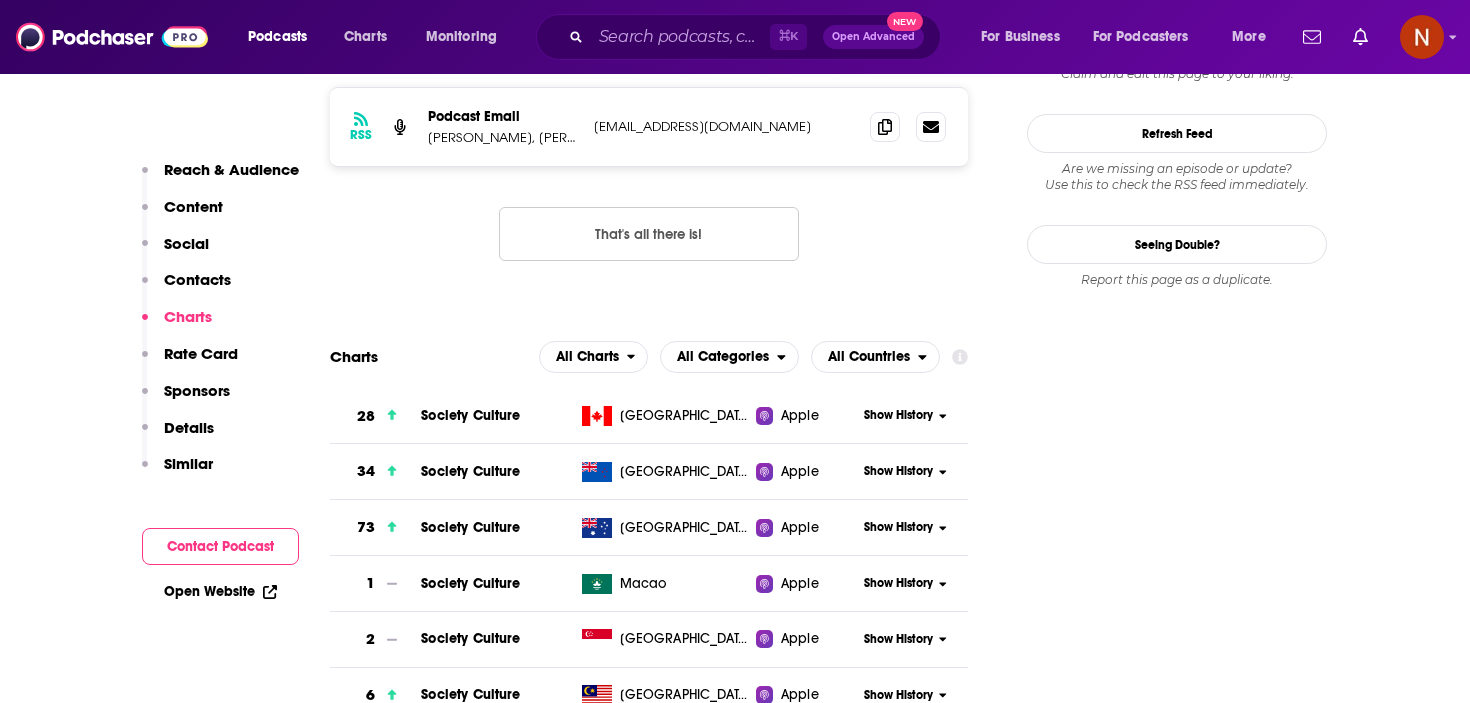 scroll, scrollTop: 2063, scrollLeft: 0, axis: vertical 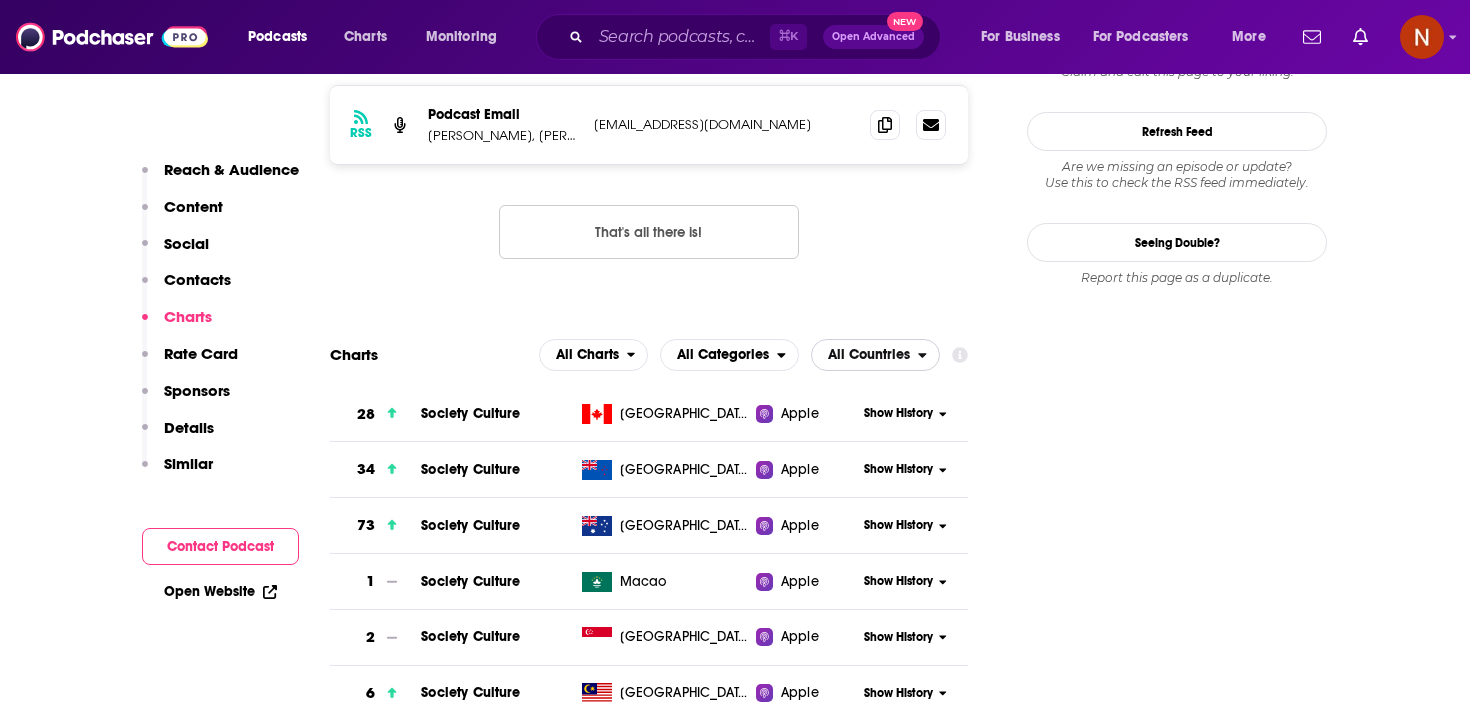 click on "All Countries" at bounding box center [869, 355] 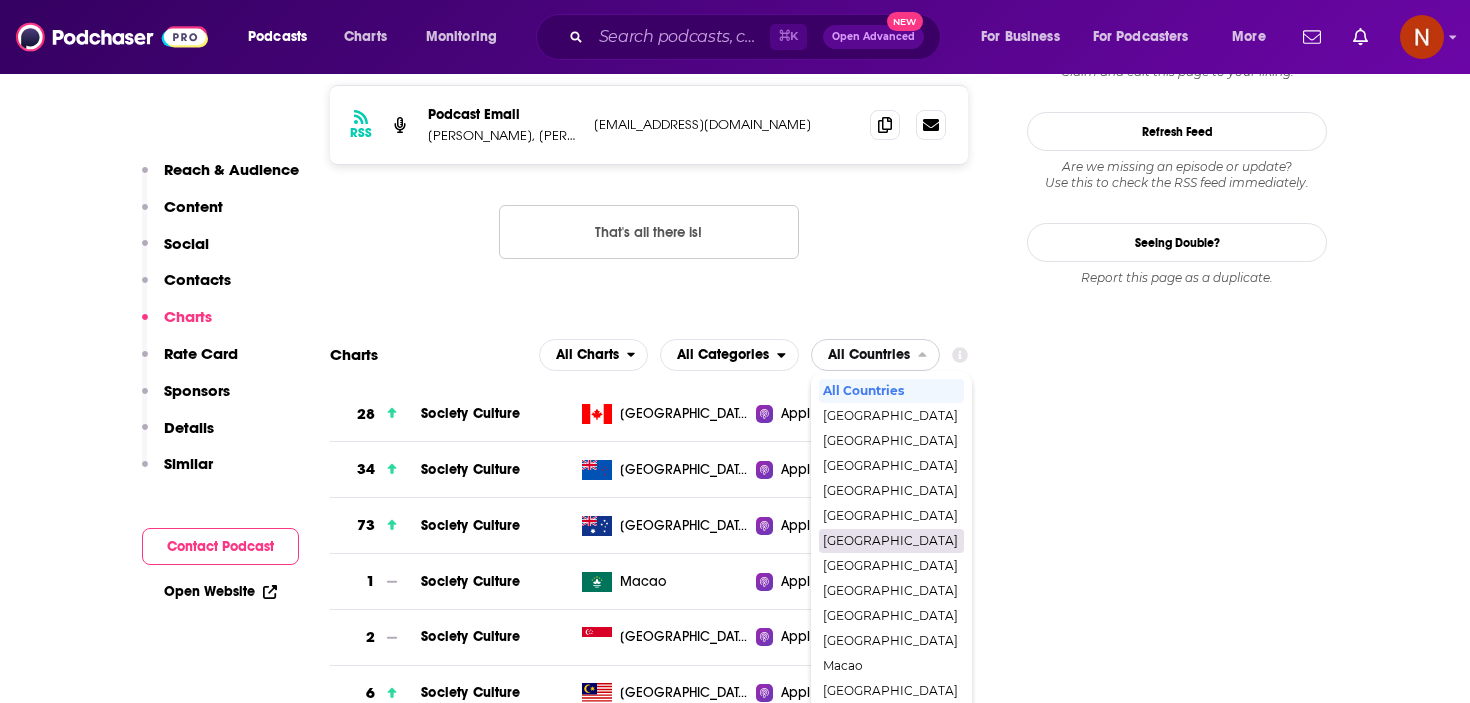 scroll, scrollTop: 211, scrollLeft: 0, axis: vertical 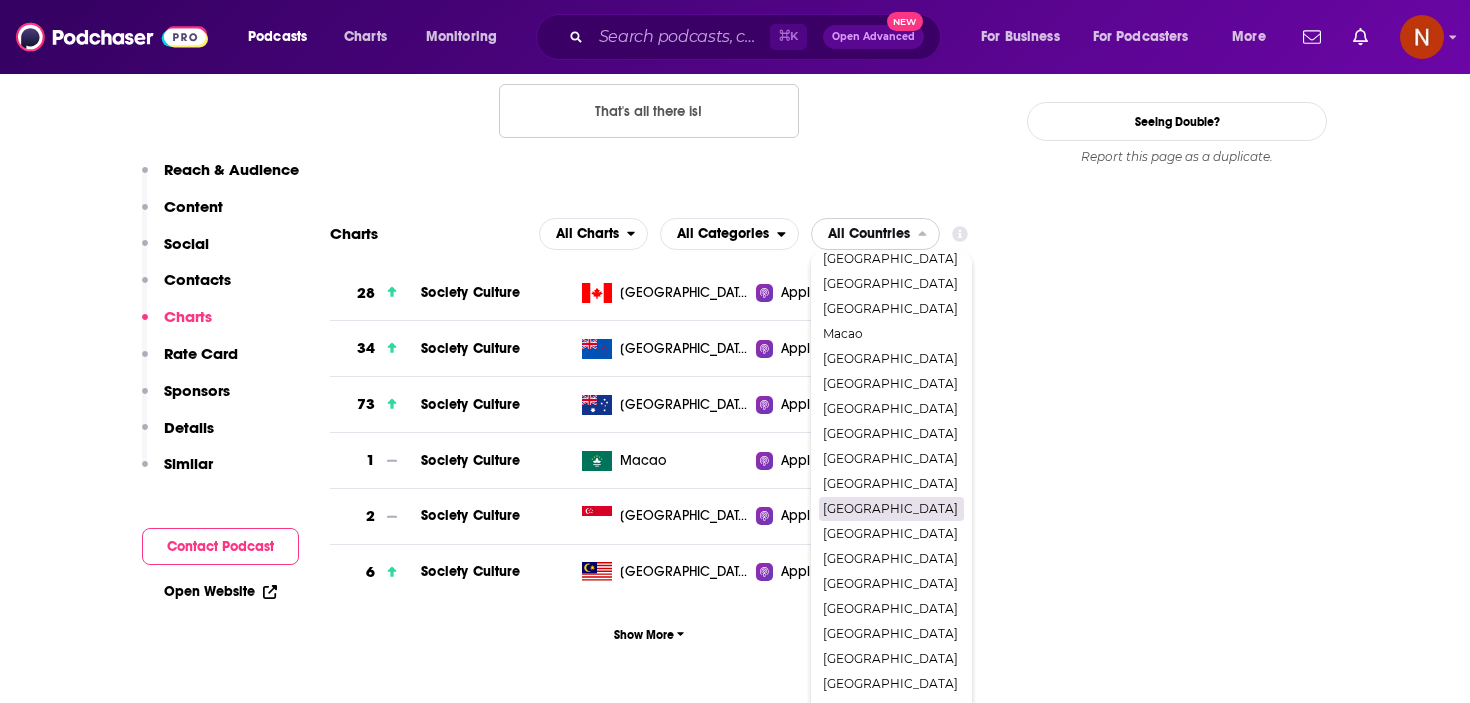 click on "[GEOGRAPHIC_DATA]" at bounding box center [890, 509] 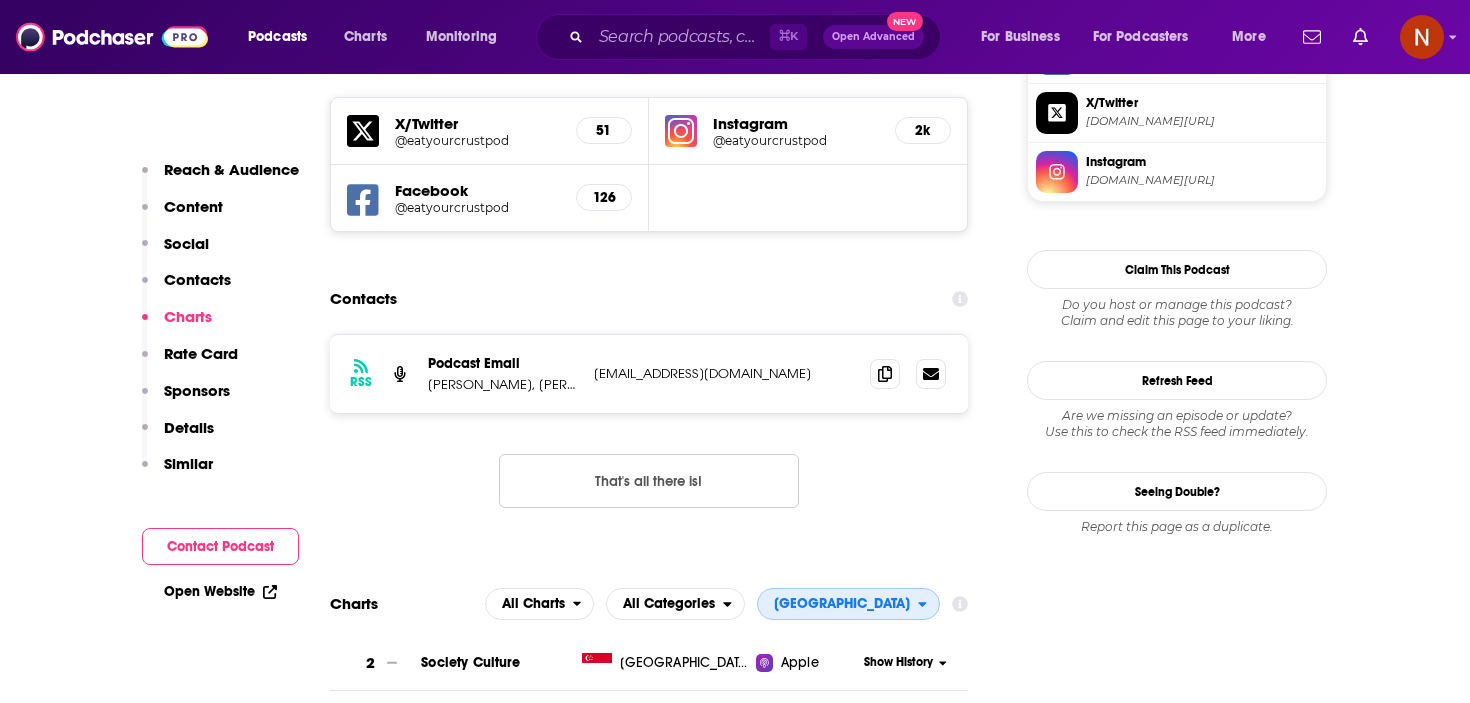 scroll, scrollTop: 1735, scrollLeft: 0, axis: vertical 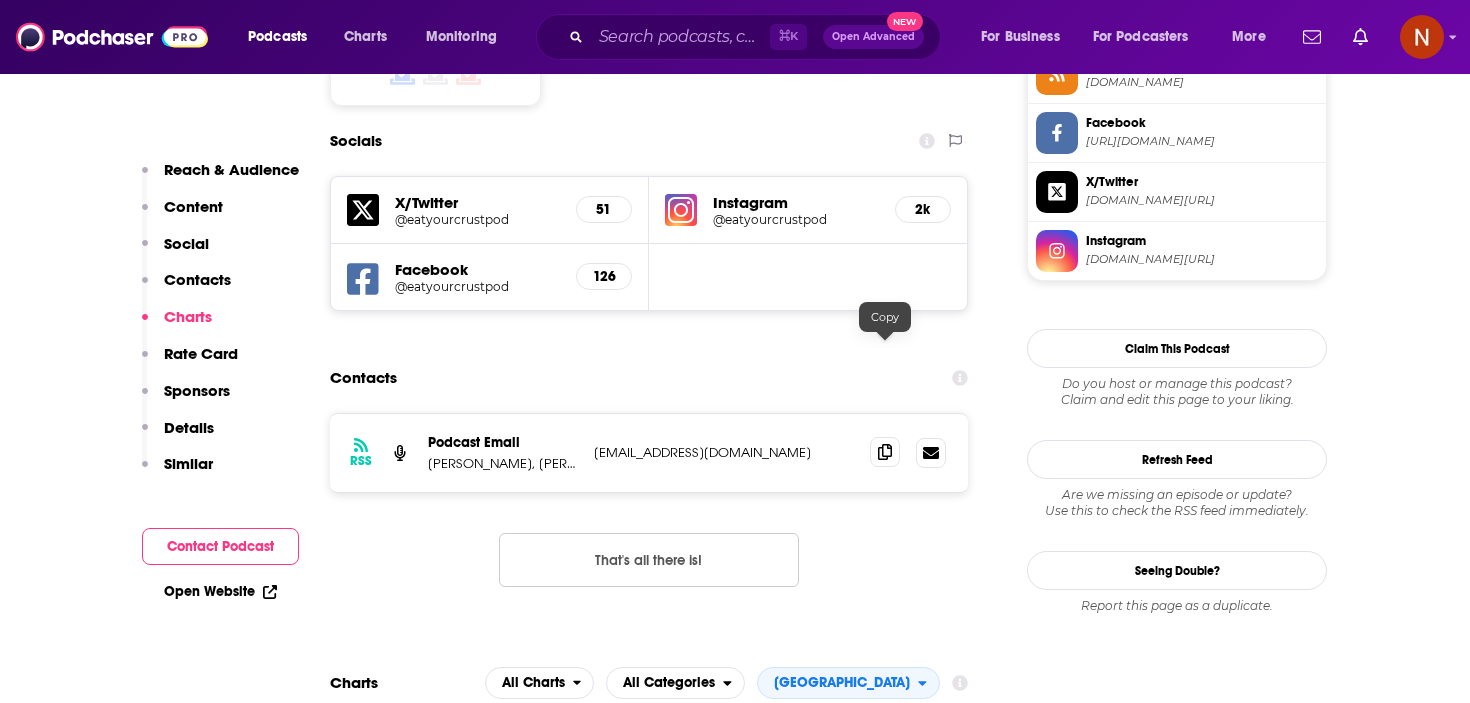 click at bounding box center (885, 452) 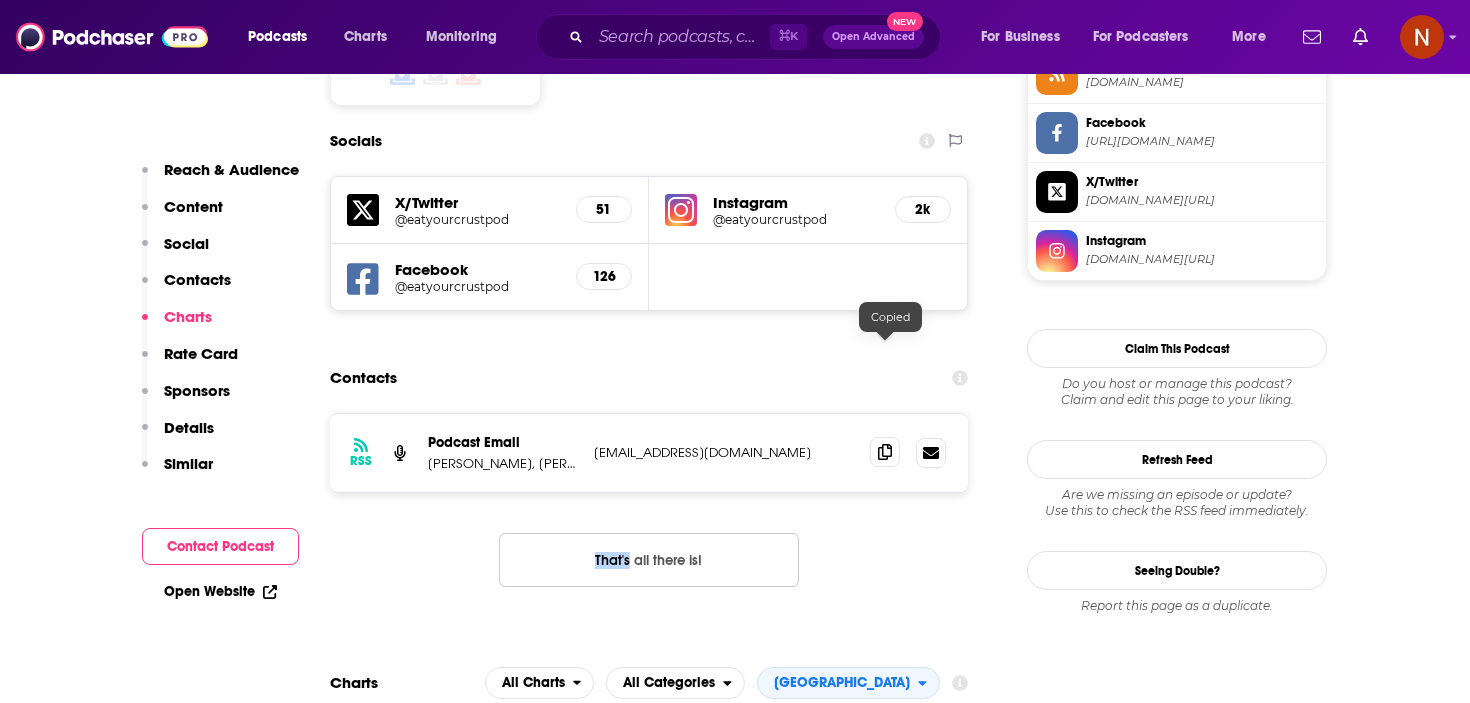 click at bounding box center (885, 452) 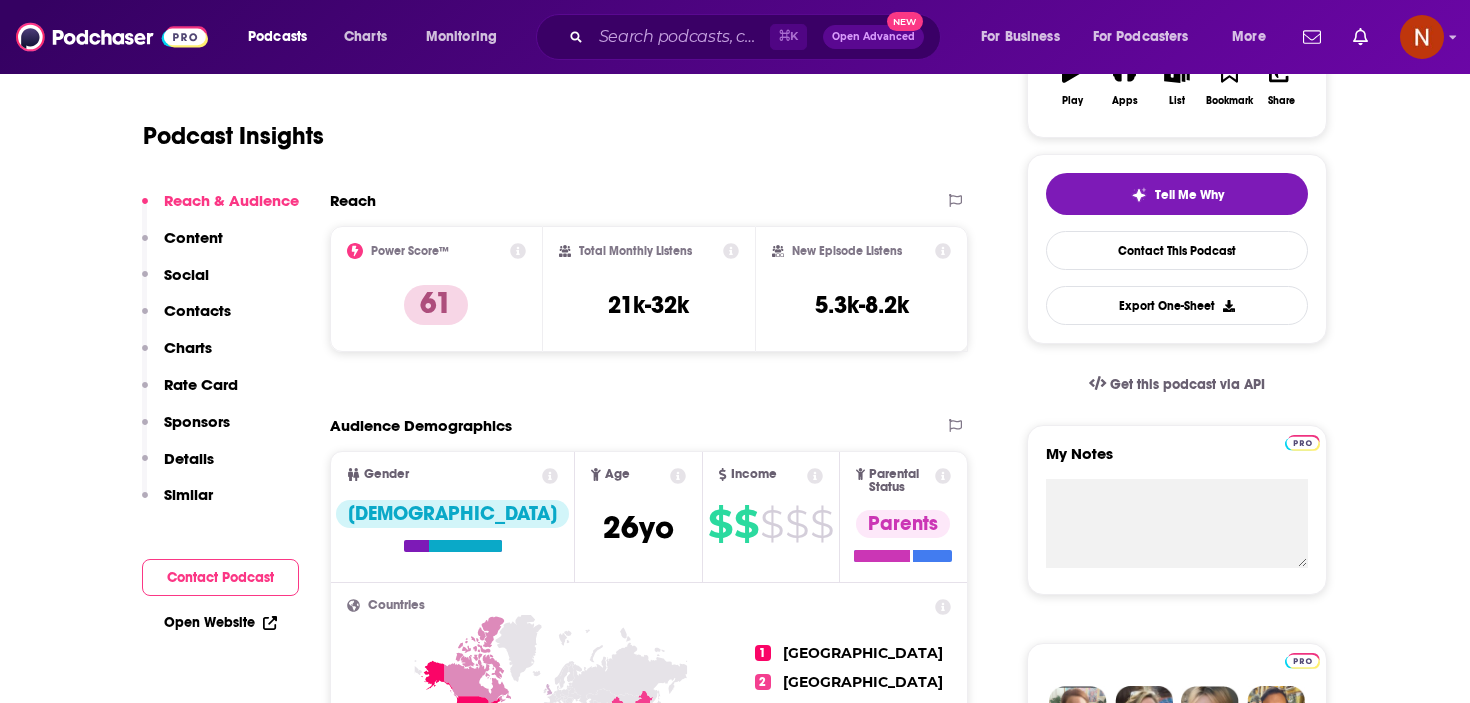 scroll, scrollTop: 0, scrollLeft: 0, axis: both 